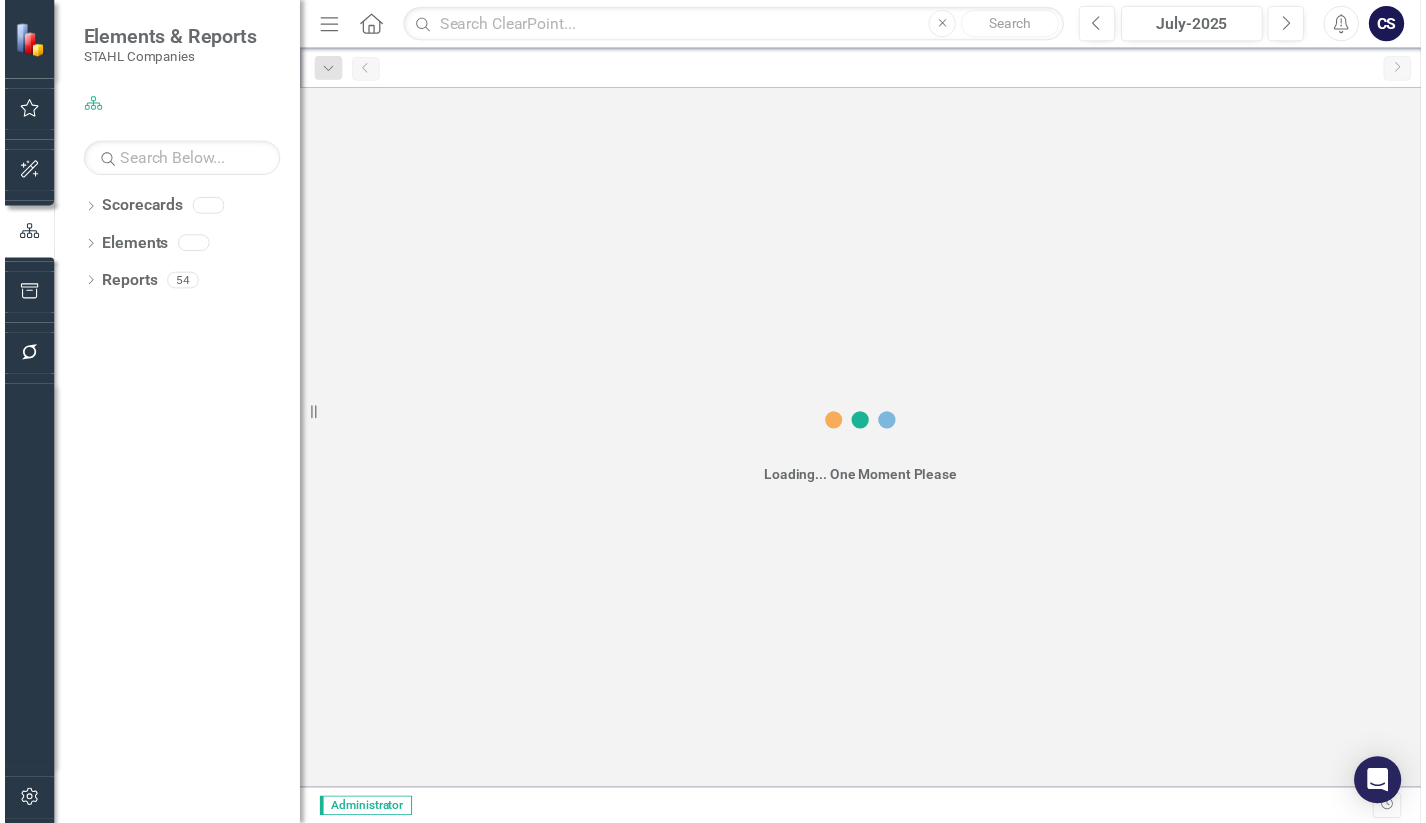 scroll, scrollTop: 0, scrollLeft: 0, axis: both 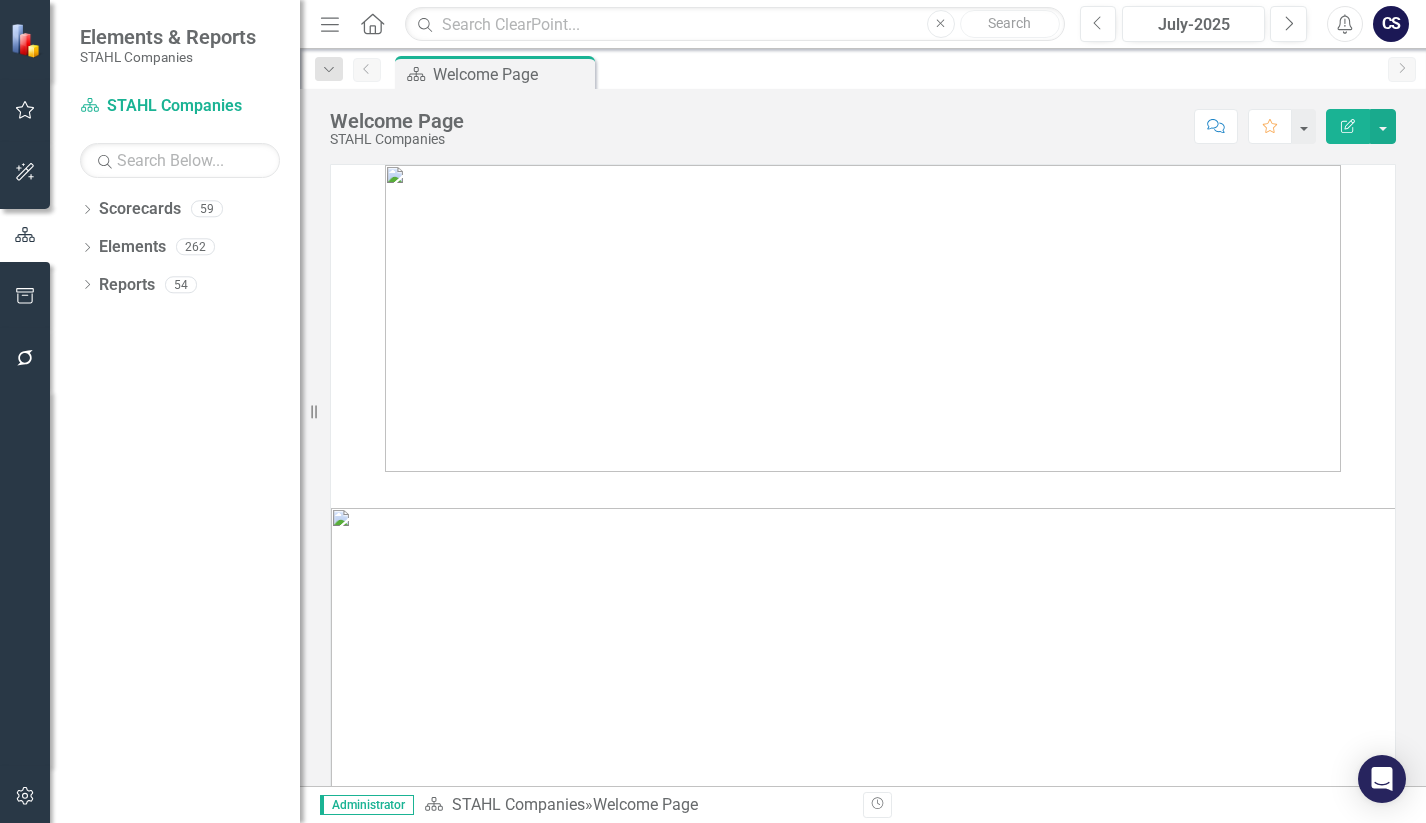 click at bounding box center (863, 318) 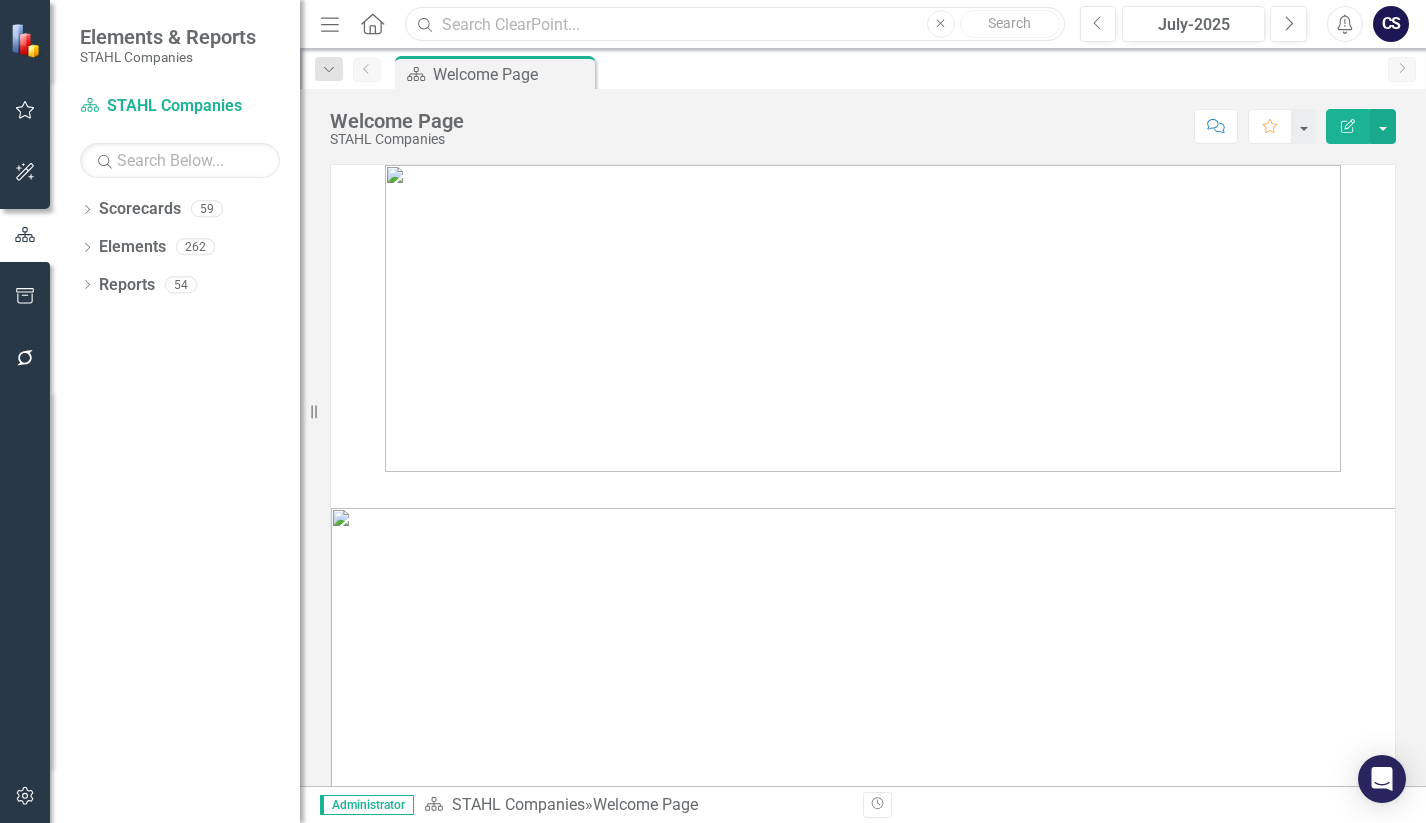 click at bounding box center [734, 24] 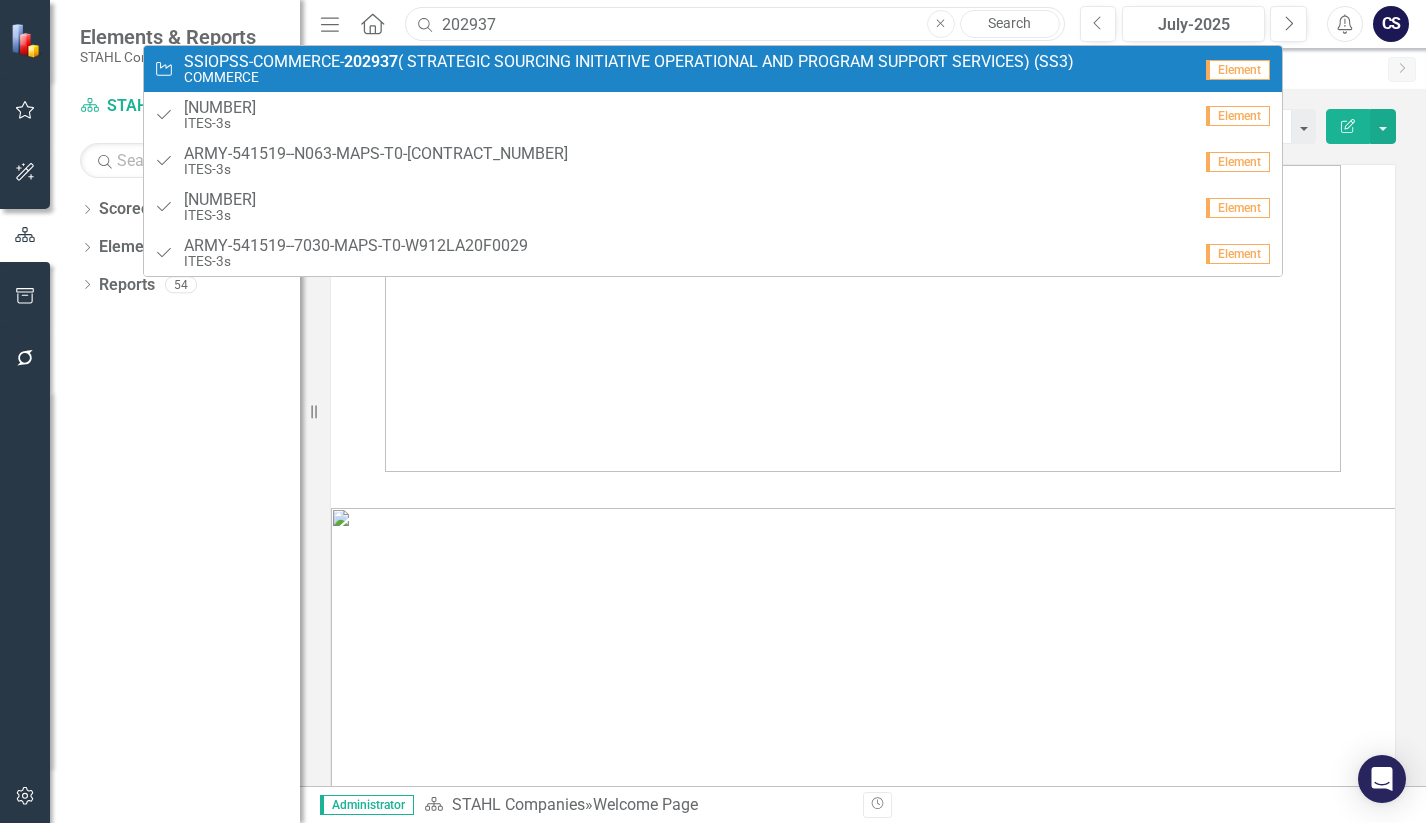 type on "202937" 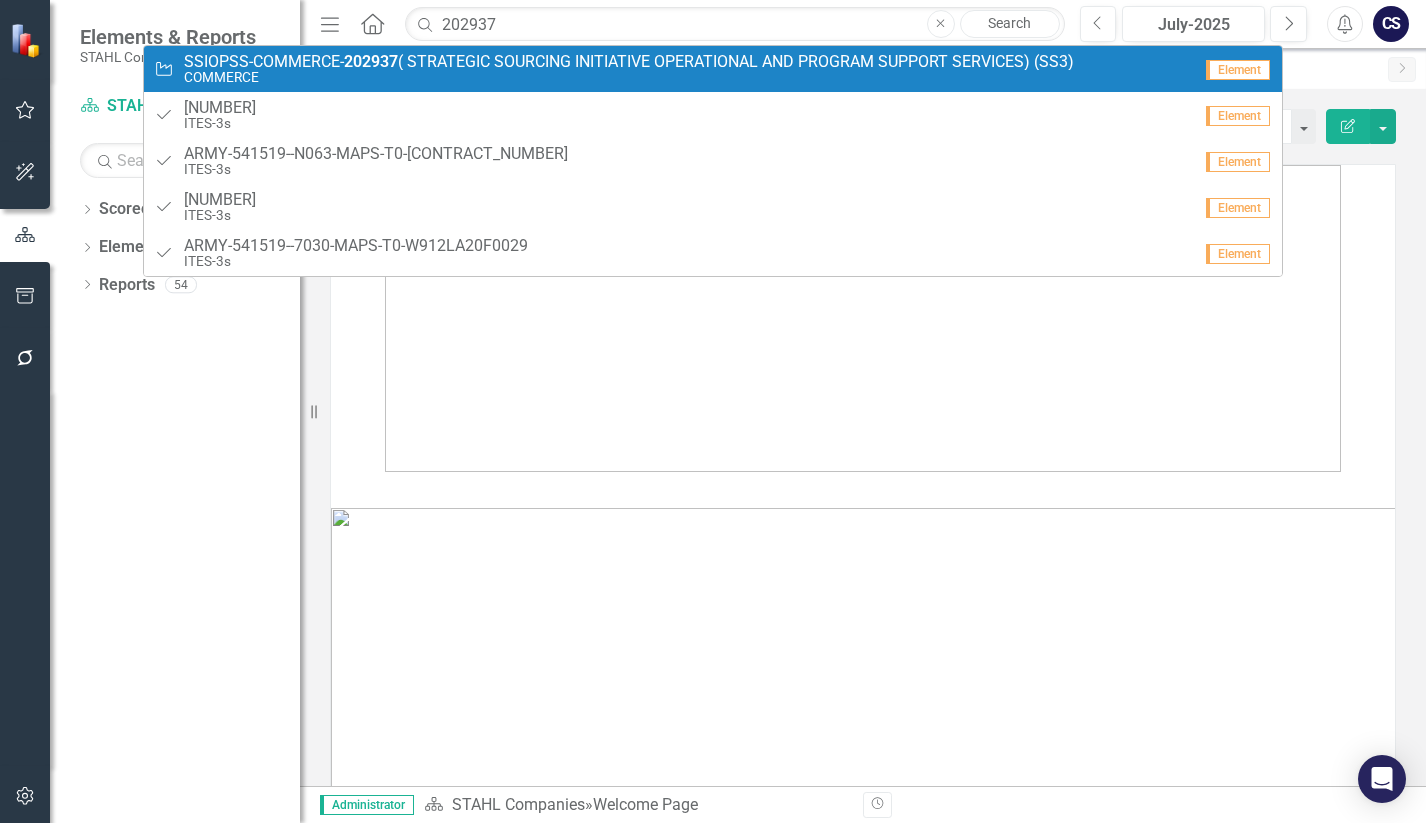 click on "SSIOPSS-COMMERCE- 202937  ( STRATEGIC SOURCING INITIATIVE OPERATIONAL AND PROGRAM SUPPORT SERVICES) (SS3)" at bounding box center (629, 62) 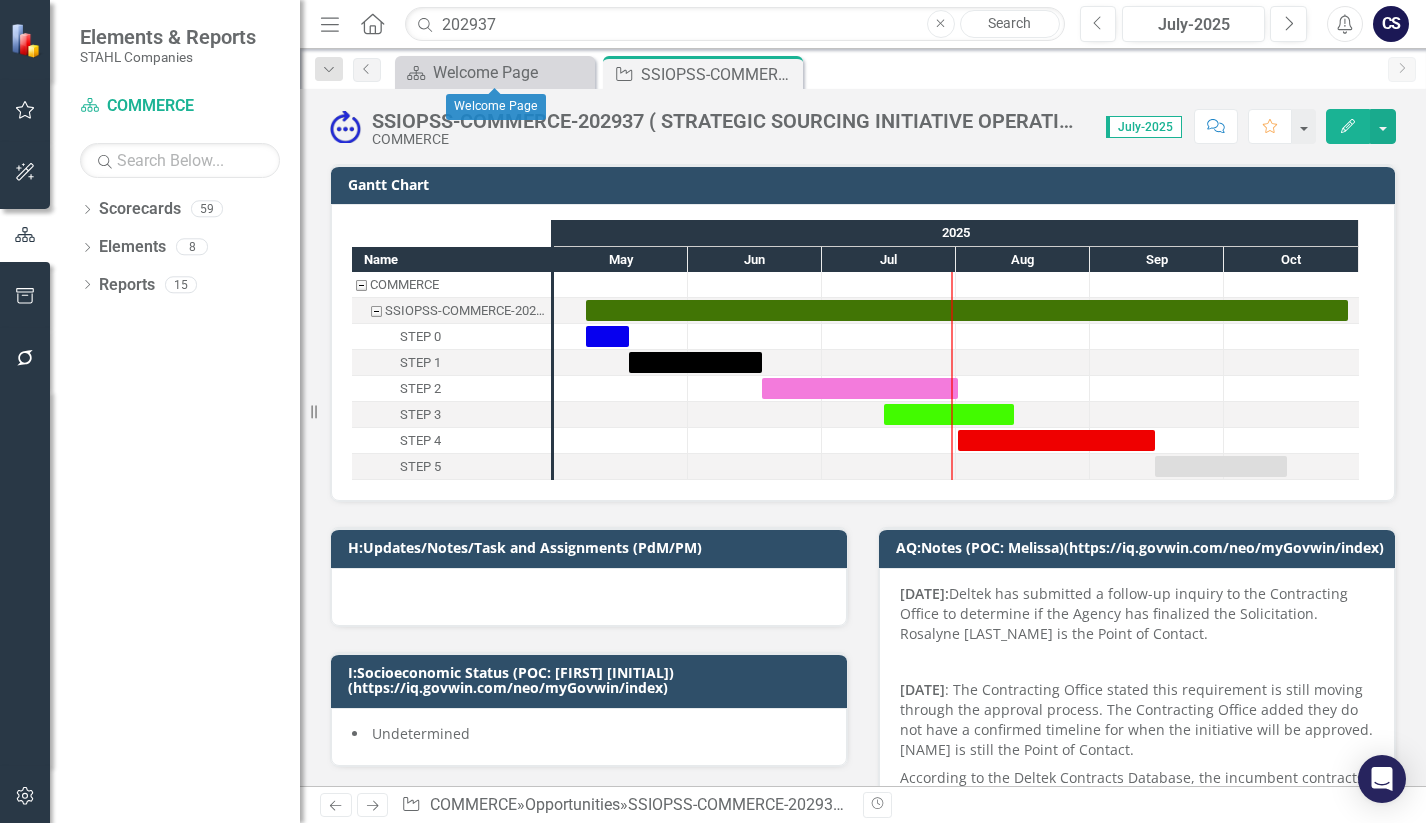 checkbox on "true" 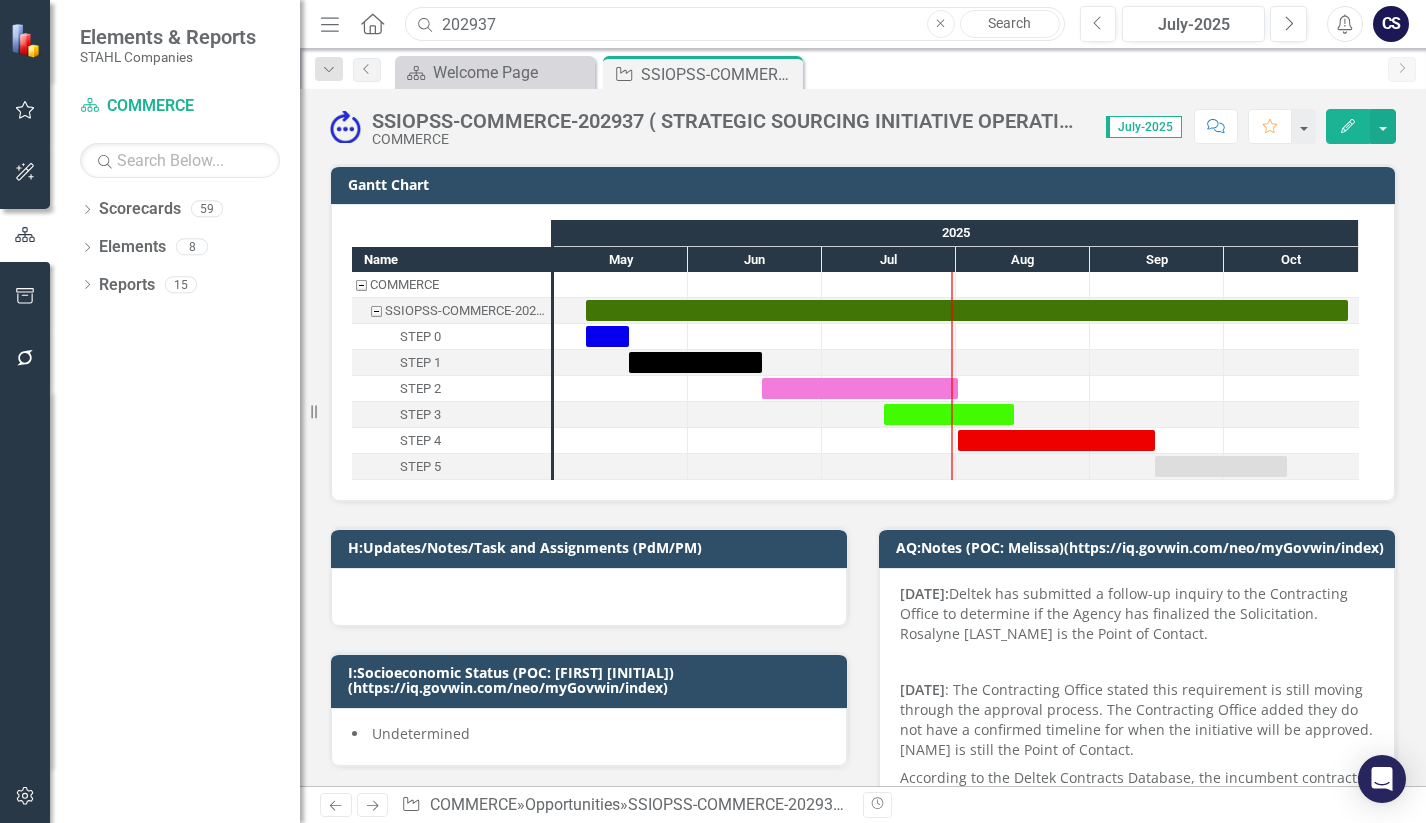 click on "202937" at bounding box center (734, 24) 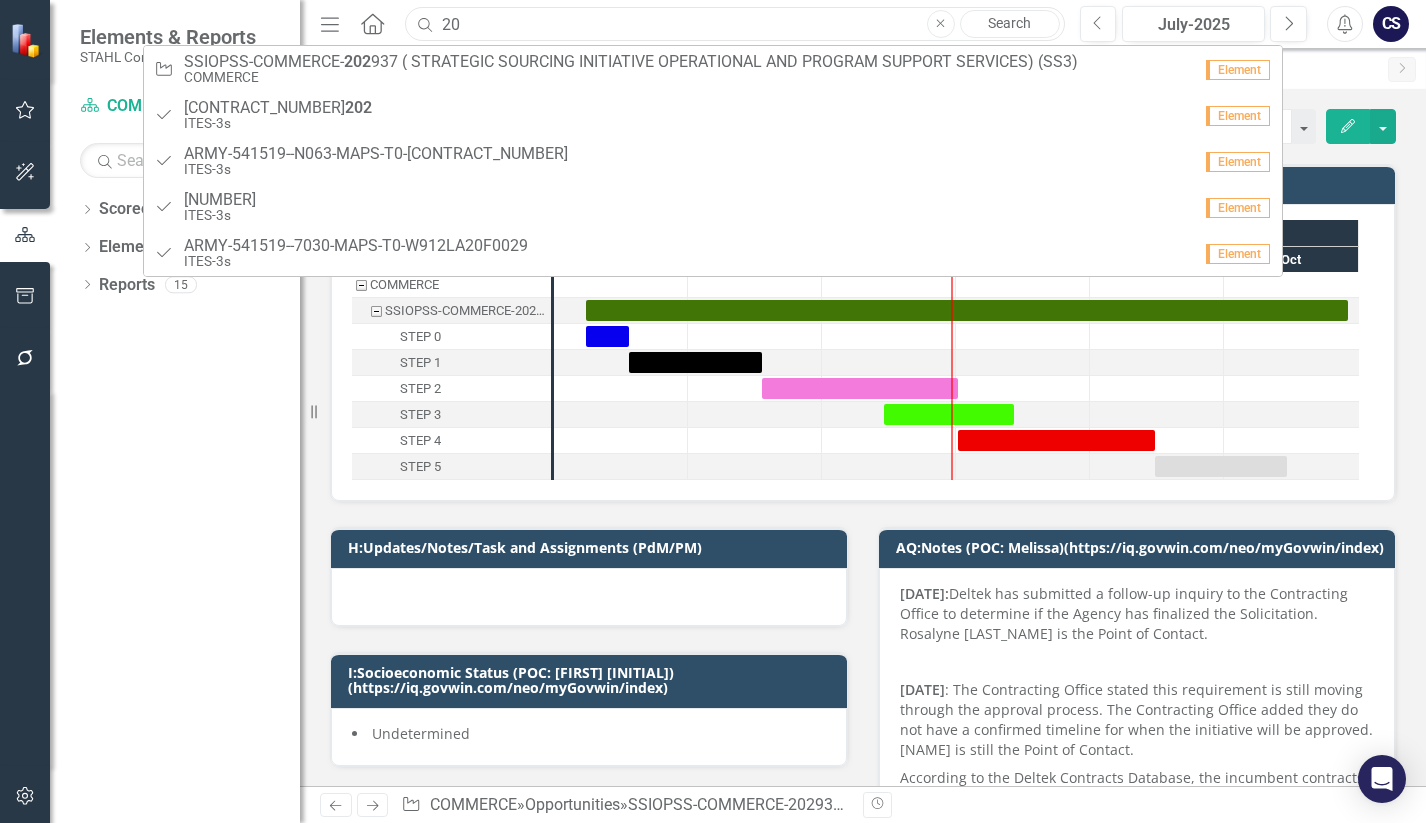 type on "2" 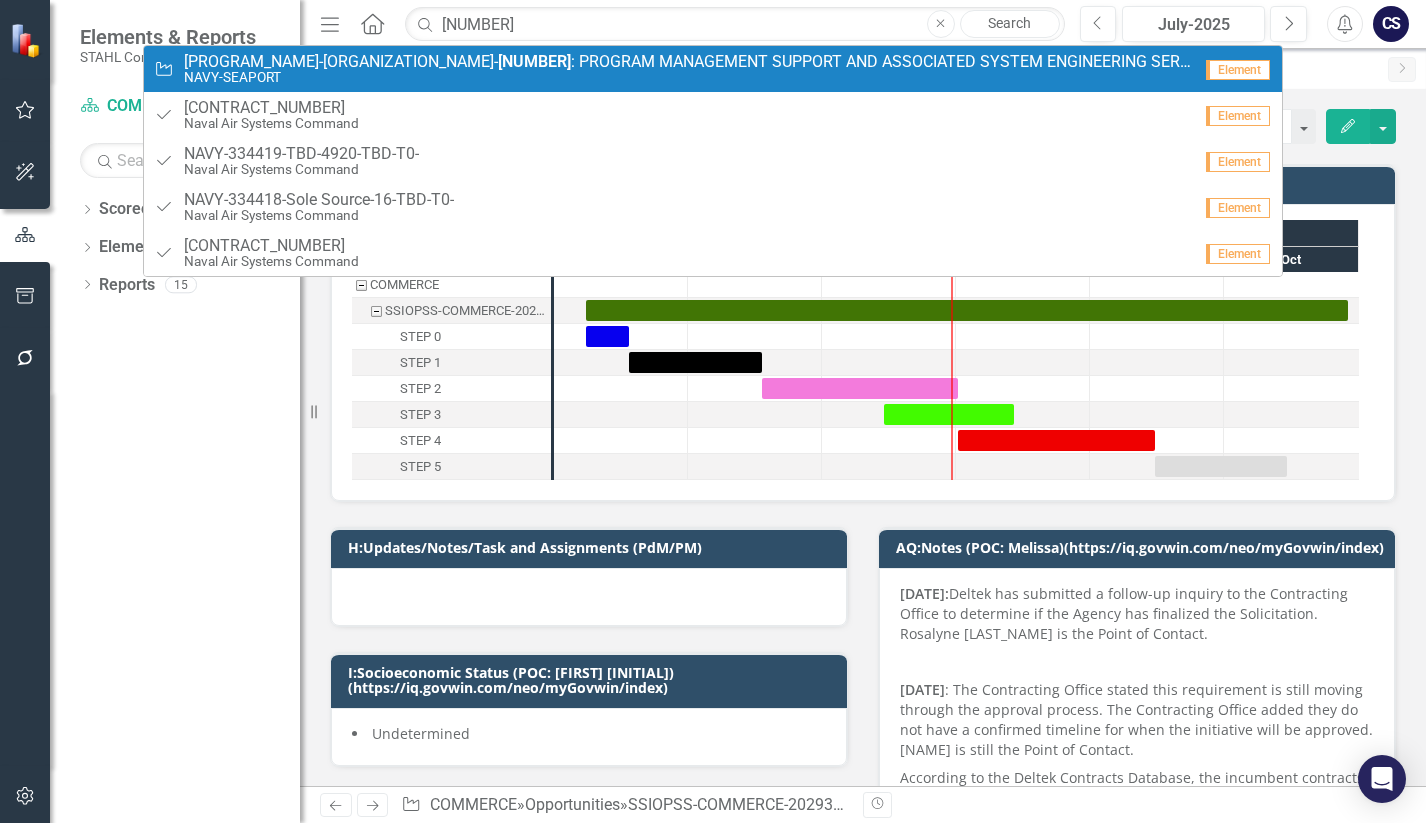 click on "PMSASESS-NAVSEA-SEAPORT- 245344 : PROGRAM MANAGEMENT SUPPORT AND ASSOCIATED SYSTEM ENGINEERING SERVICE SUPPORT FOR DIVISION 225 INSERVICE SHIPS CROSSPLATFORM ENGINEERING" at bounding box center (687, 62) 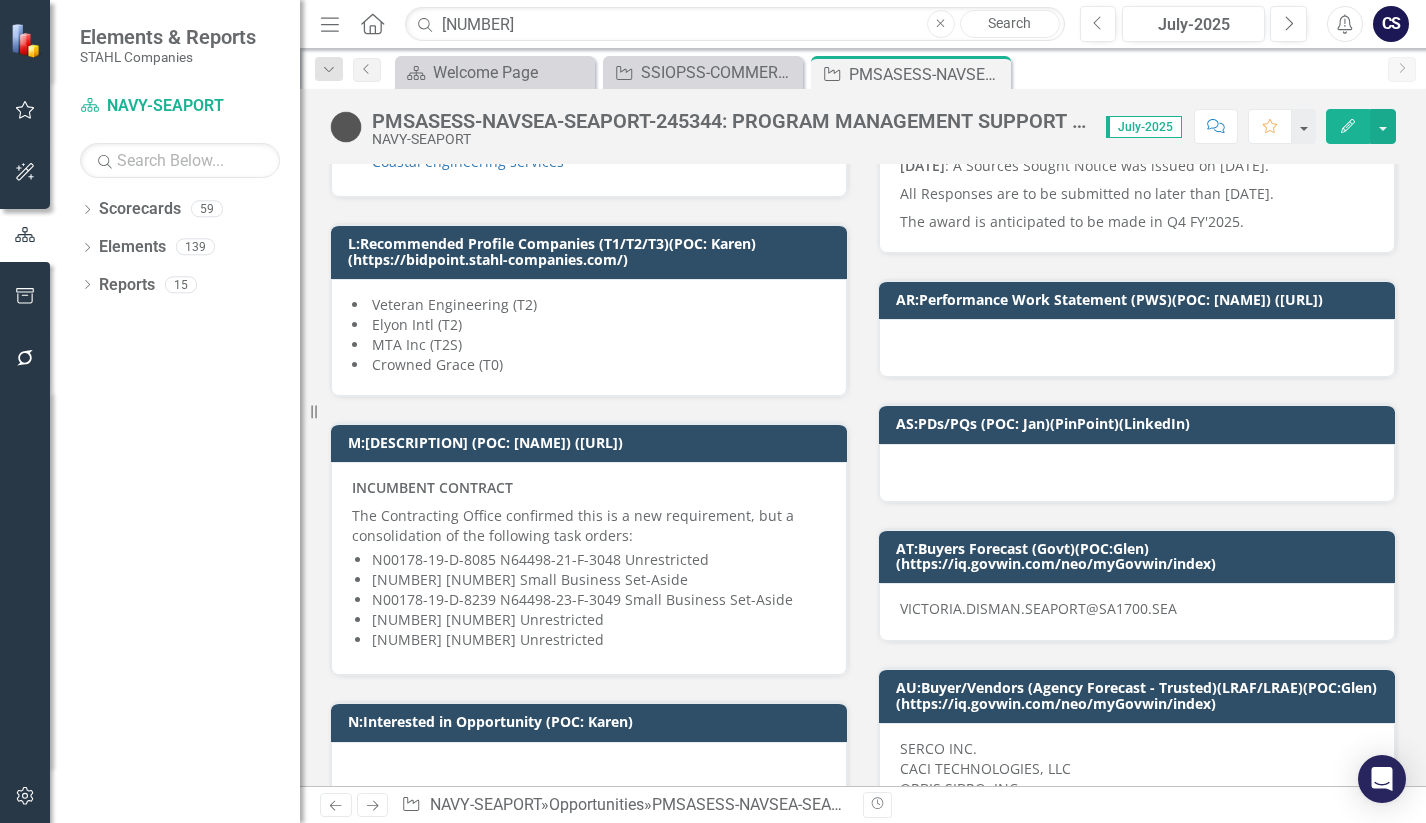 scroll, scrollTop: 0, scrollLeft: 0, axis: both 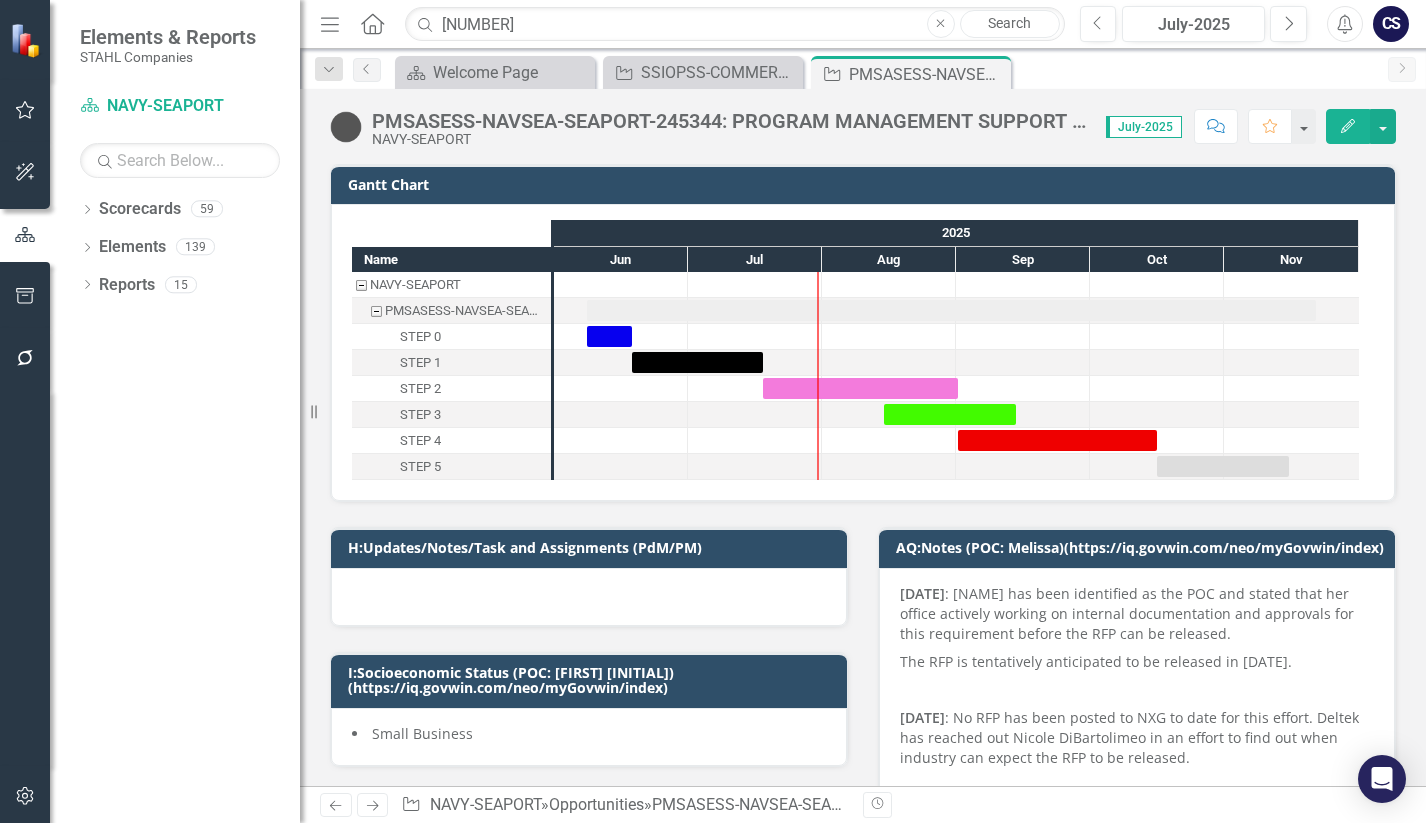 click at bounding box center (346, 127) 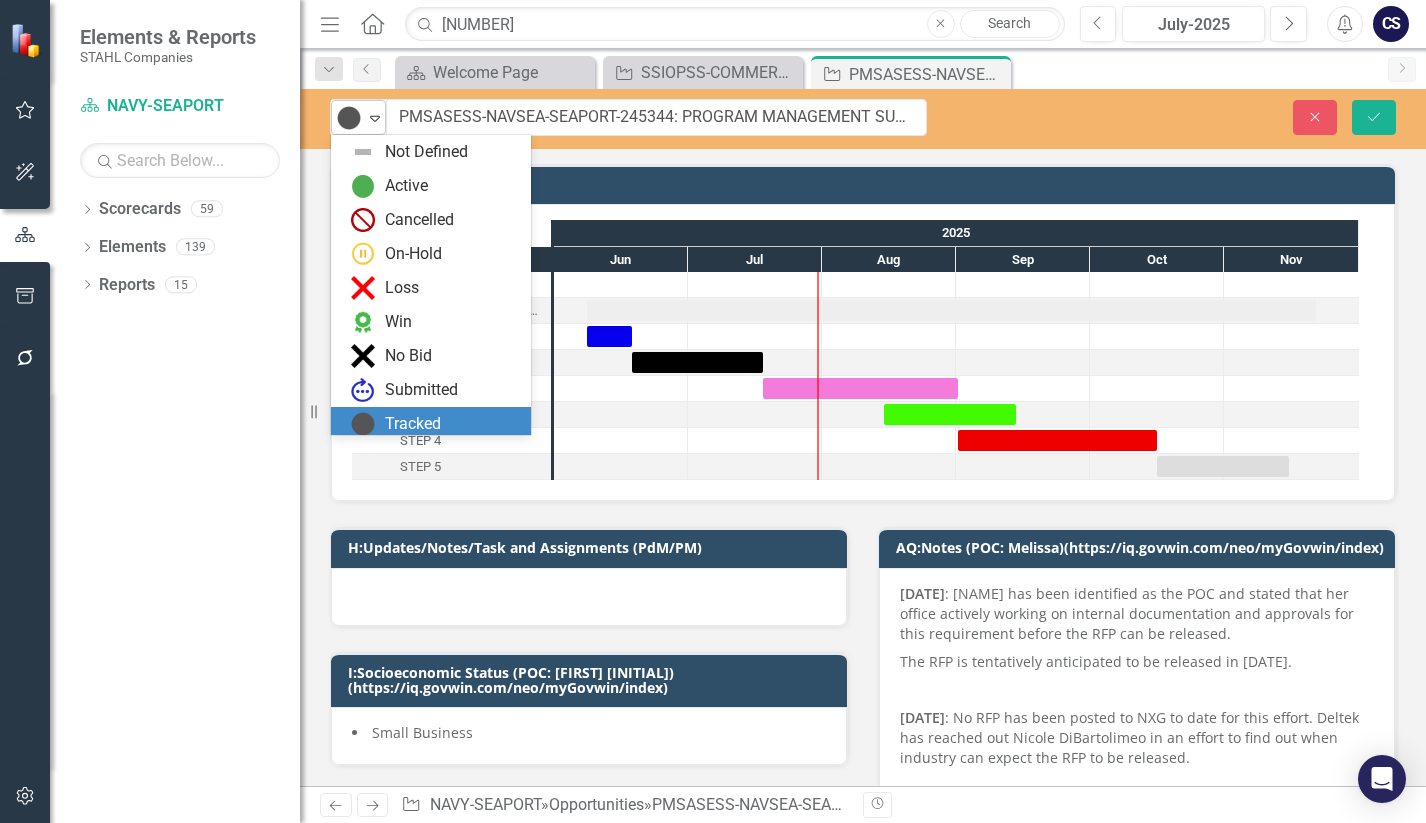 click on "Expand" 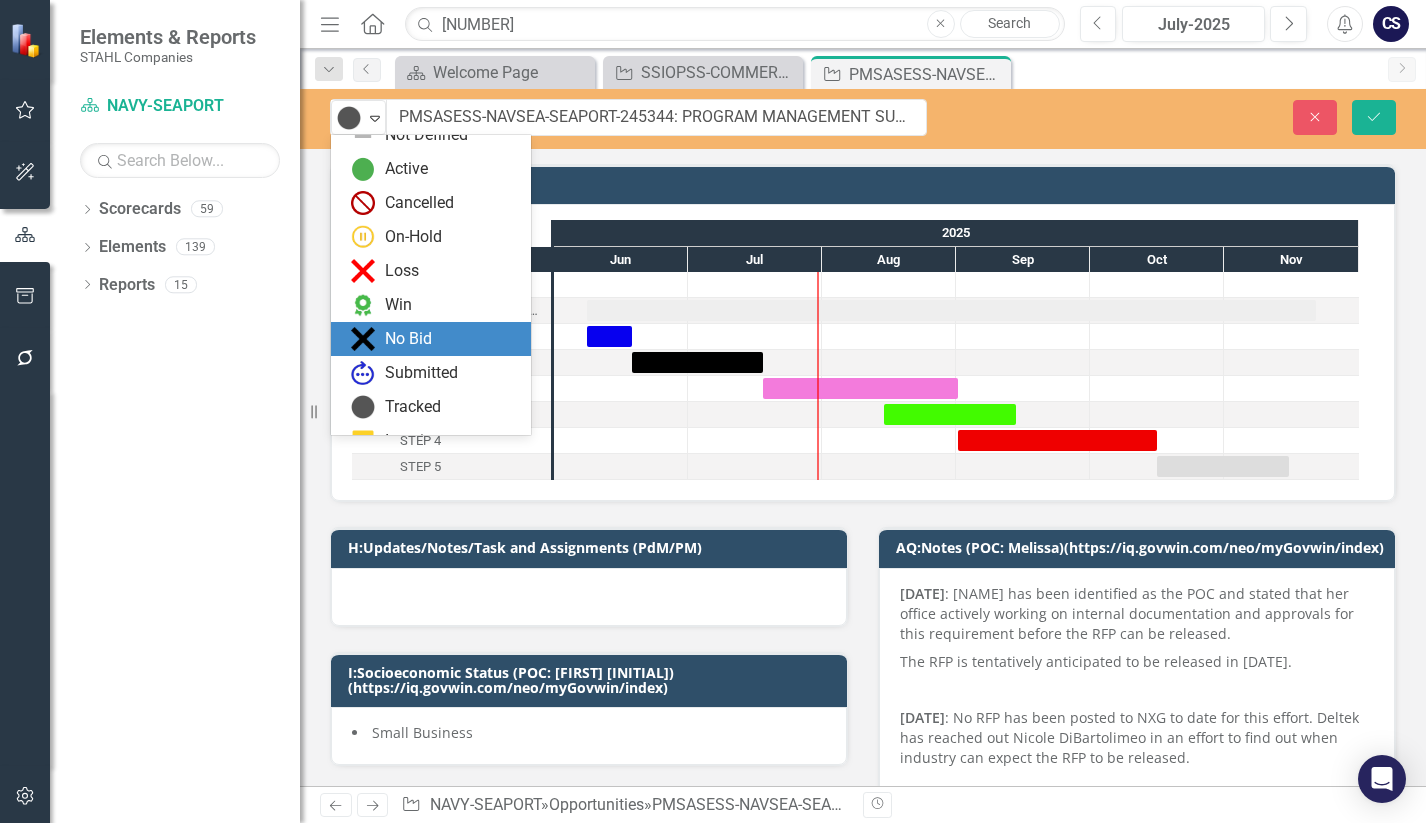 click on "No Bid" at bounding box center (408, 339) 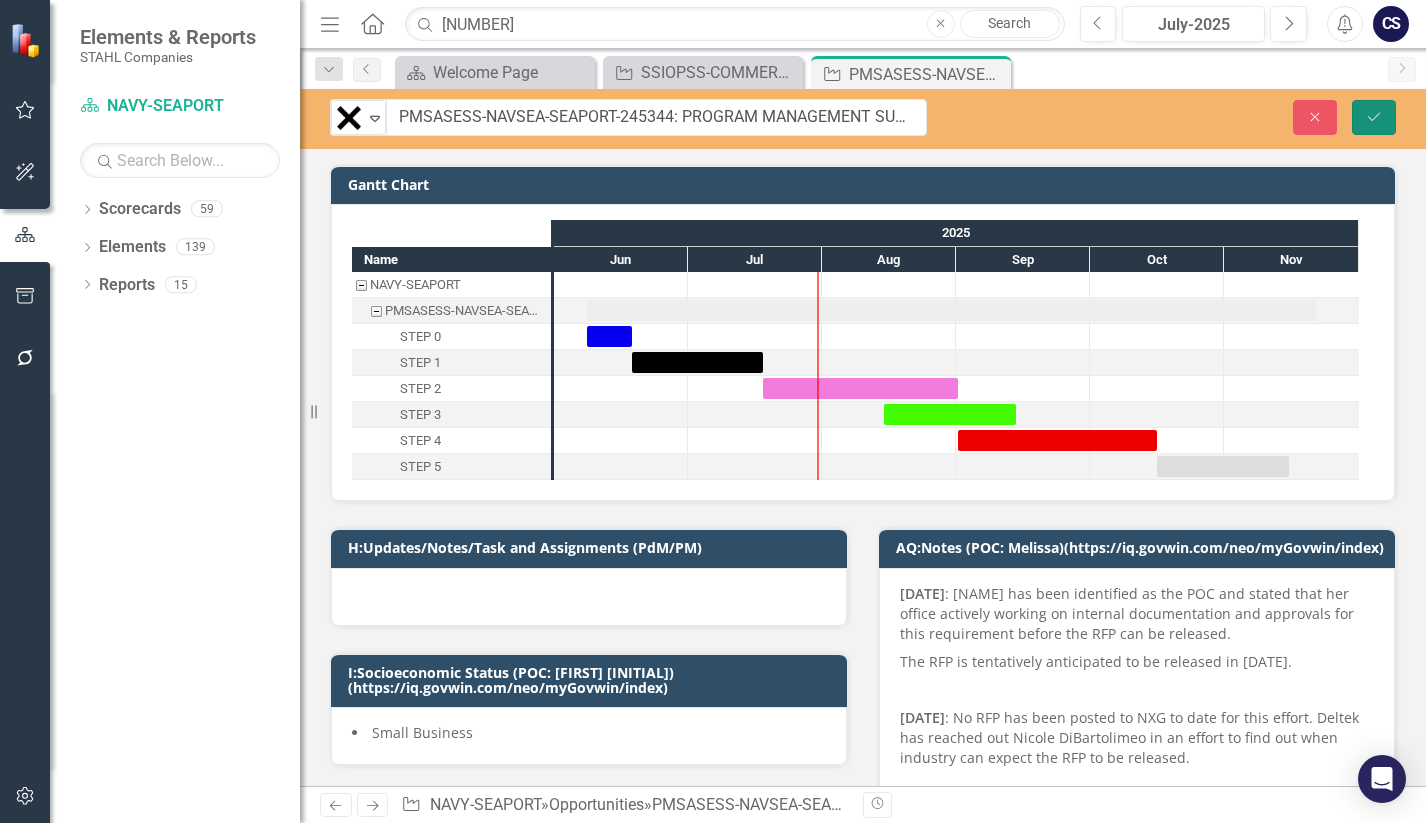 click on "Save" 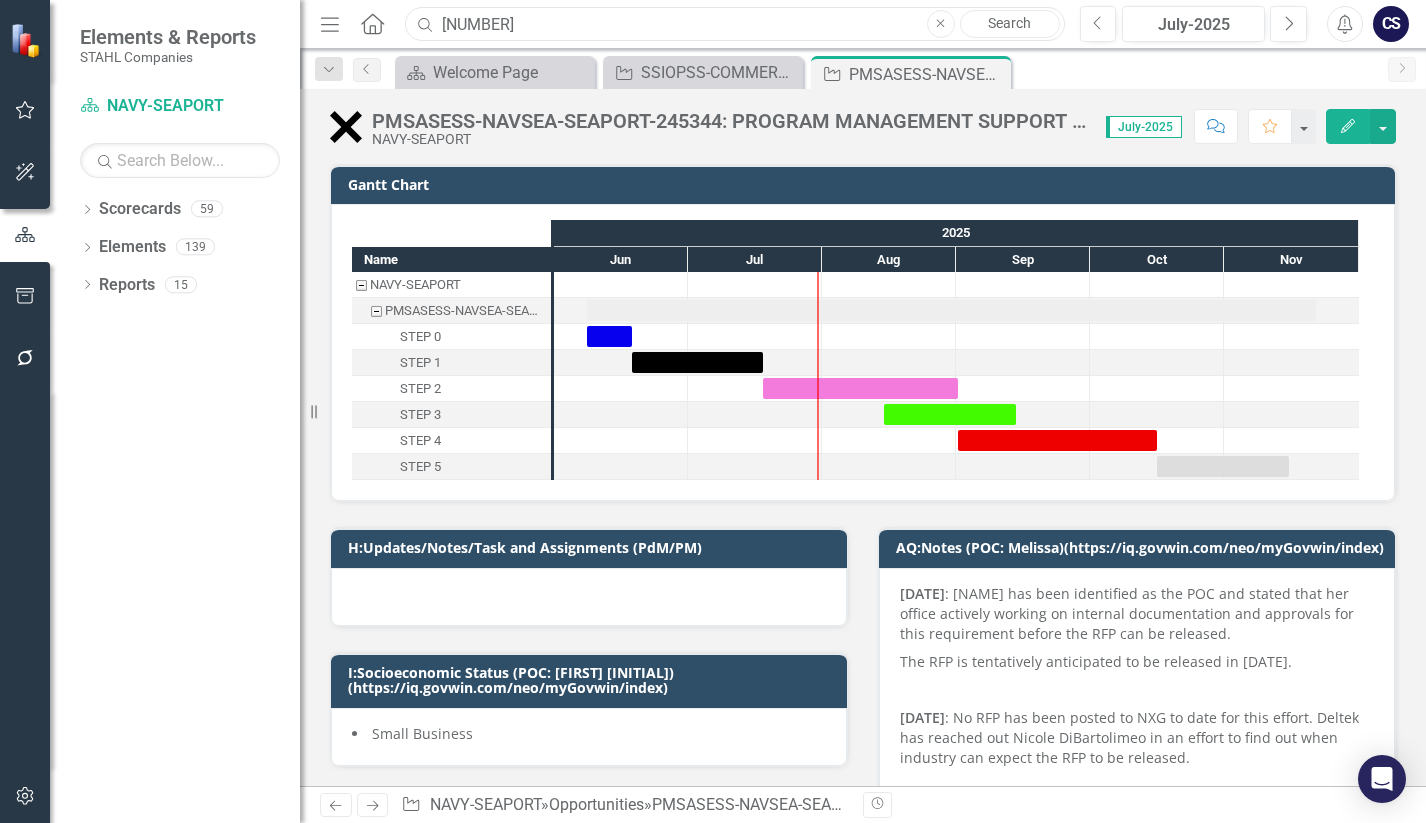 click on "245344" at bounding box center (734, 24) 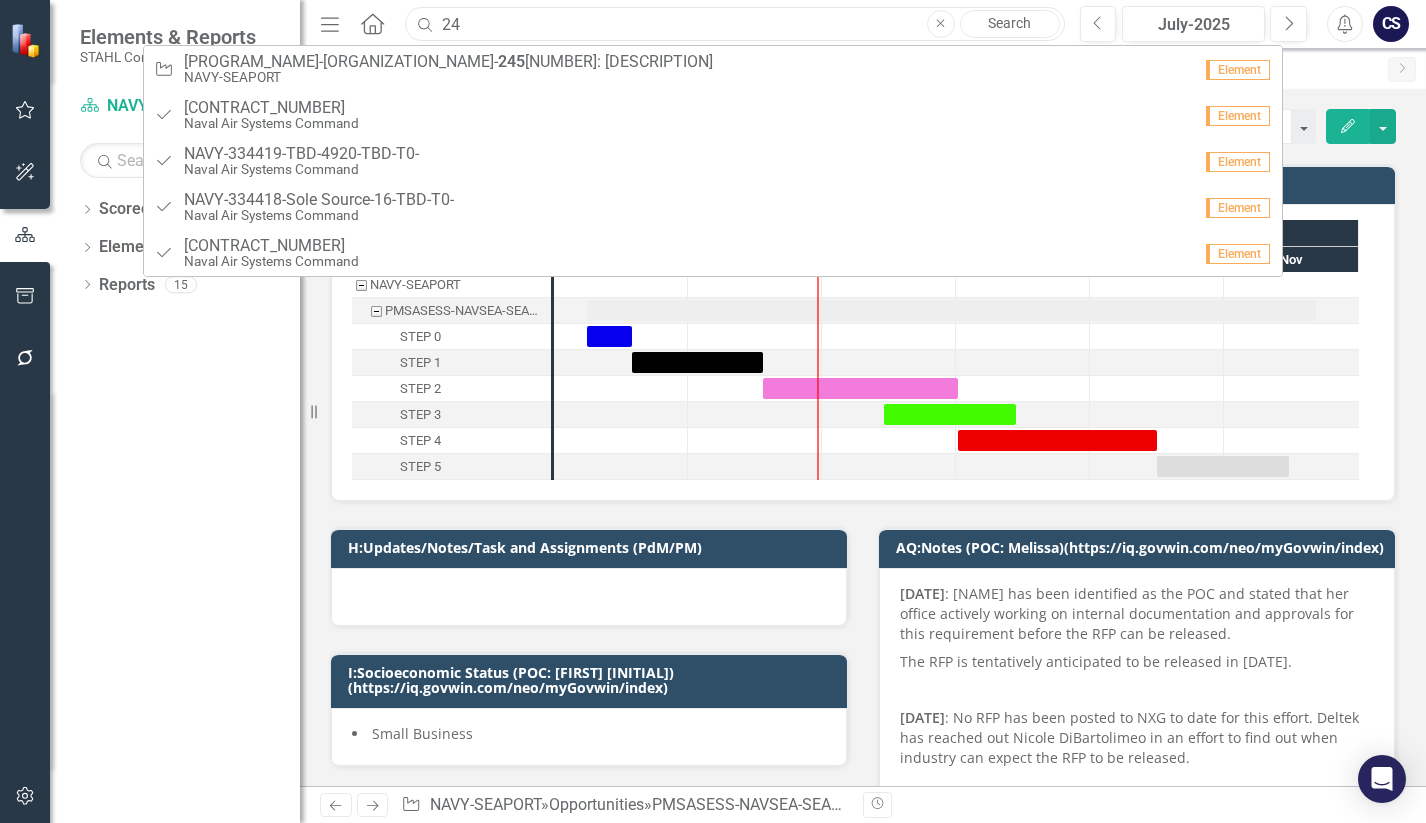 type on "2" 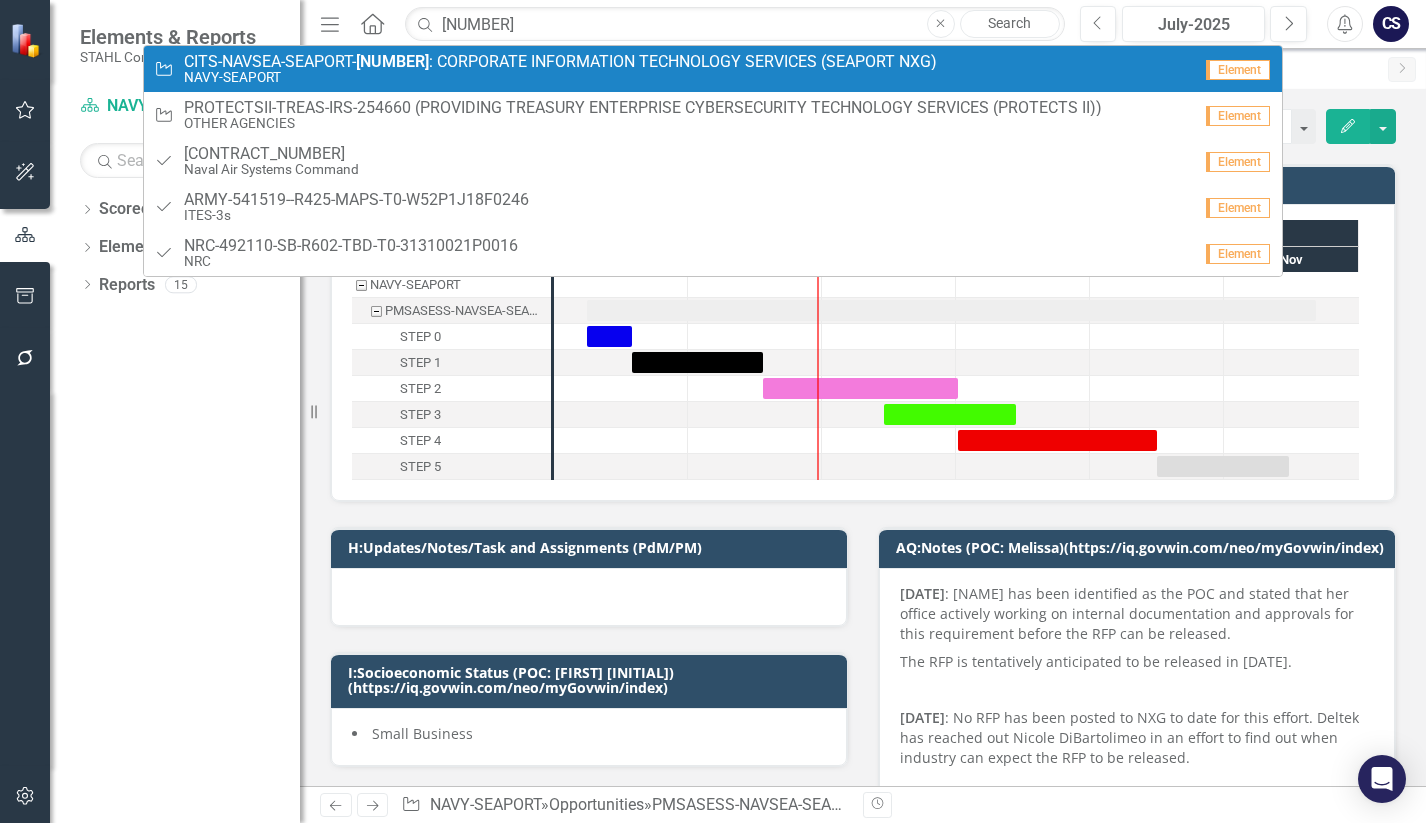 click on "NAVY-SEAPORT" at bounding box center [560, 77] 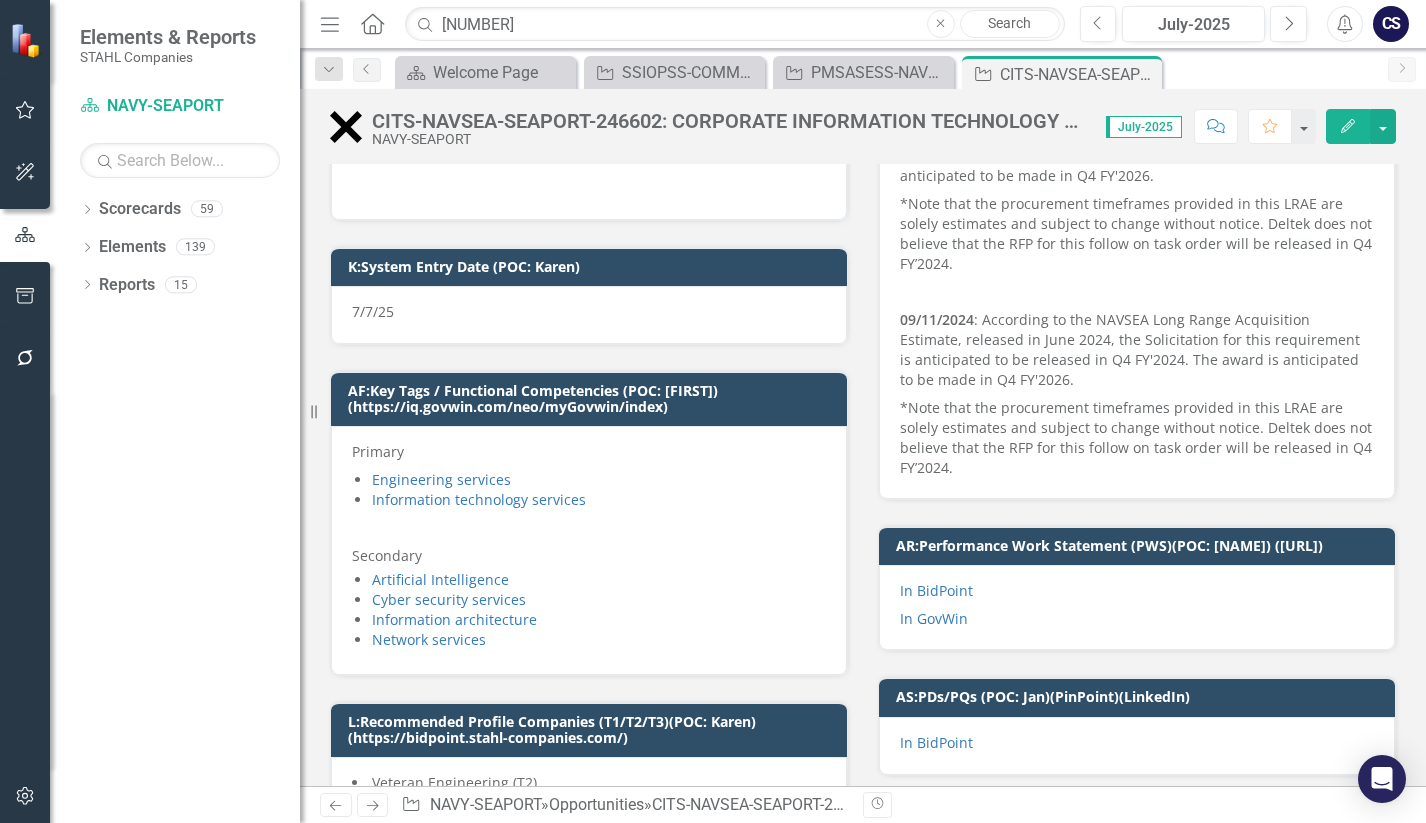 scroll, scrollTop: 0, scrollLeft: 0, axis: both 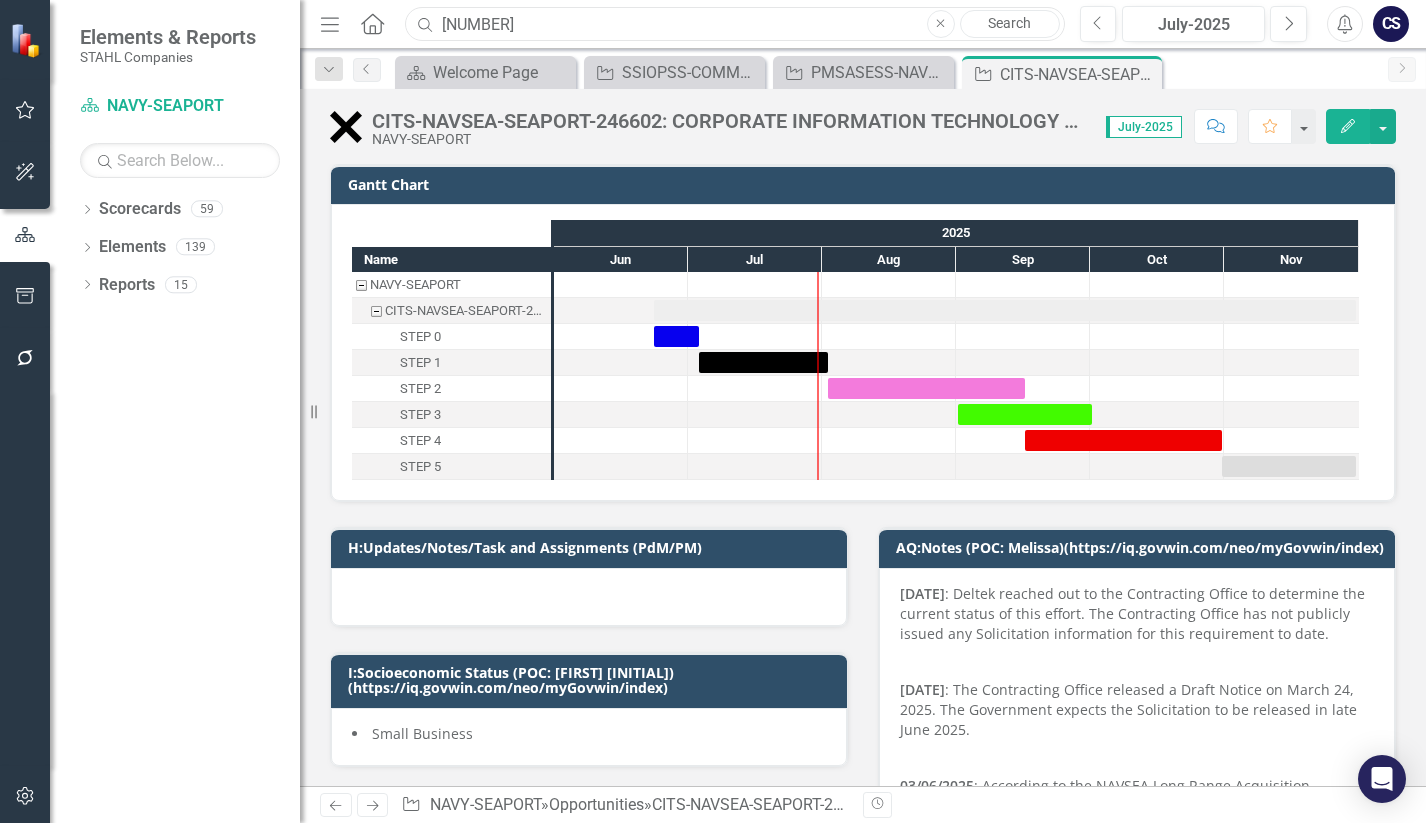 click on "246602" at bounding box center [734, 24] 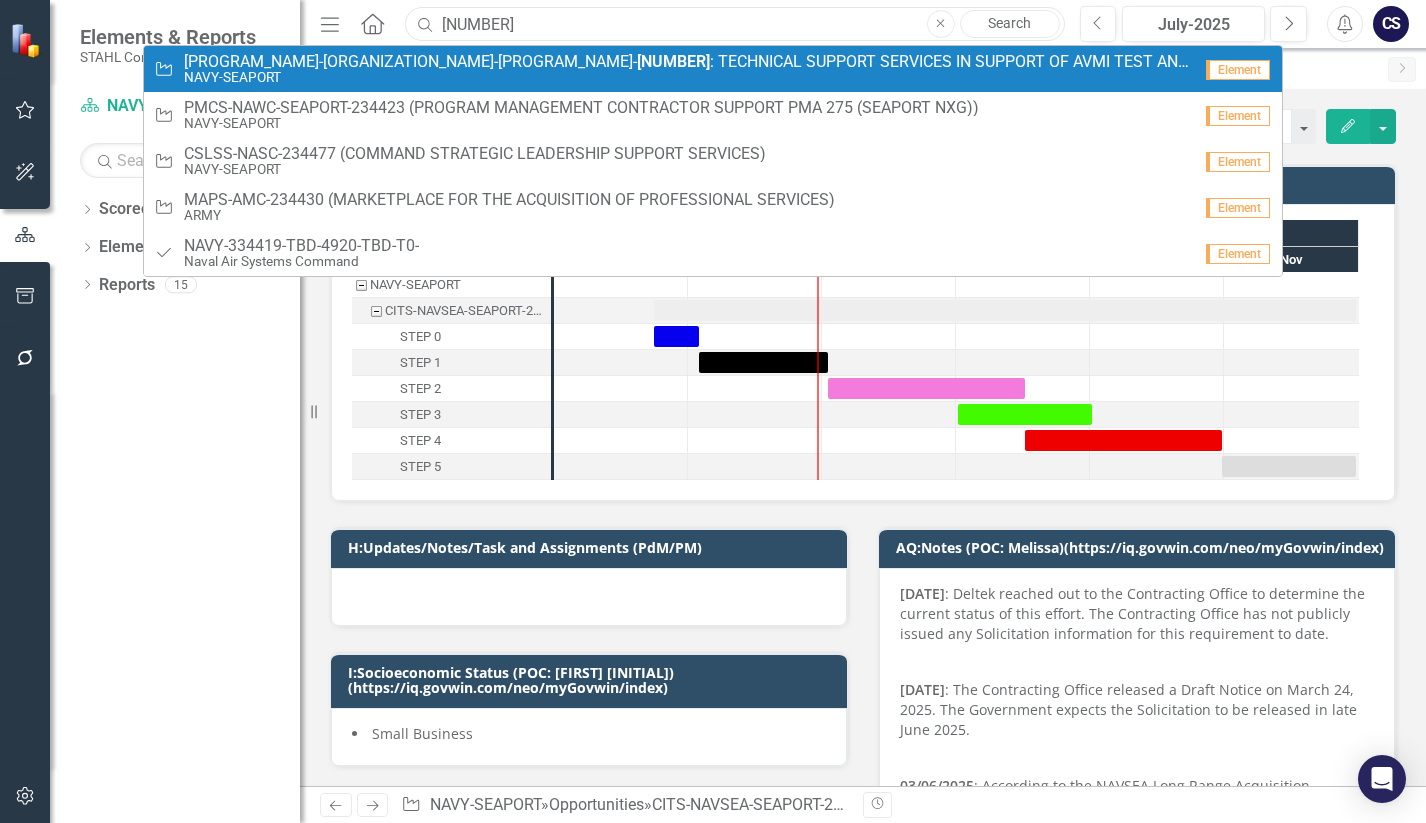 type on "234428" 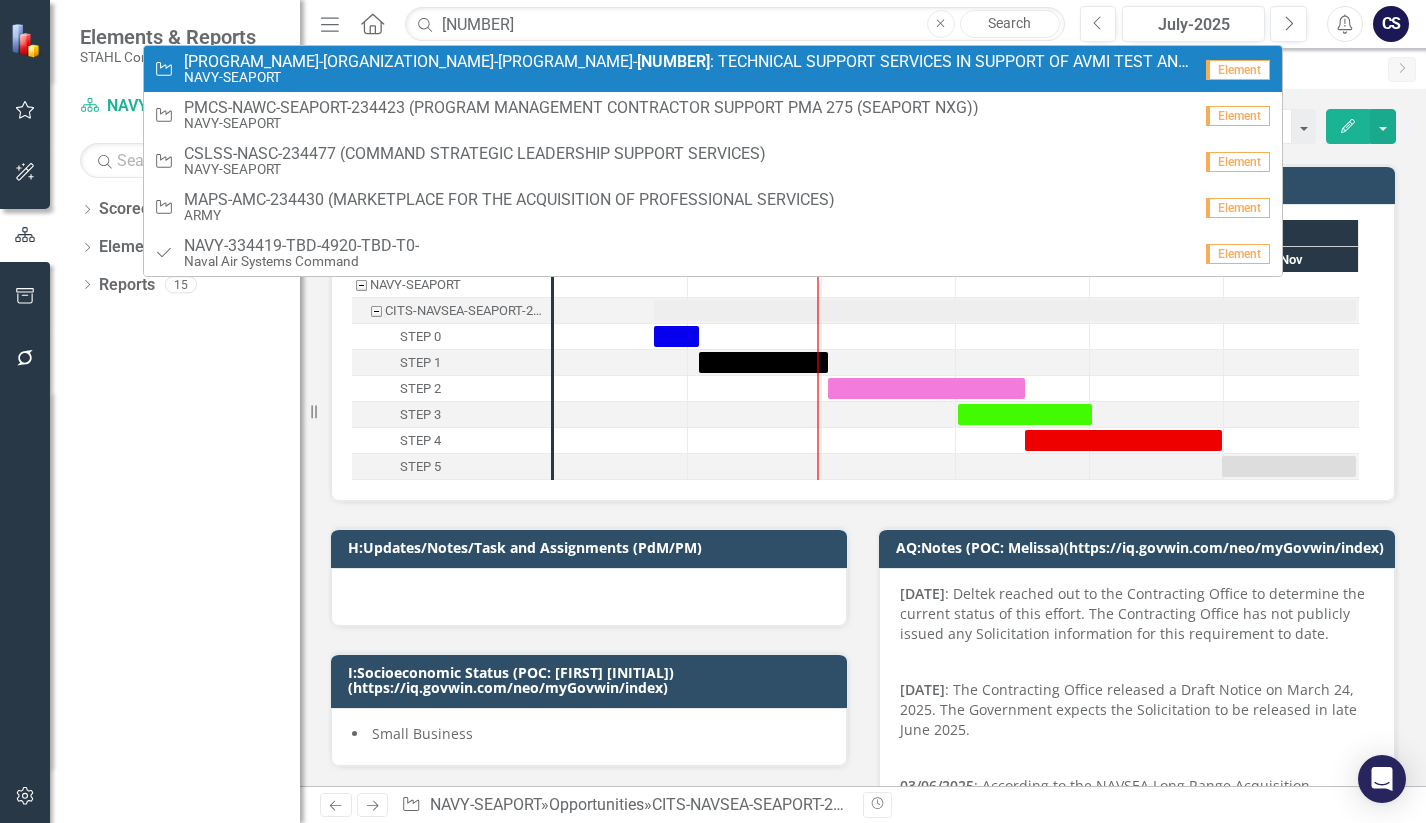 click on "Opportunity TSSAVMITEIE-NAVAIR-SEAPORT- 234428 : TECHNICAL SUPPORT SERVICES IN SUPPORT OF AVMI TEST AND EVALUATION AND INSTRUMENTATION EFFORTS (AVMI) NAVY-SEAPORT Element" at bounding box center (713, 69) 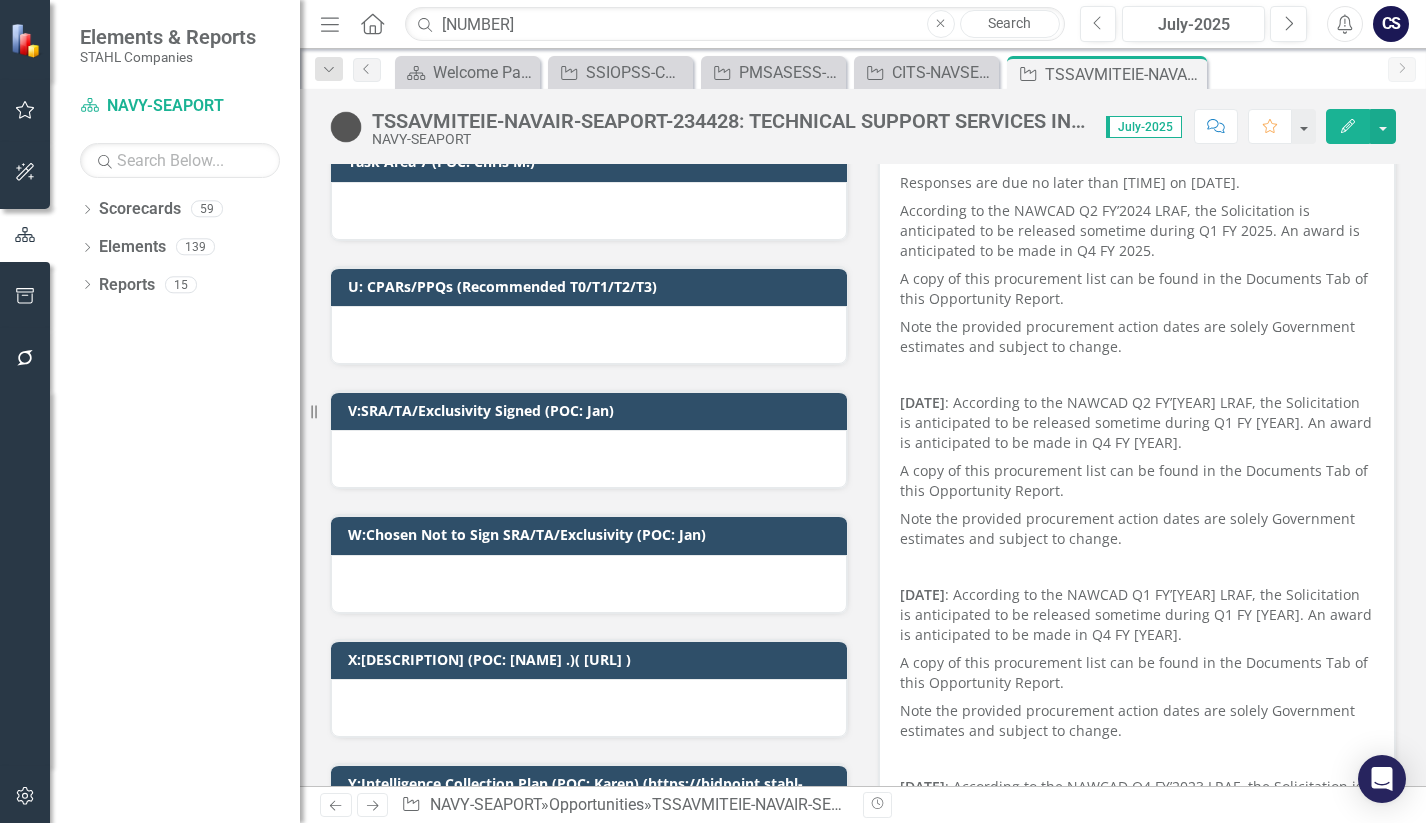 scroll, scrollTop: 3248, scrollLeft: 0, axis: vertical 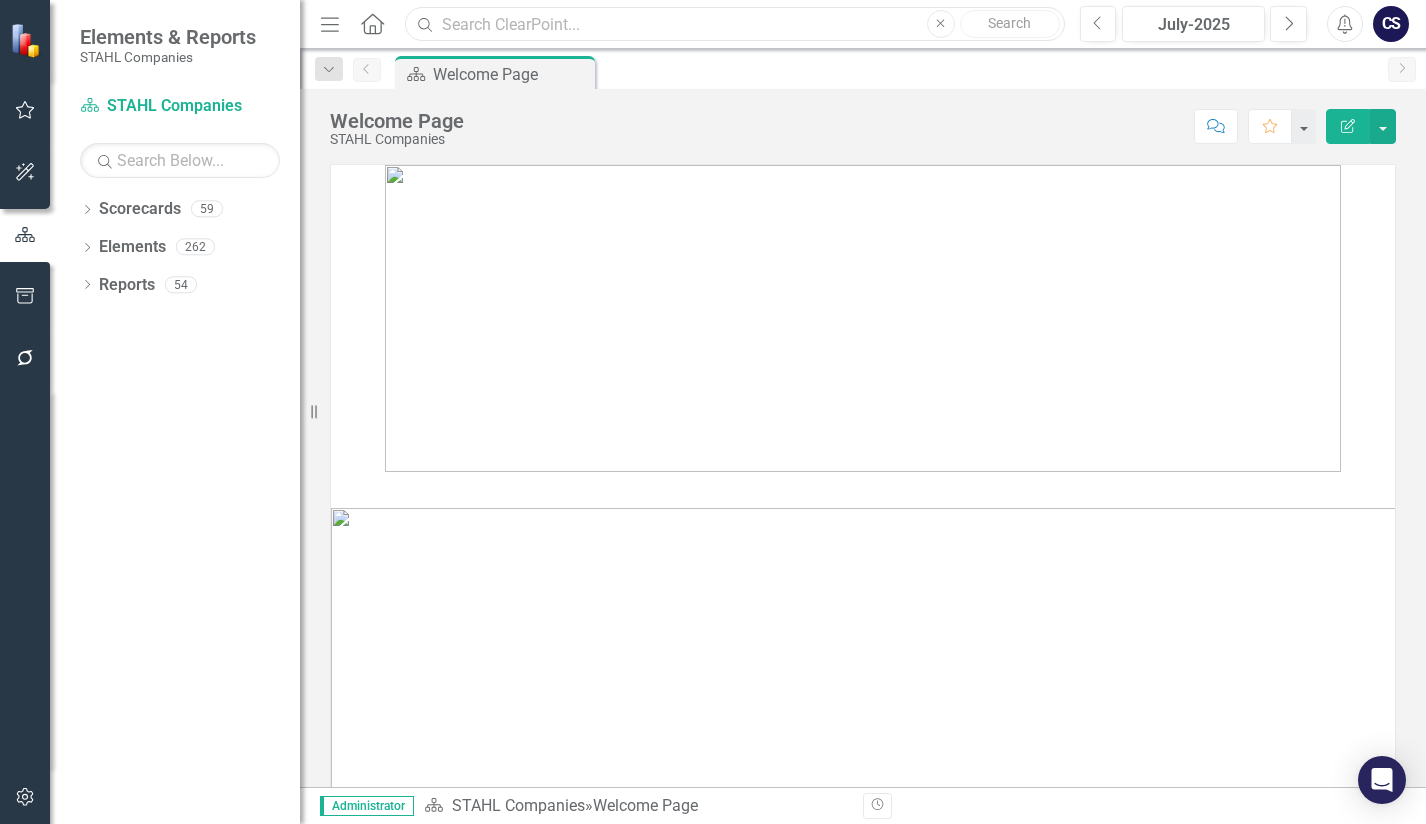 click at bounding box center [734, 24] 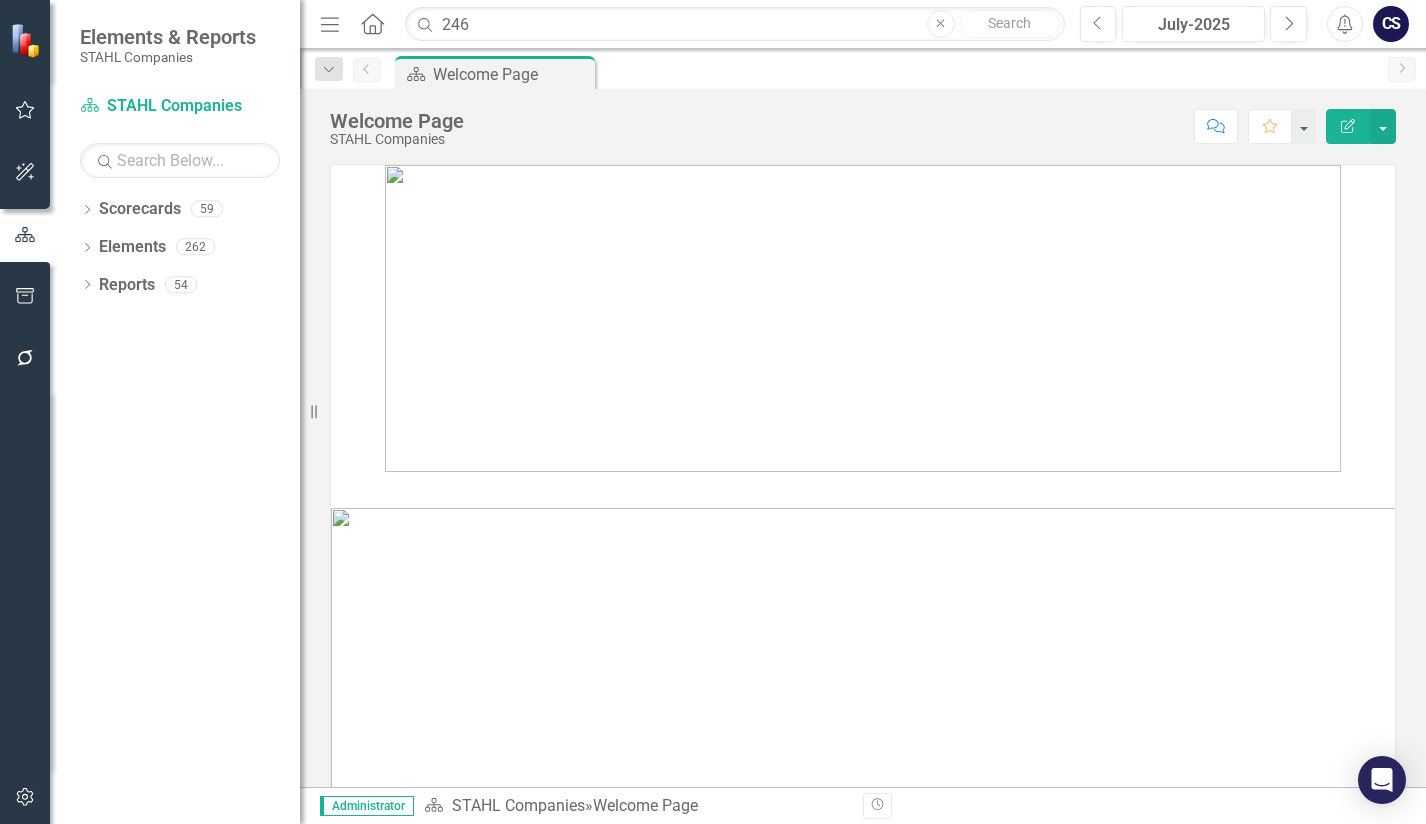 click at bounding box center (863, 930) 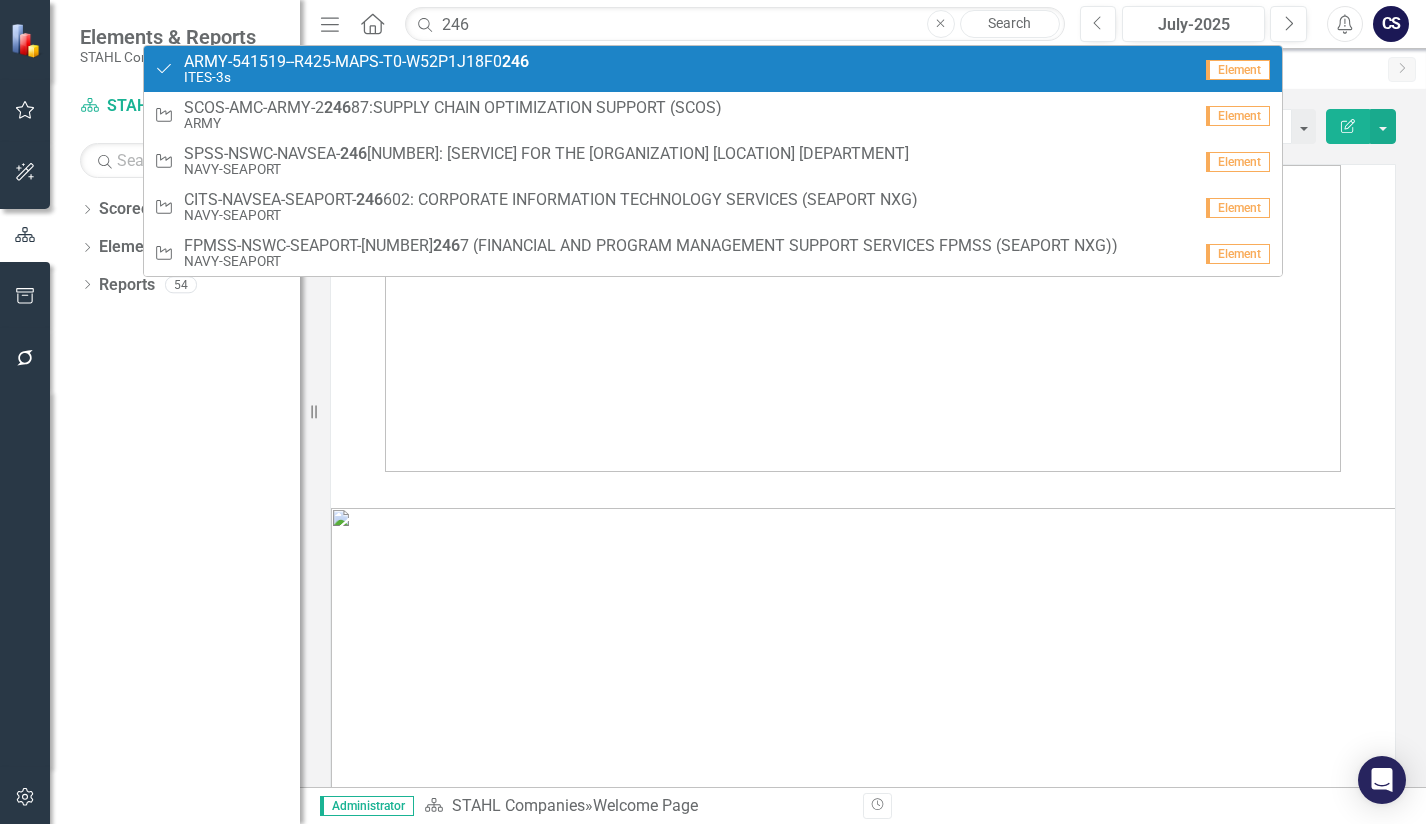 click on "ARMY-541519--R425-MAPS-T0-W52P1J18F0 246" at bounding box center [356, 62] 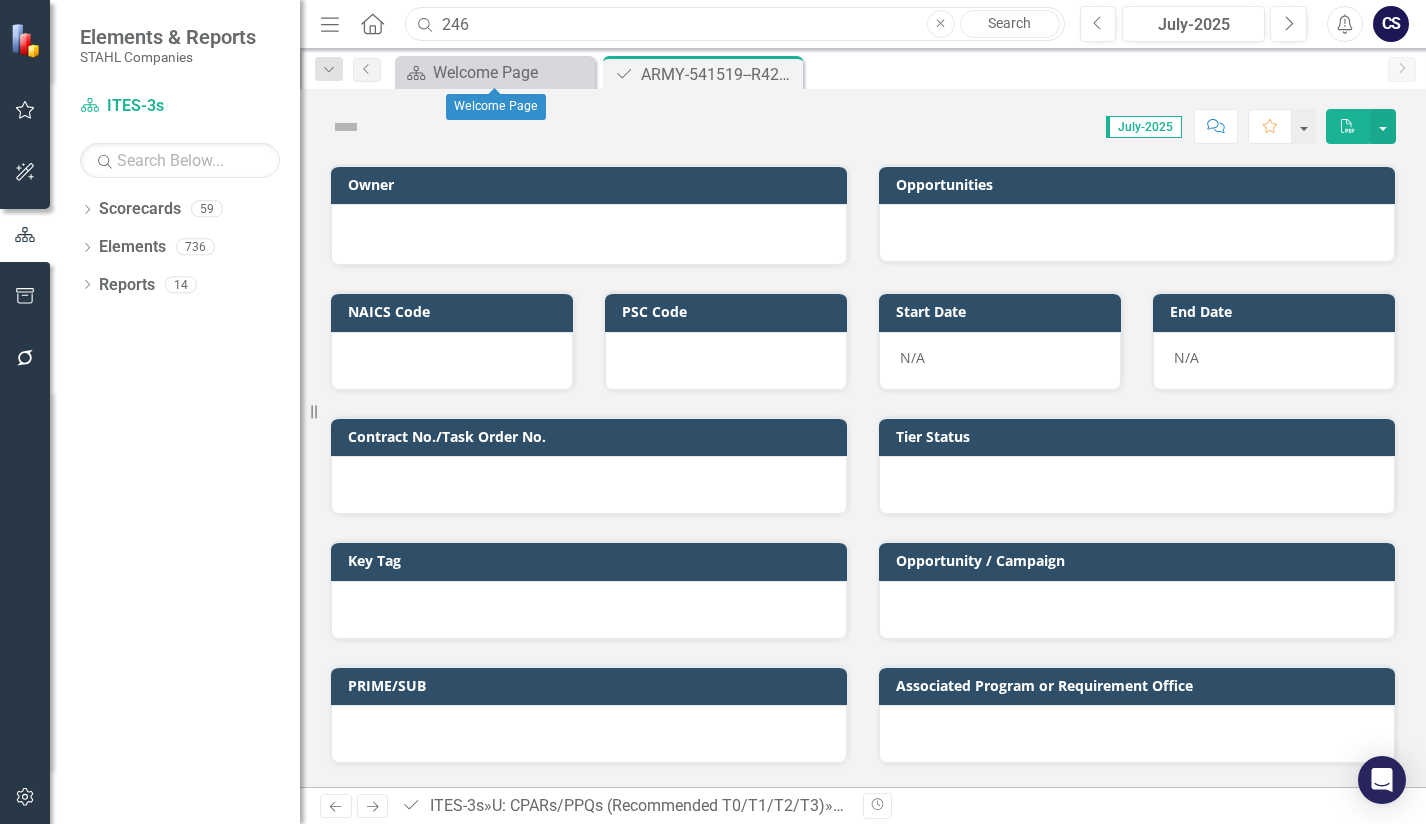 click on "246" at bounding box center [734, 24] 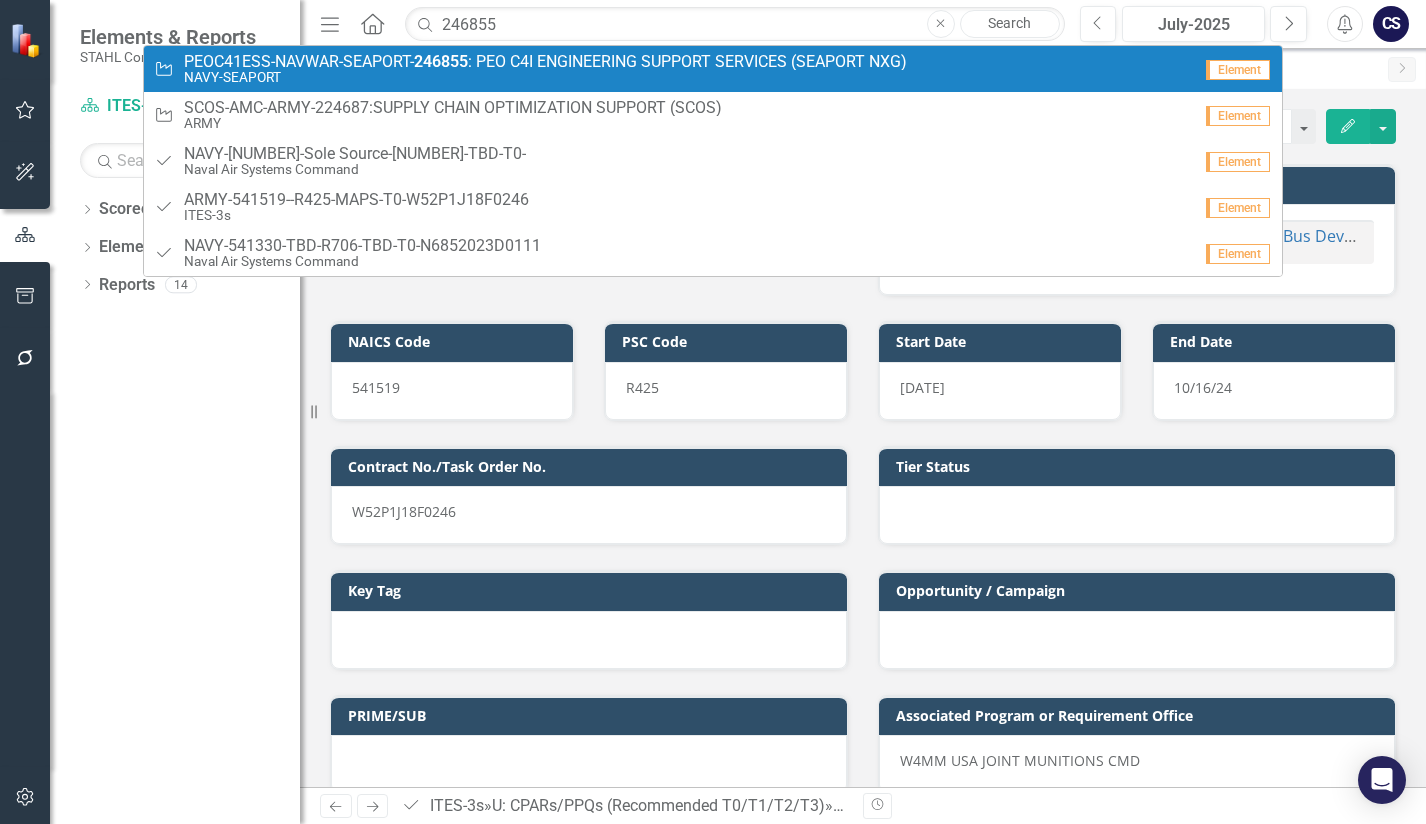 click on "PEOC41ESS-NAVWAR-SEAPORT- [NUMBER] : PEO C4I ENGINEERING SUPPORT SERVICES (SEAPORT NXG)" at bounding box center [545, 62] 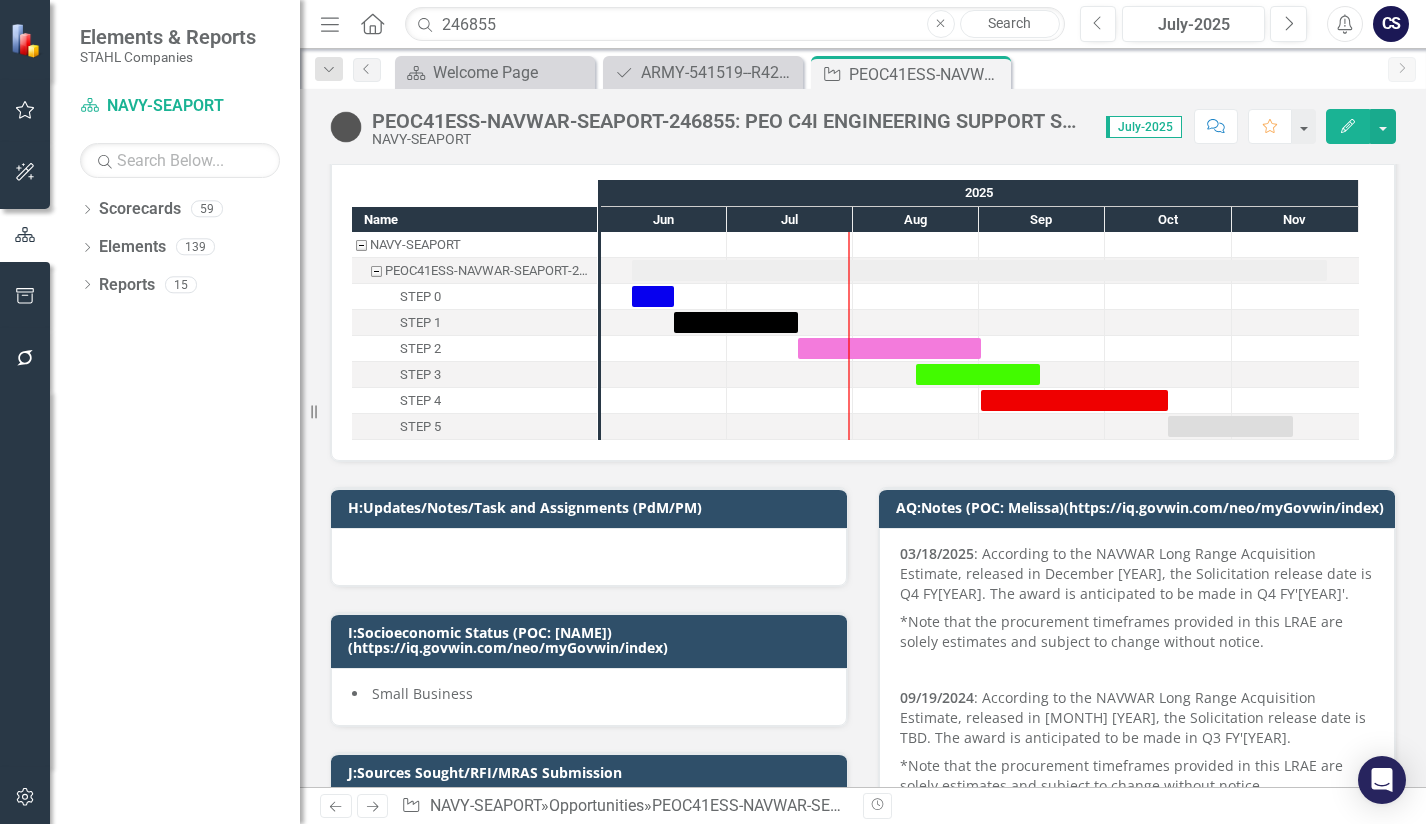 scroll, scrollTop: 0, scrollLeft: 0, axis: both 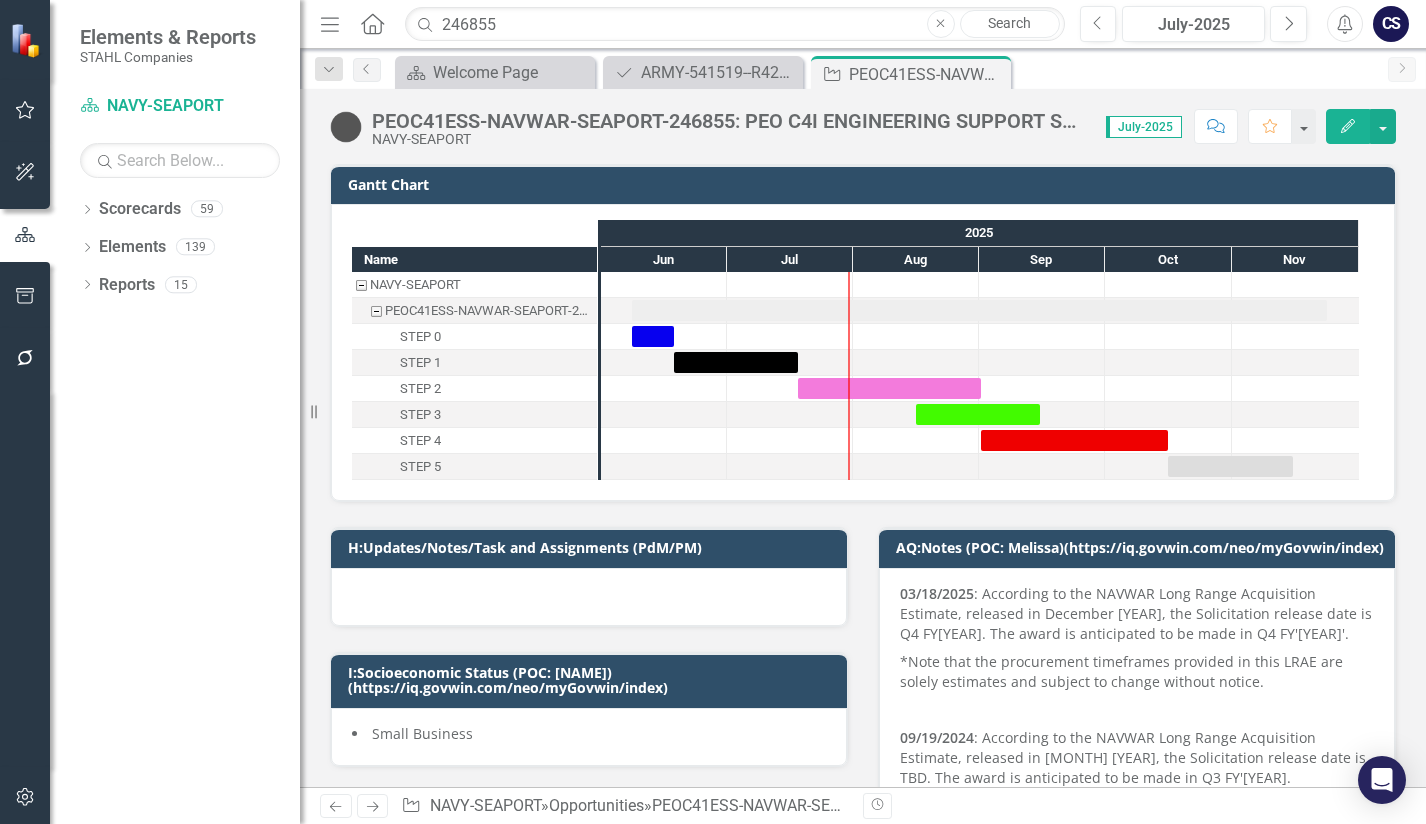 click at bounding box center (346, 127) 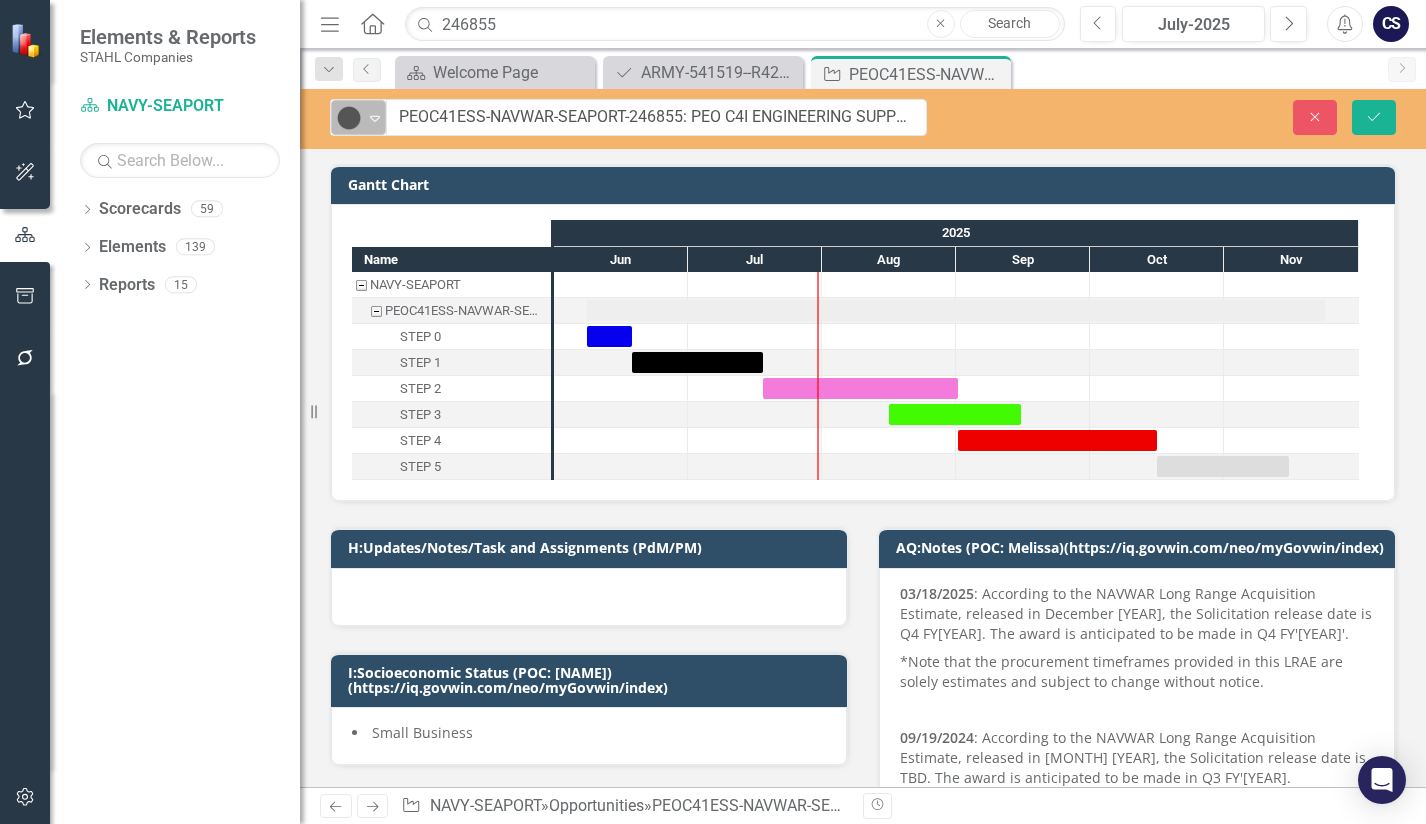 click on "Expand" at bounding box center [375, 117] 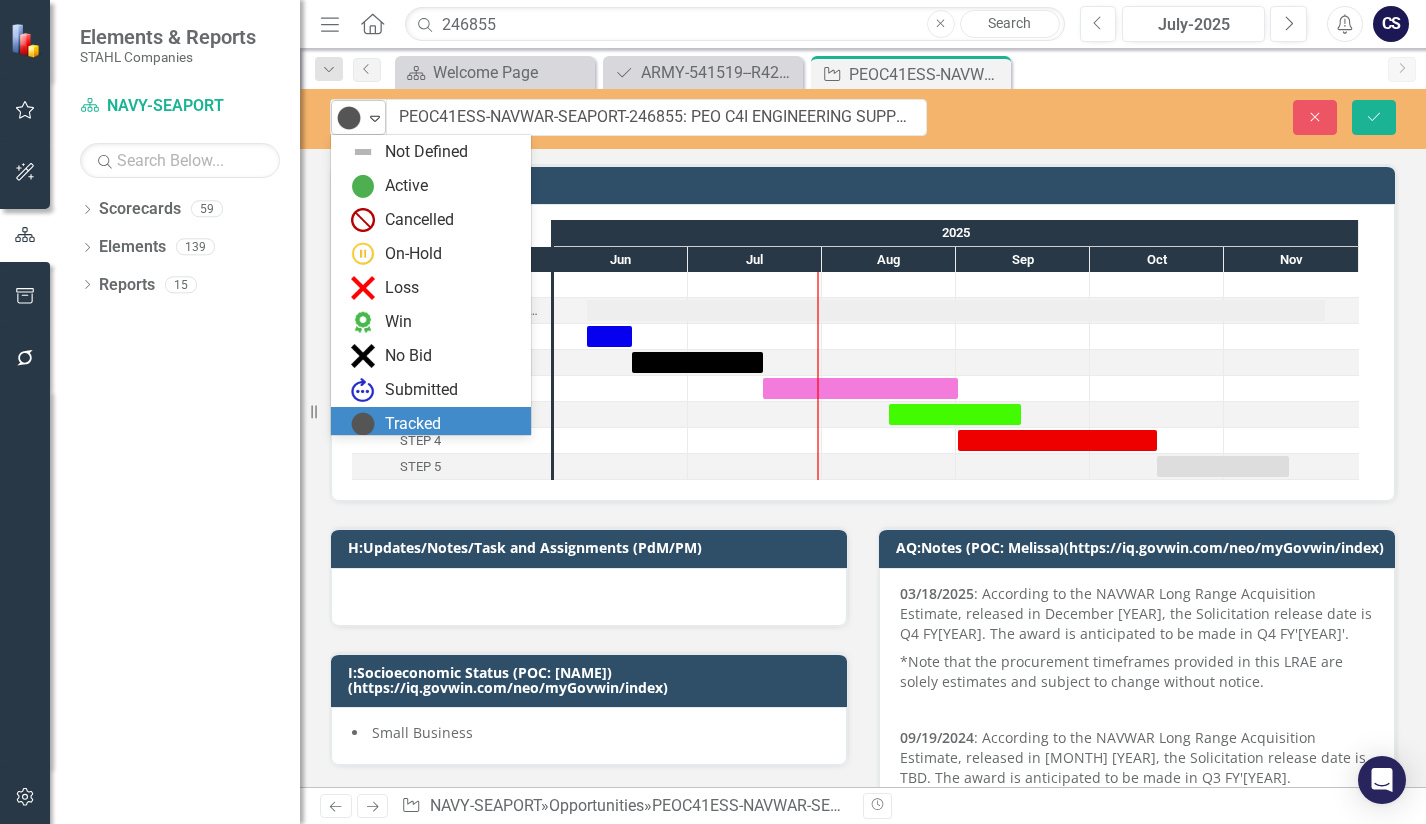 scroll, scrollTop: 17, scrollLeft: 0, axis: vertical 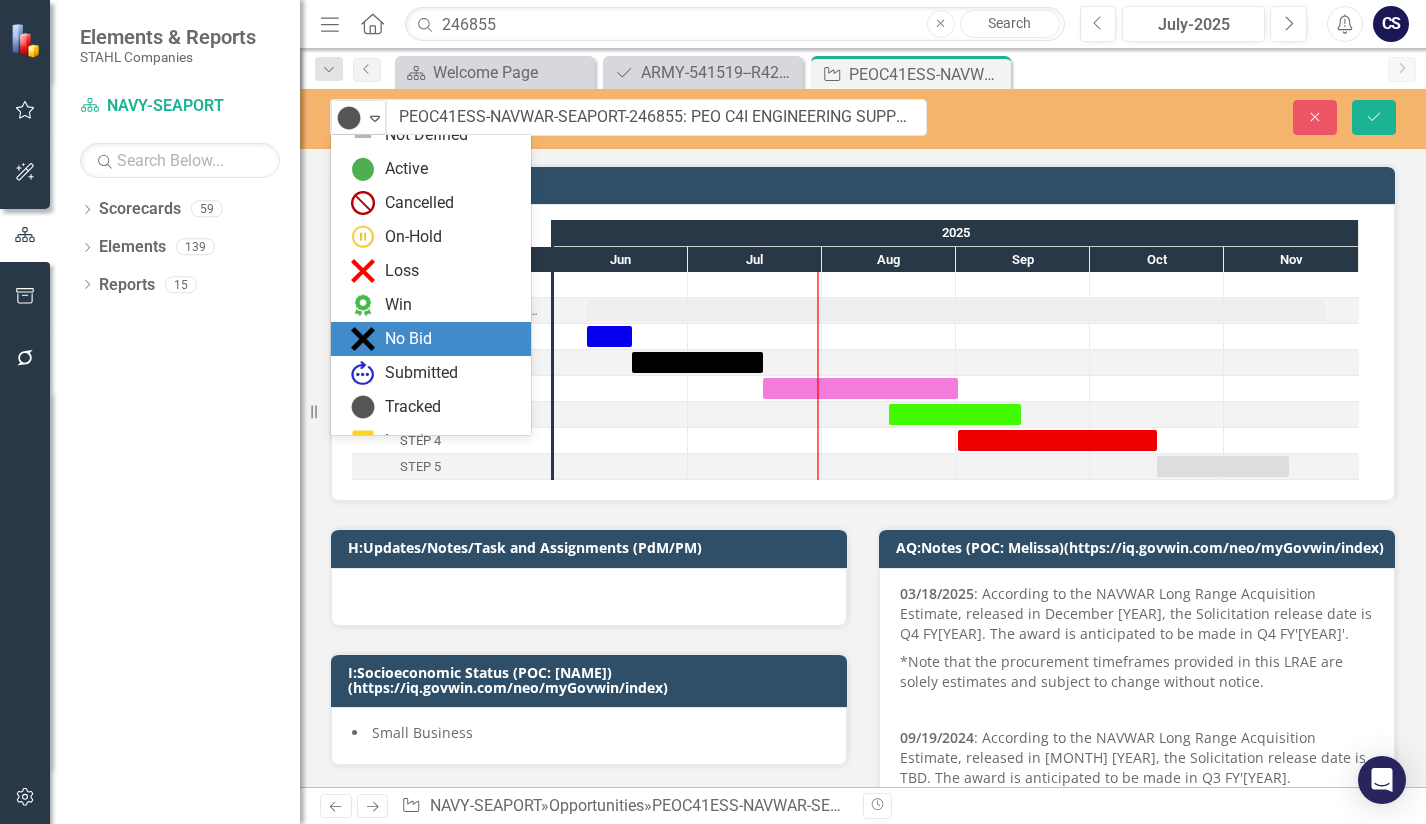 click on "No Bid" at bounding box center (408, 339) 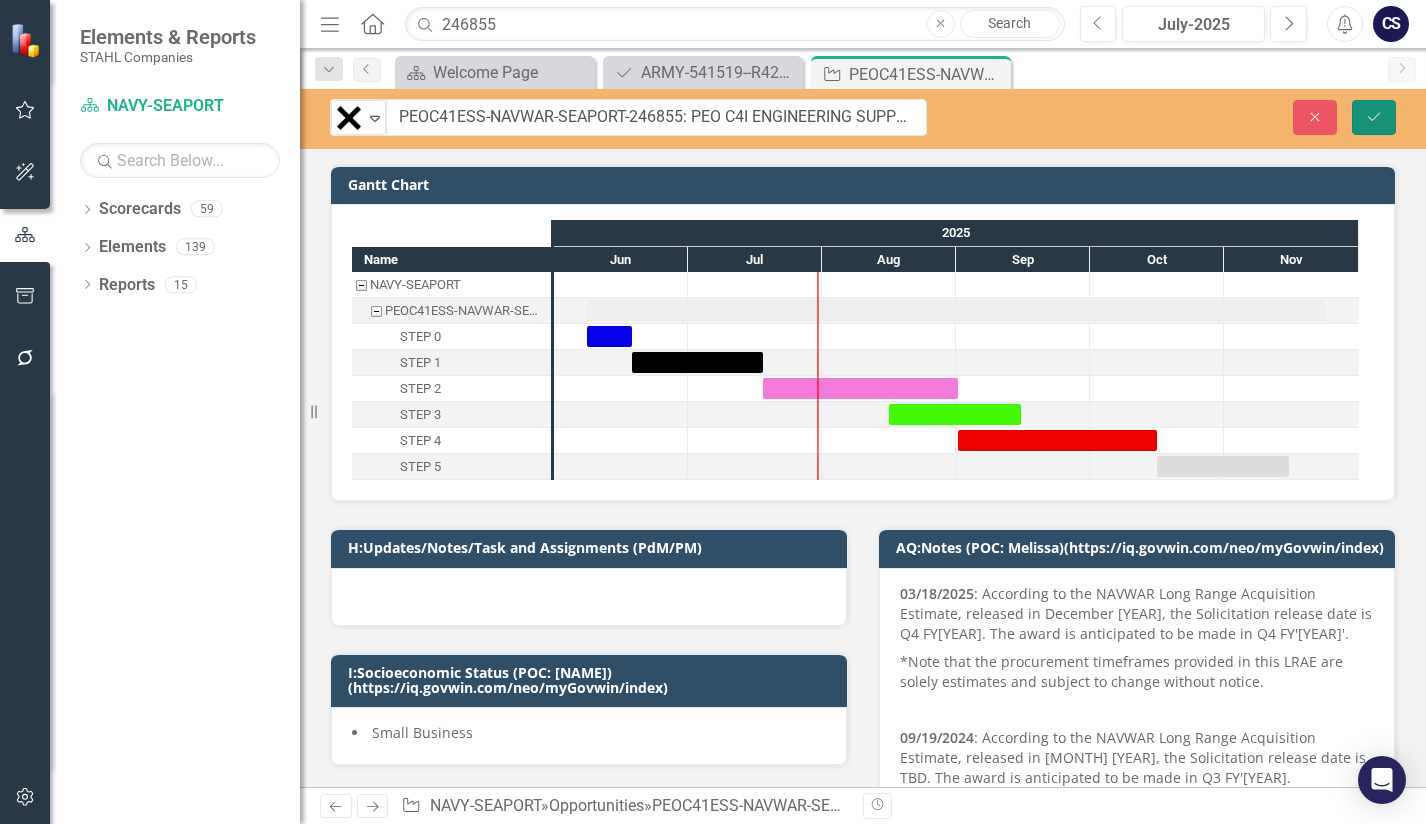 click on "Save" 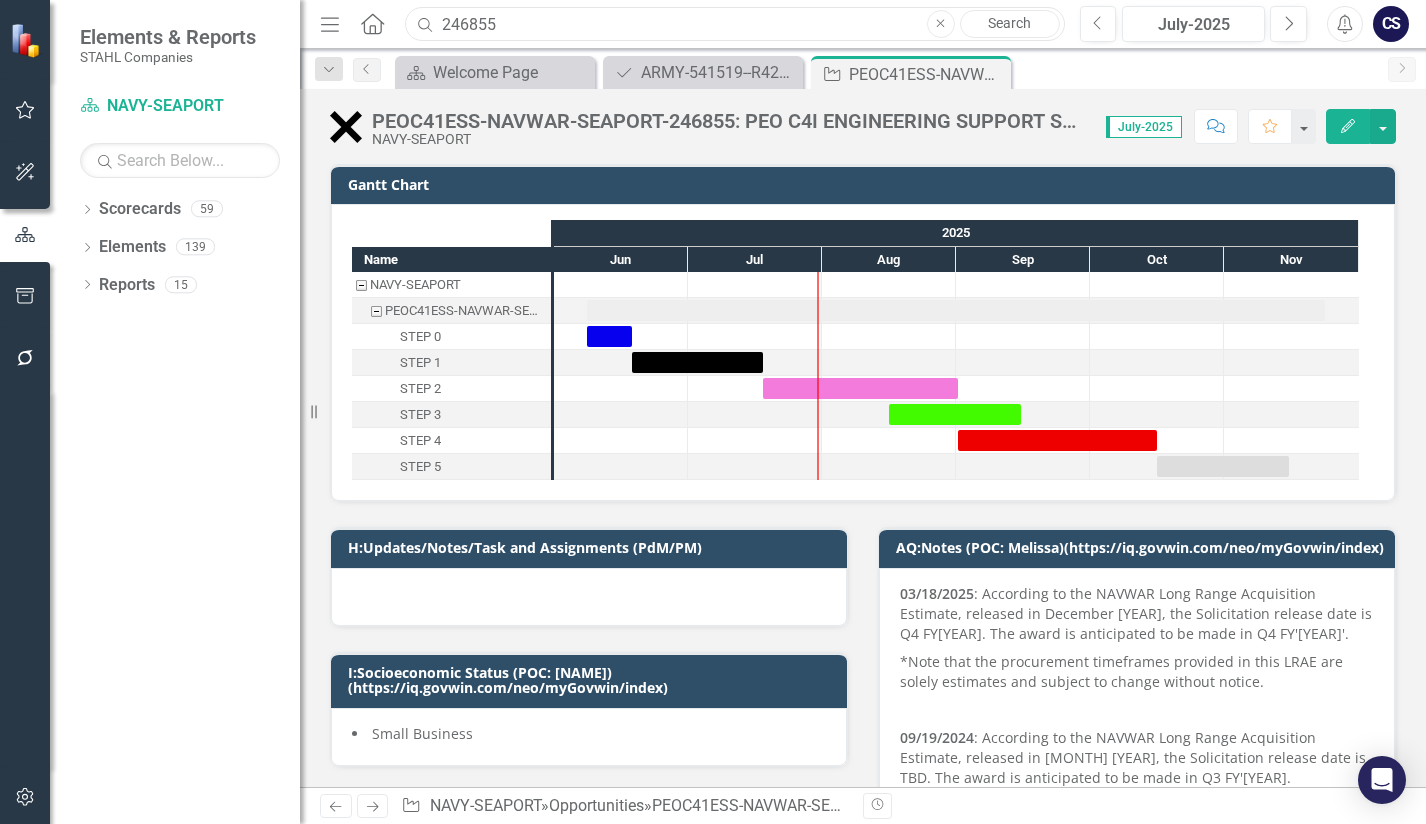 click on "246855" at bounding box center [734, 24] 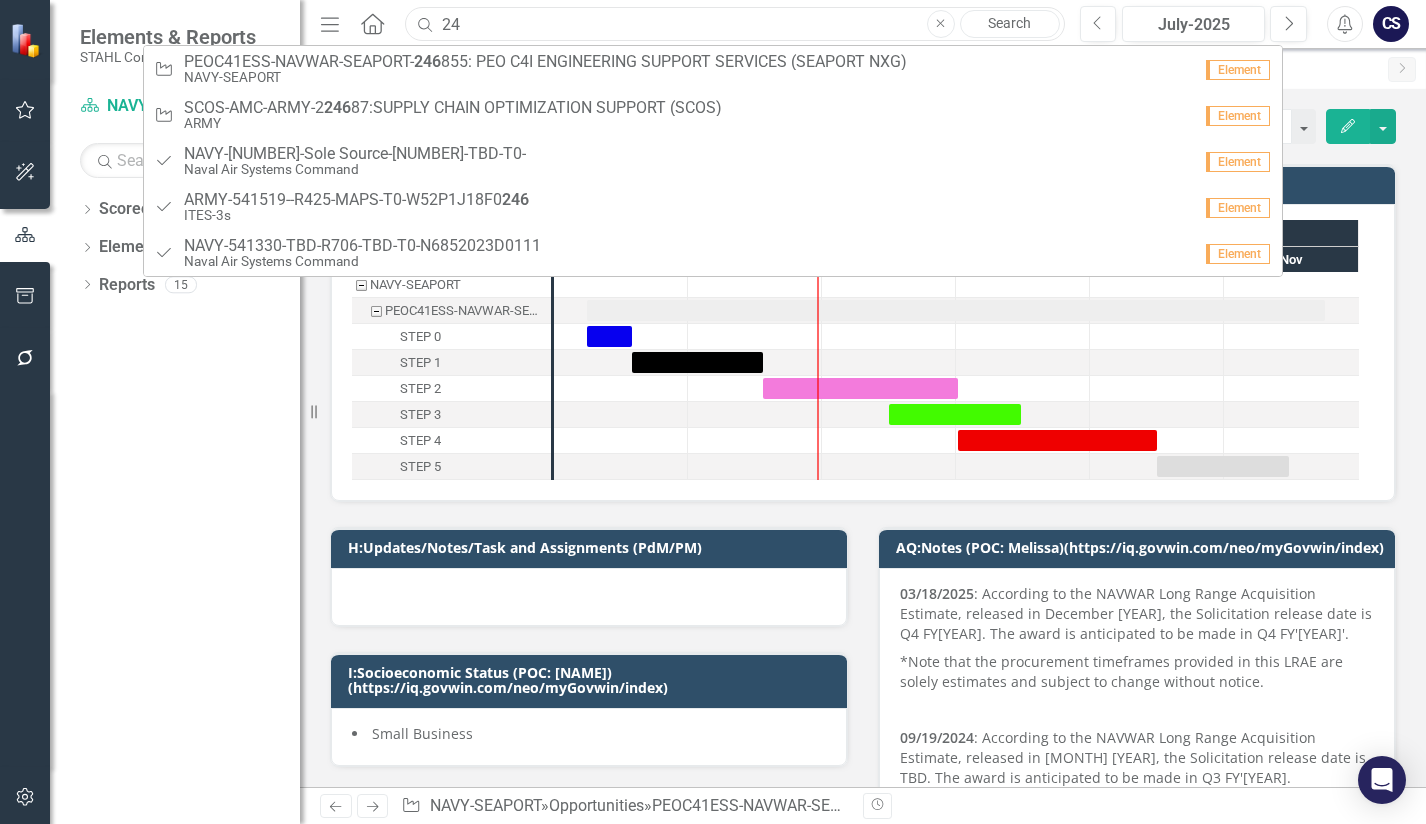 type on "2" 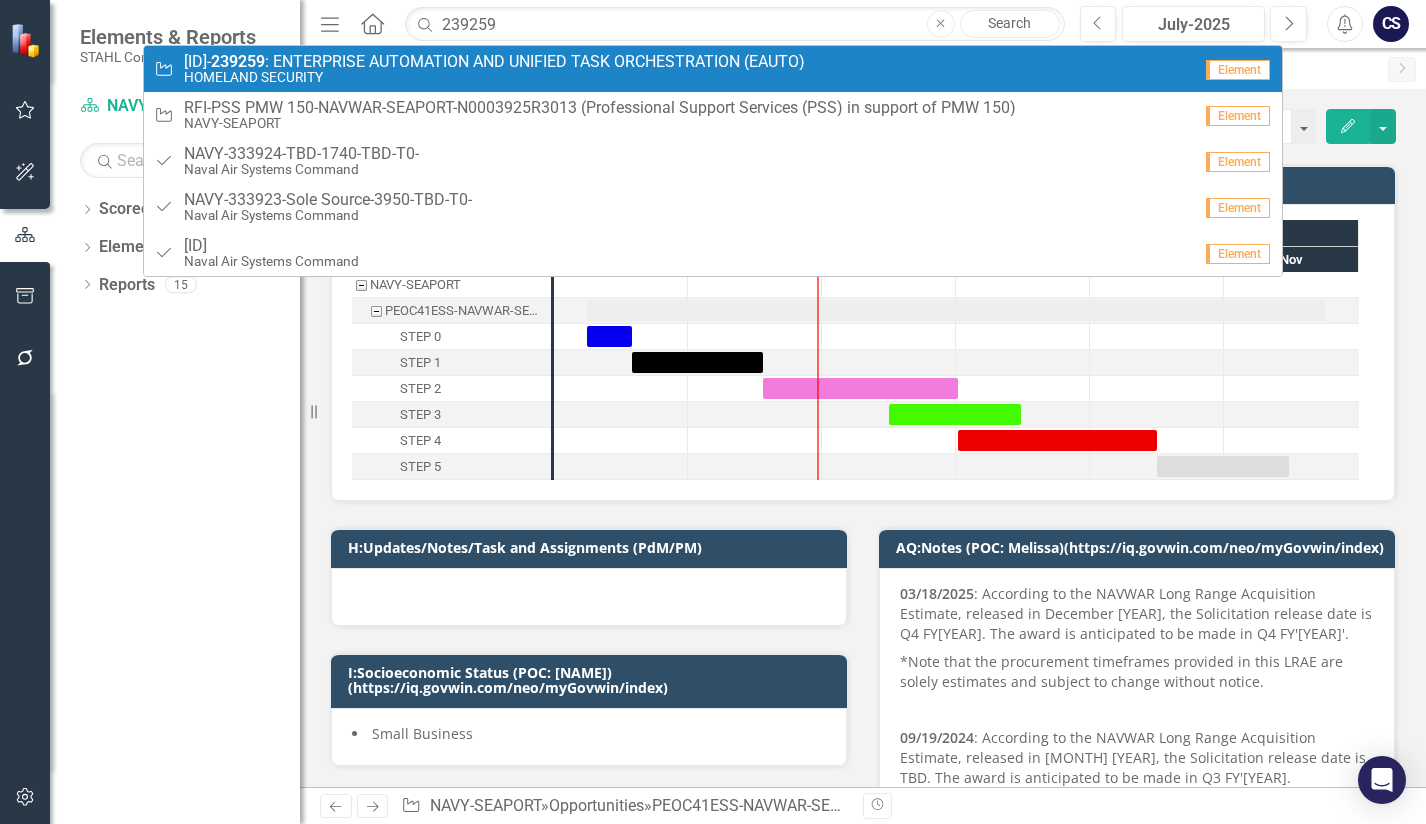 click on "EAUTO-DHS-UCIS- [NUMBER] : ENTERPRISE AUTOMATION AND UNIFIED TASK ORCHESTRATION (EAUTO)" at bounding box center (494, 62) 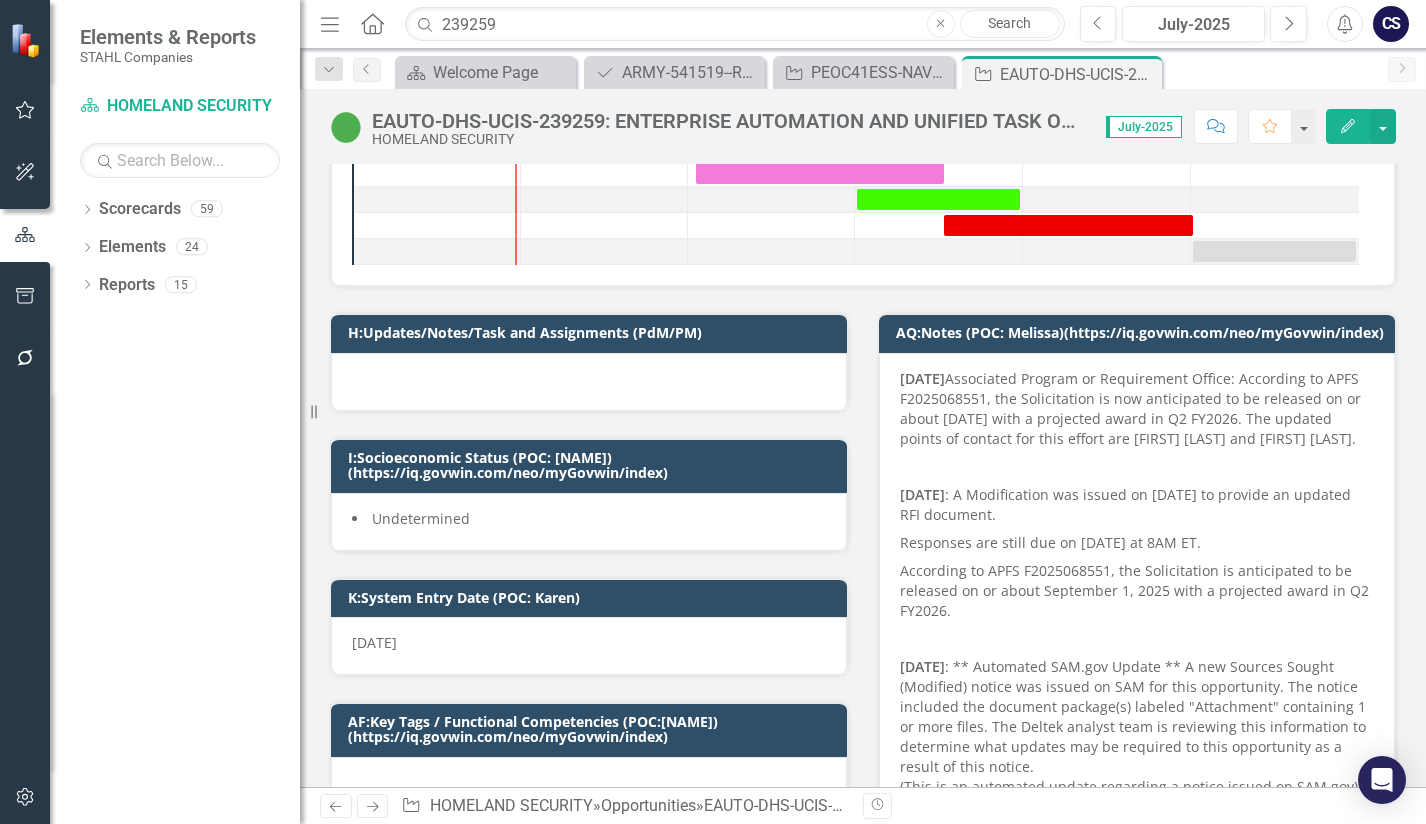 scroll, scrollTop: 0, scrollLeft: 0, axis: both 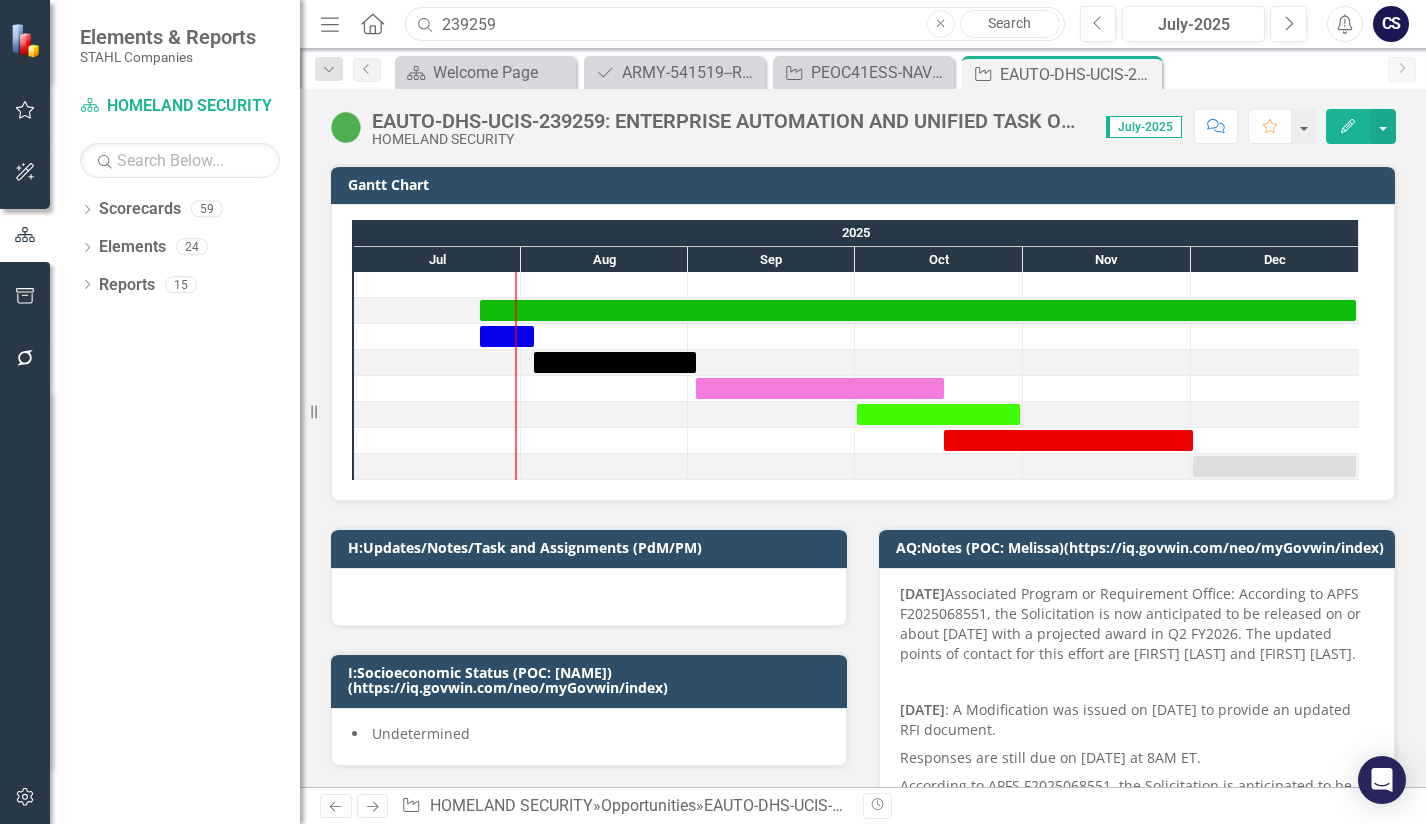 click on "239259" at bounding box center (734, 24) 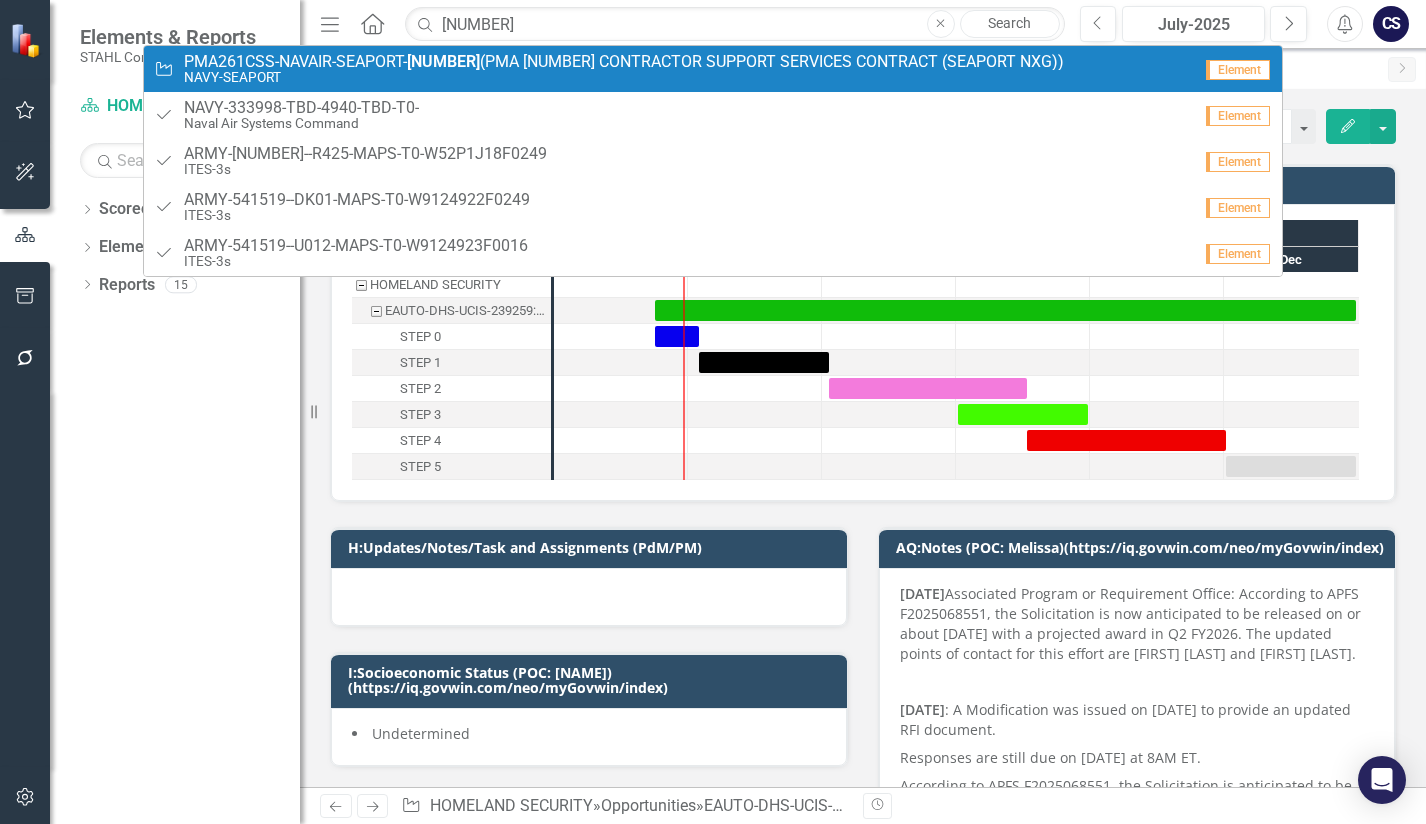 click on "PMA261CSS-NAVAIR-SEAPORT- [NUMBER] (PMA 261 CONTRACTOR SUPPORT SERVICES CONTRACT (SEAPORT NXG))" at bounding box center (624, 62) 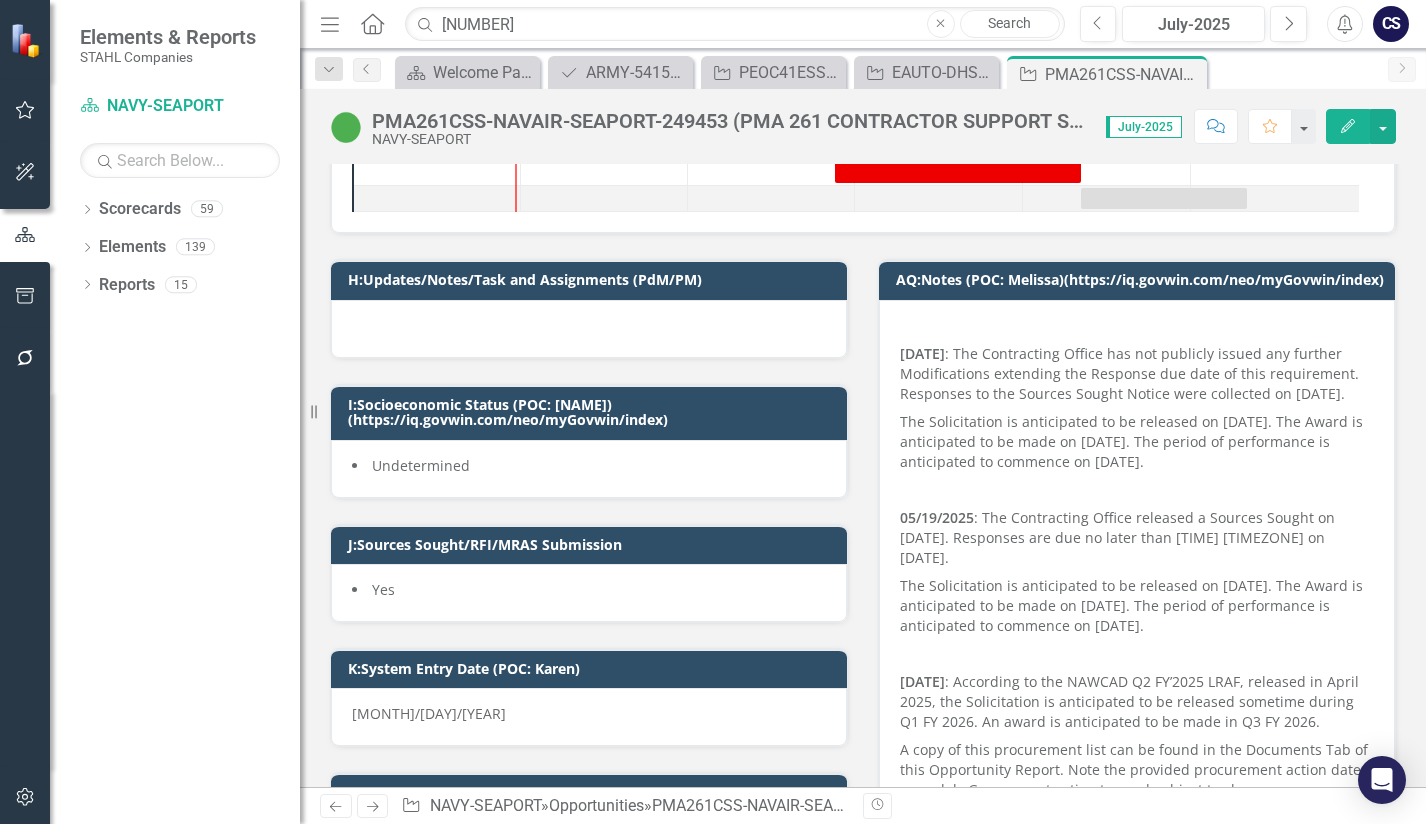 scroll, scrollTop: 317, scrollLeft: 0, axis: vertical 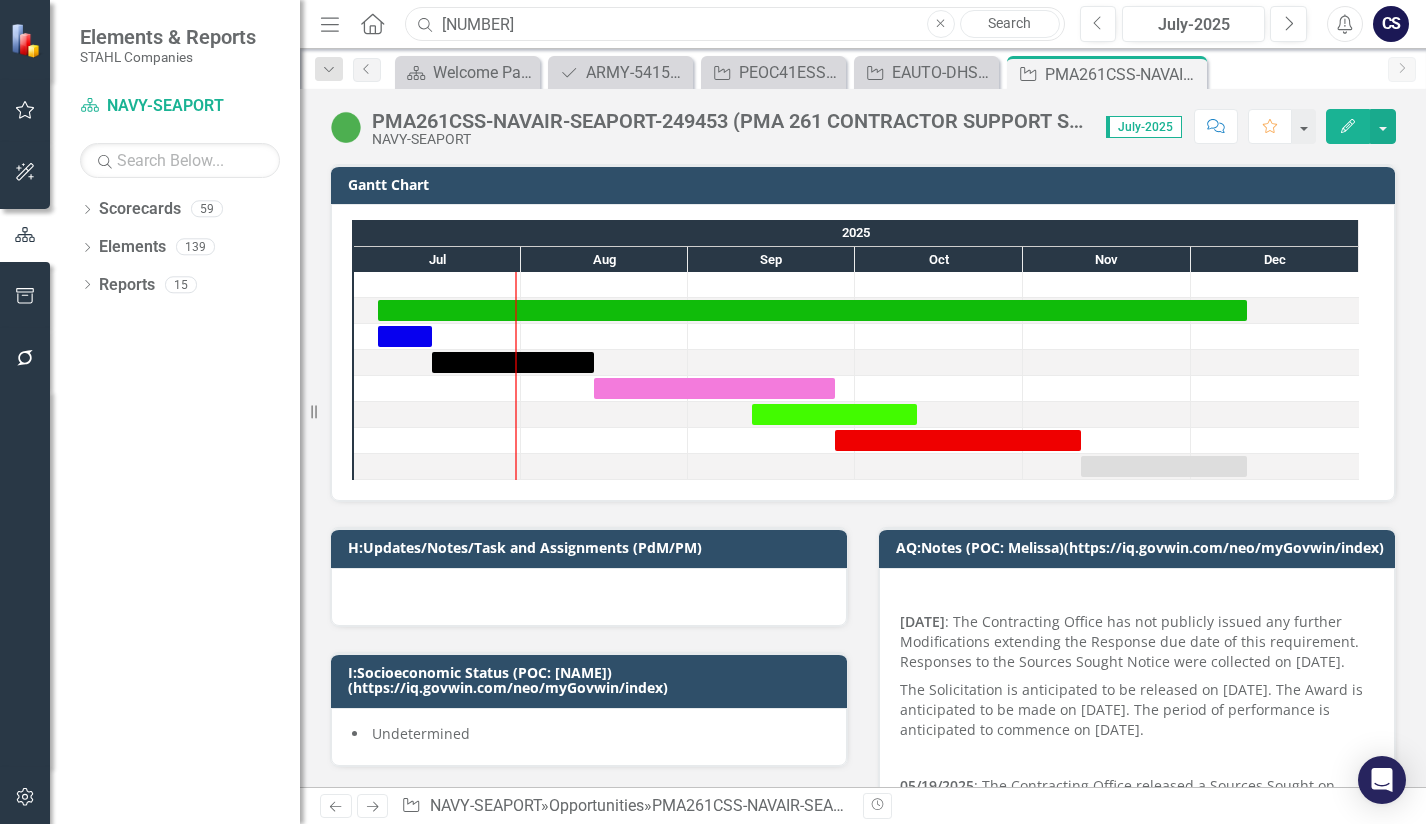click on "[NUMBER]" at bounding box center [734, 24] 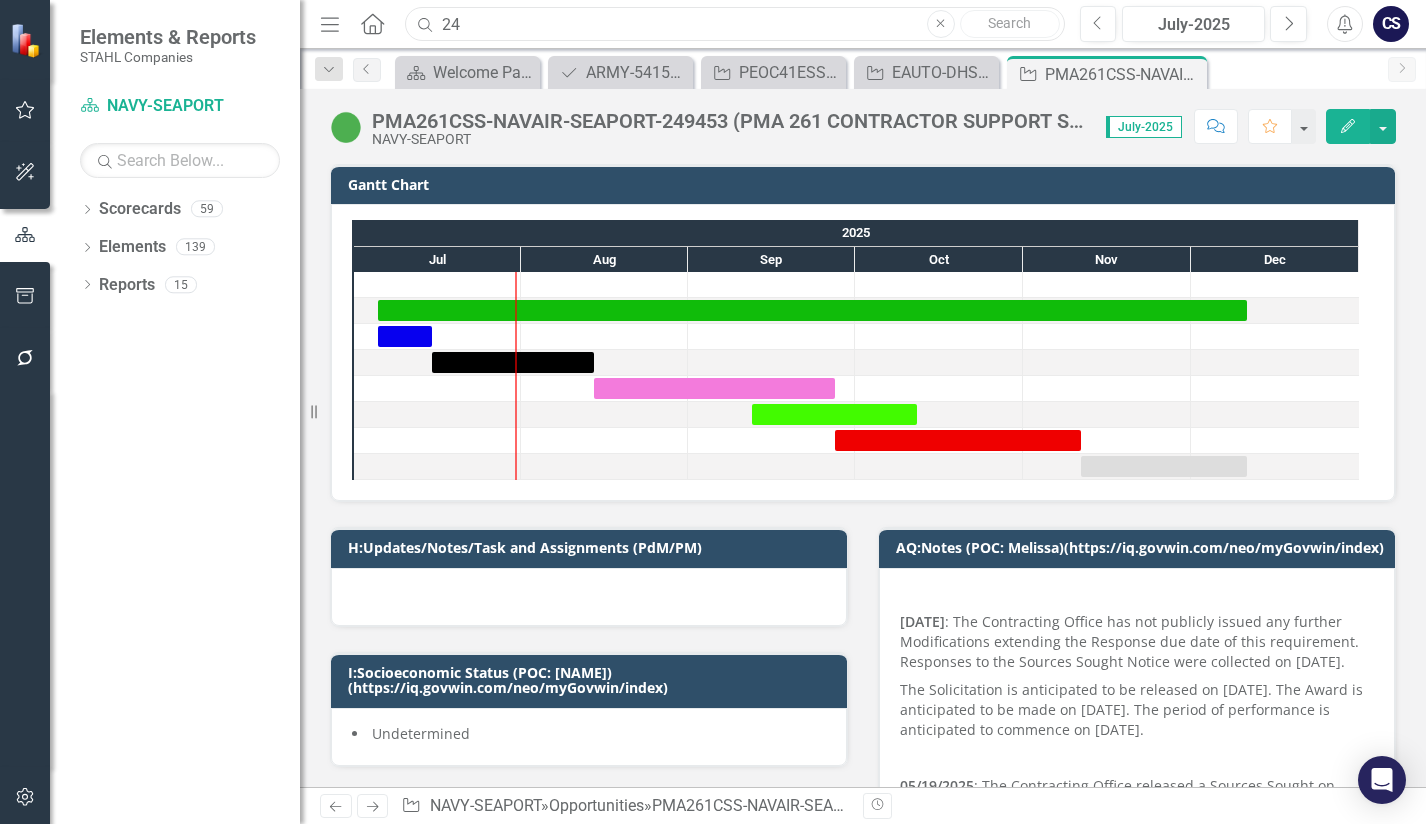 type on "2" 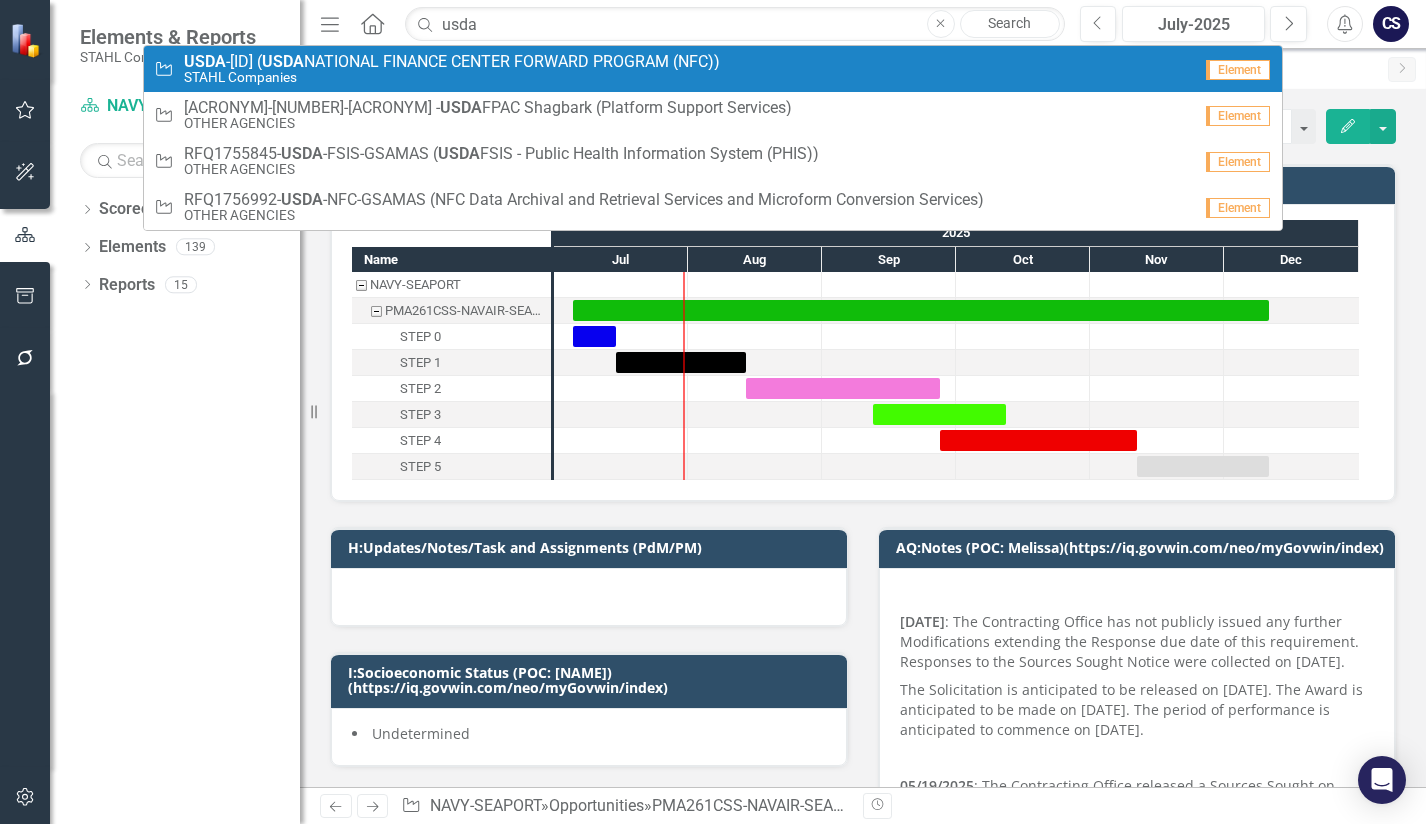 click on "Opportunity USDA -NFC-244646 ( USDA [NAME] FORWARD PROGRAM (NFC)) STAHL Companies Element" at bounding box center [713, 69] 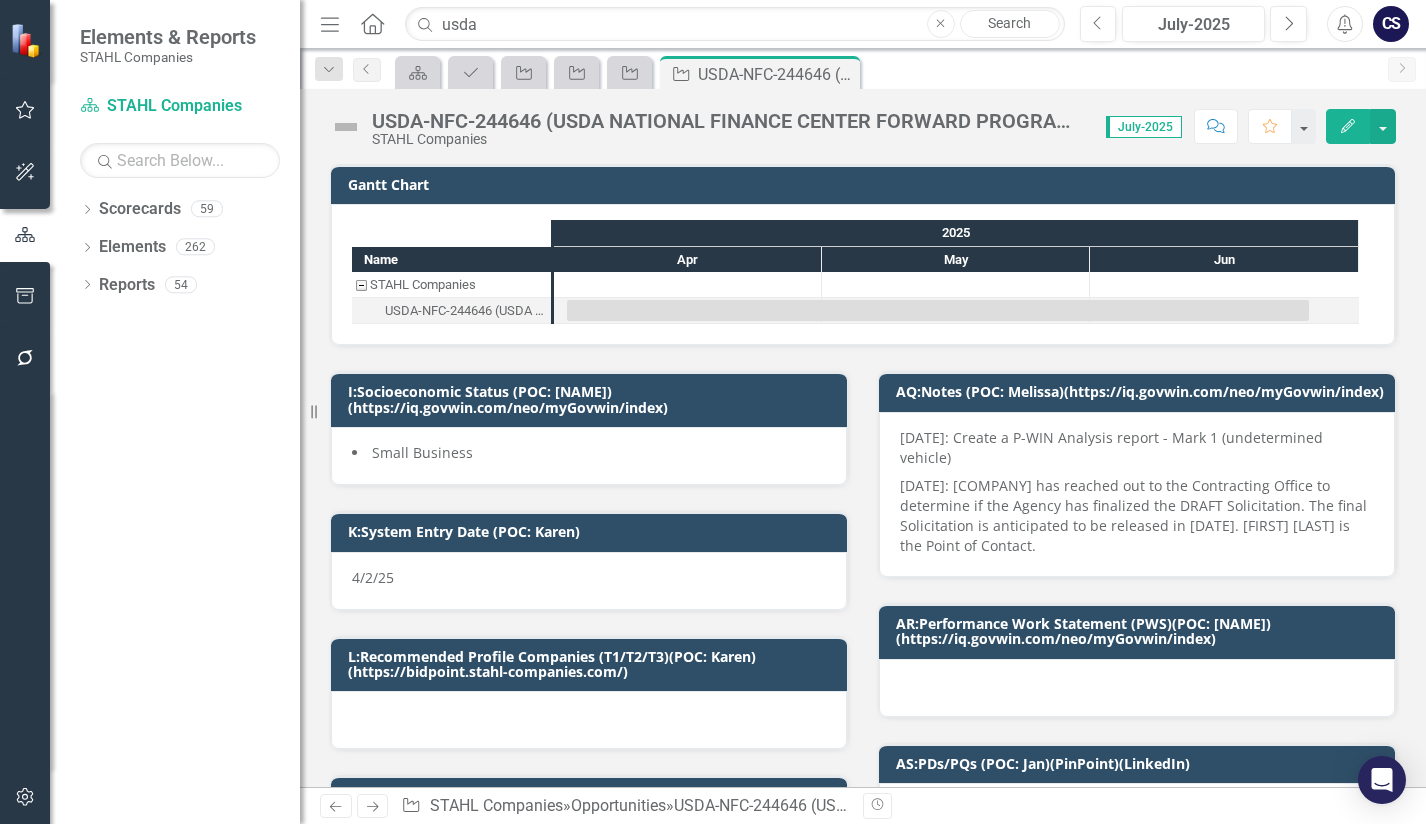click at bounding box center [346, 127] 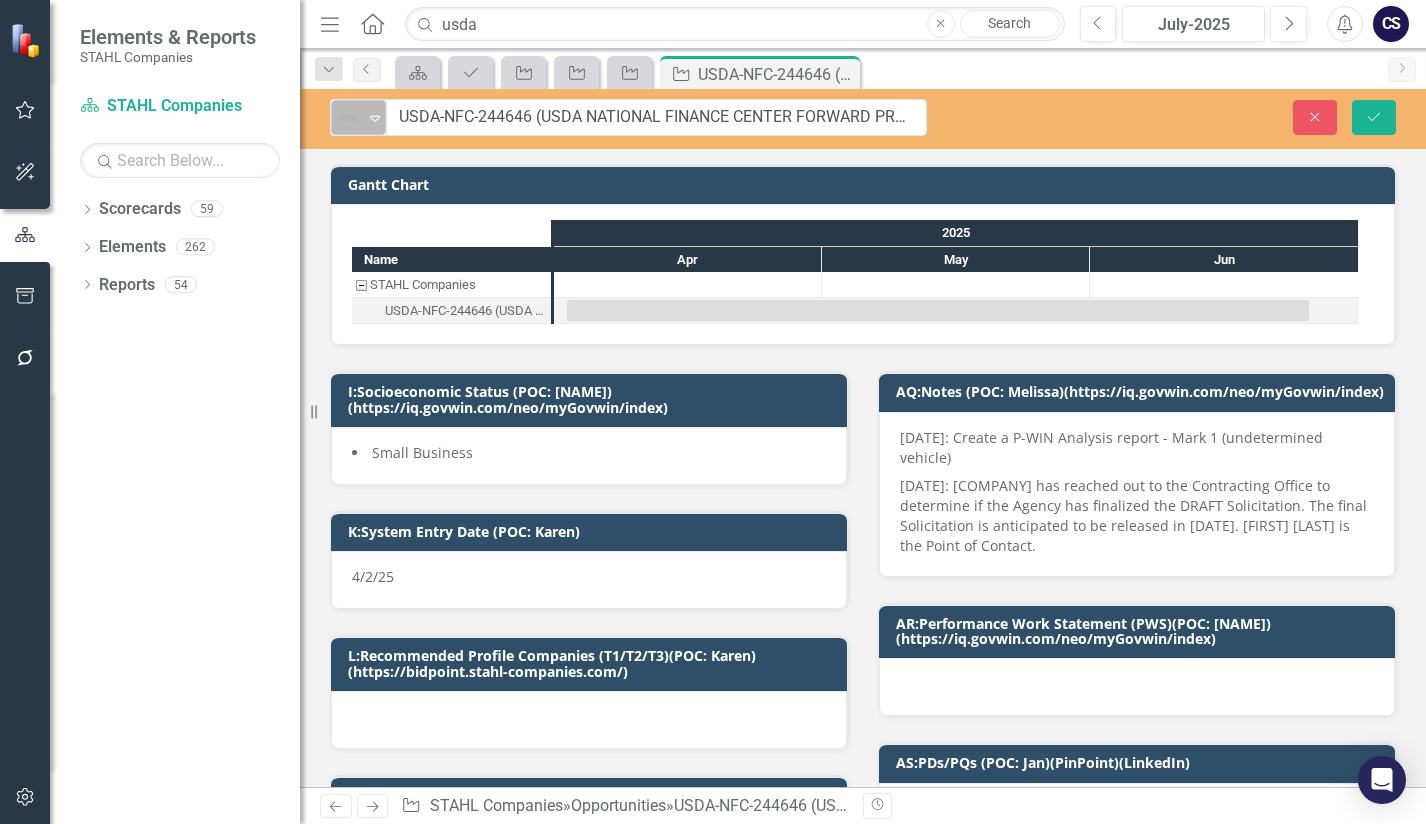 click on "Expand" 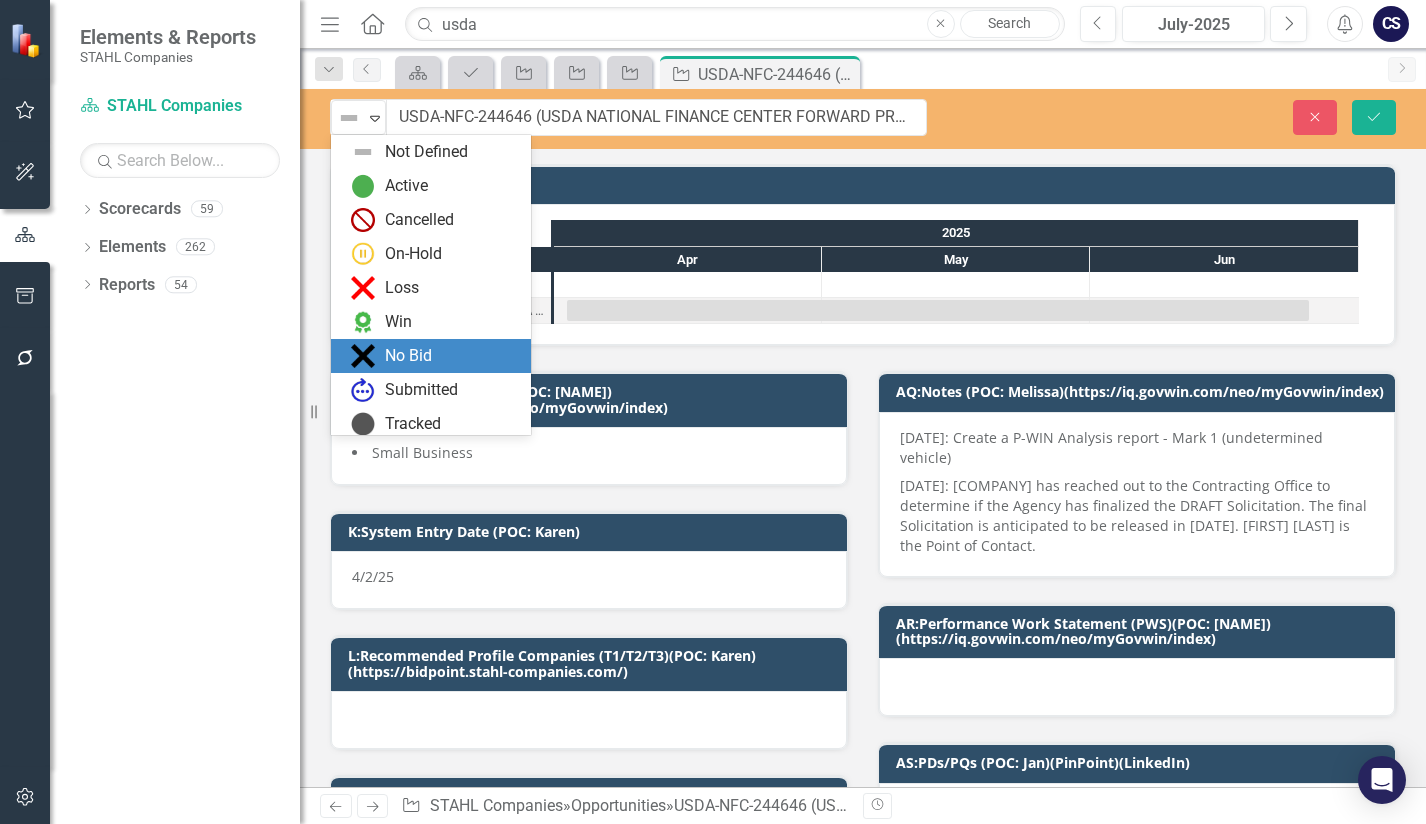click on "No Bid" at bounding box center (408, 356) 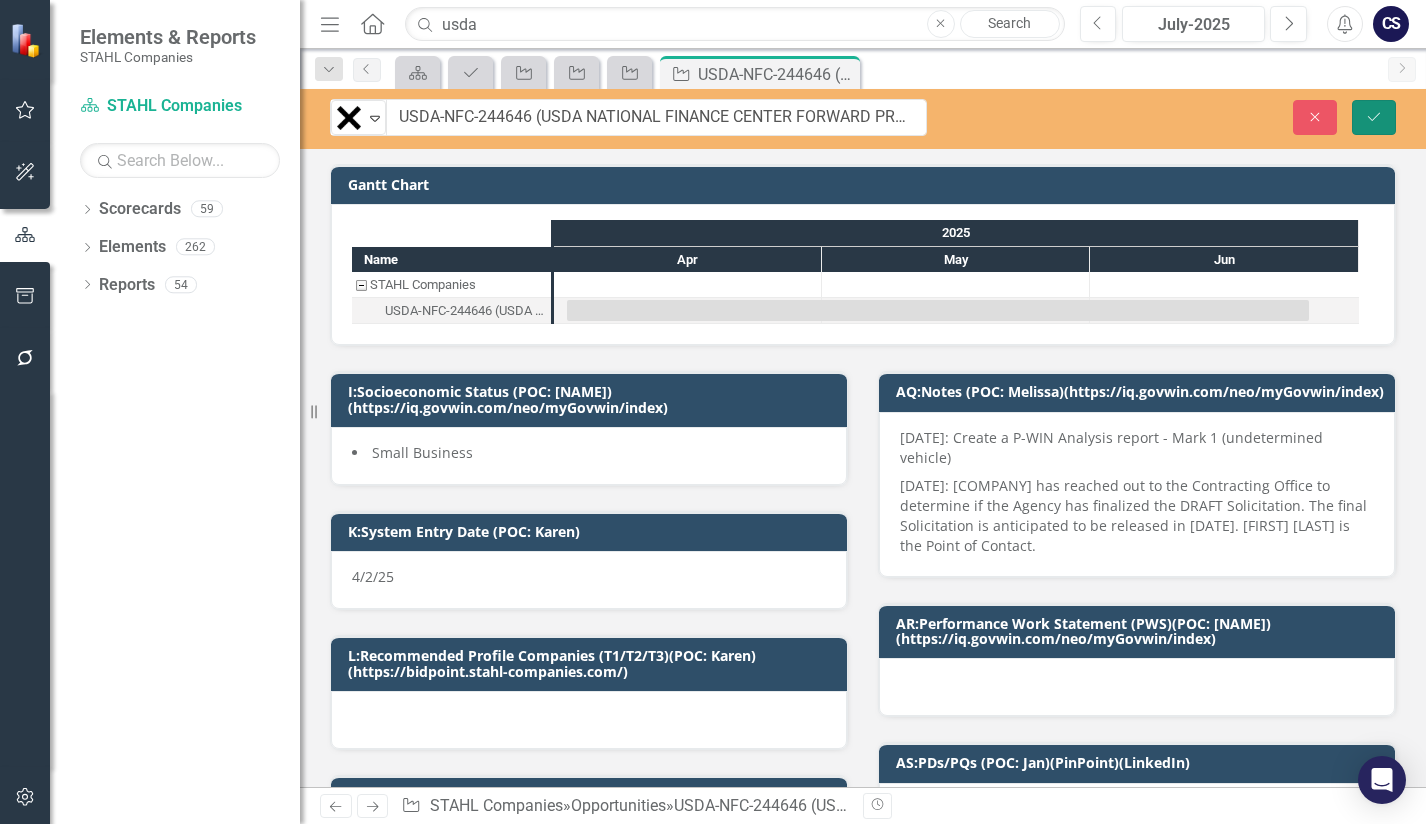 click on "Save" 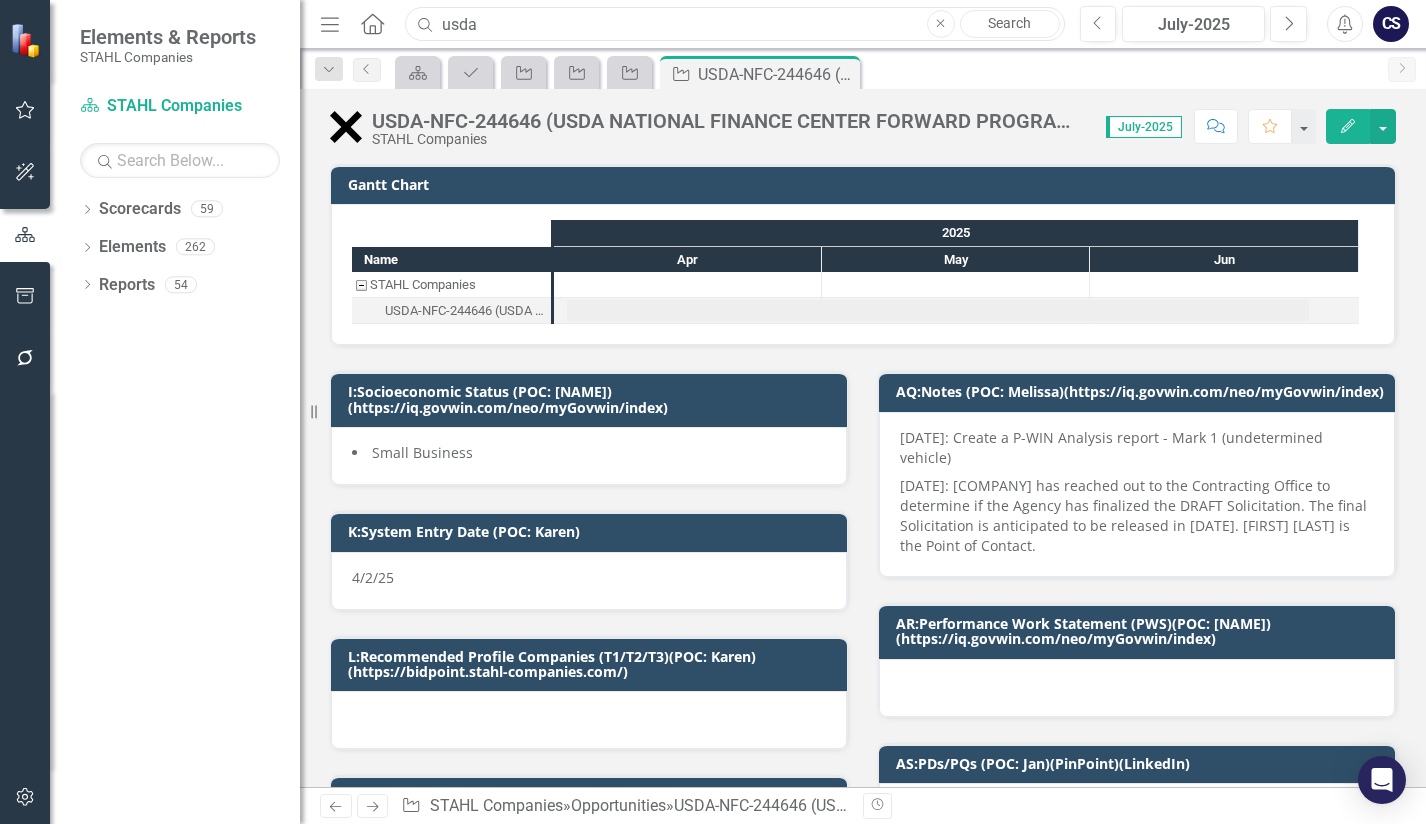 click on "usda" at bounding box center [734, 24] 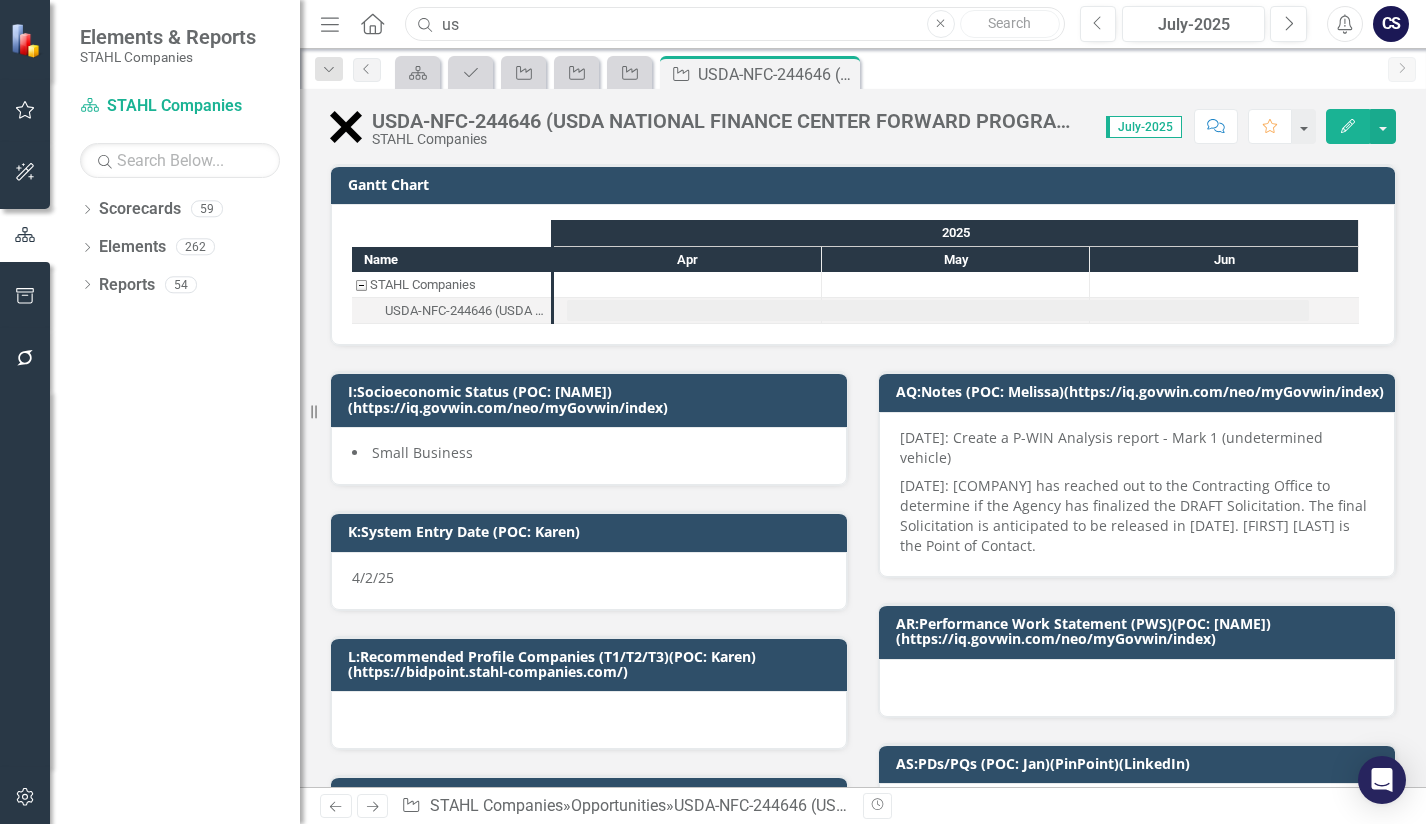 type on "u" 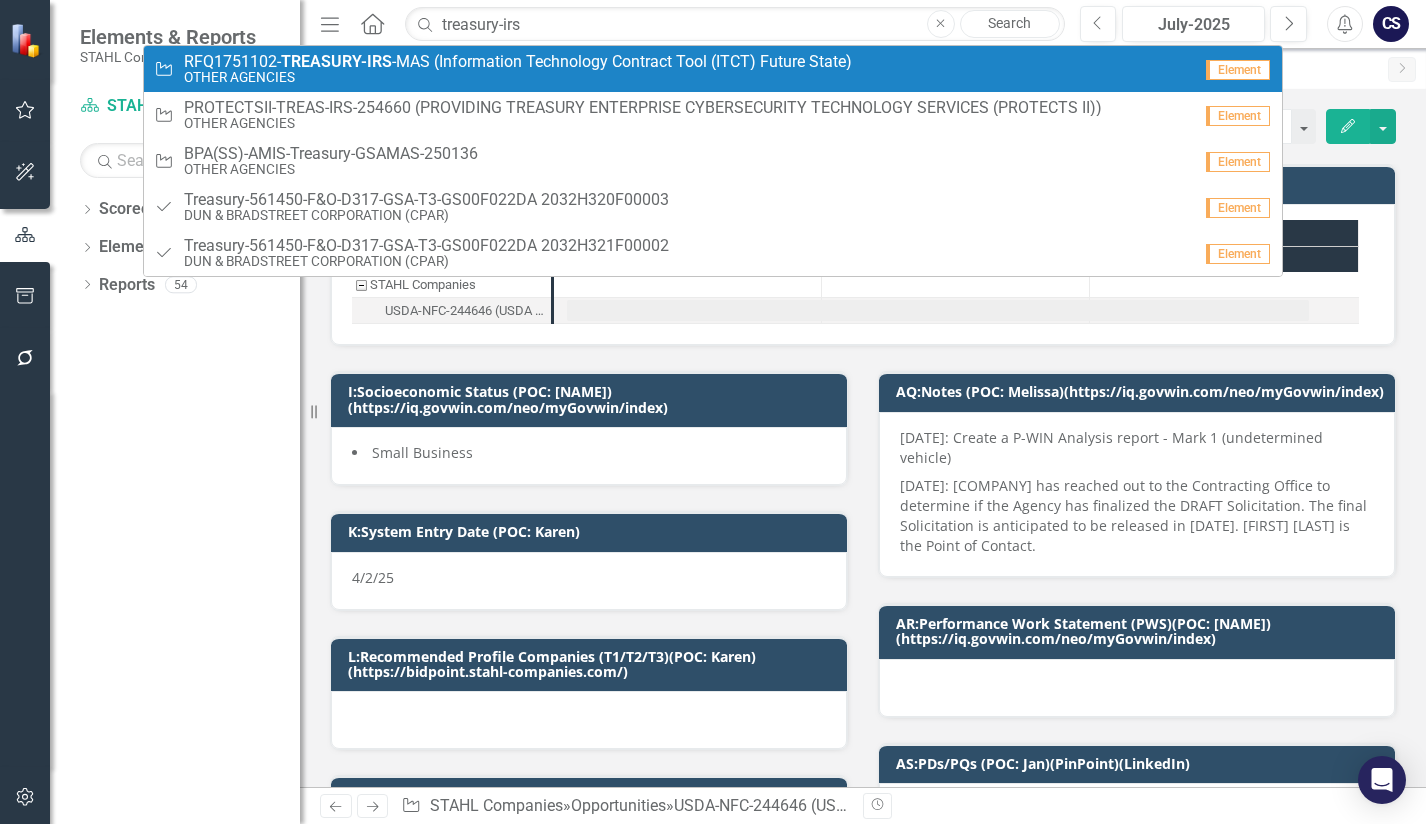 click on "OTHER AGENCIES" at bounding box center (518, 77) 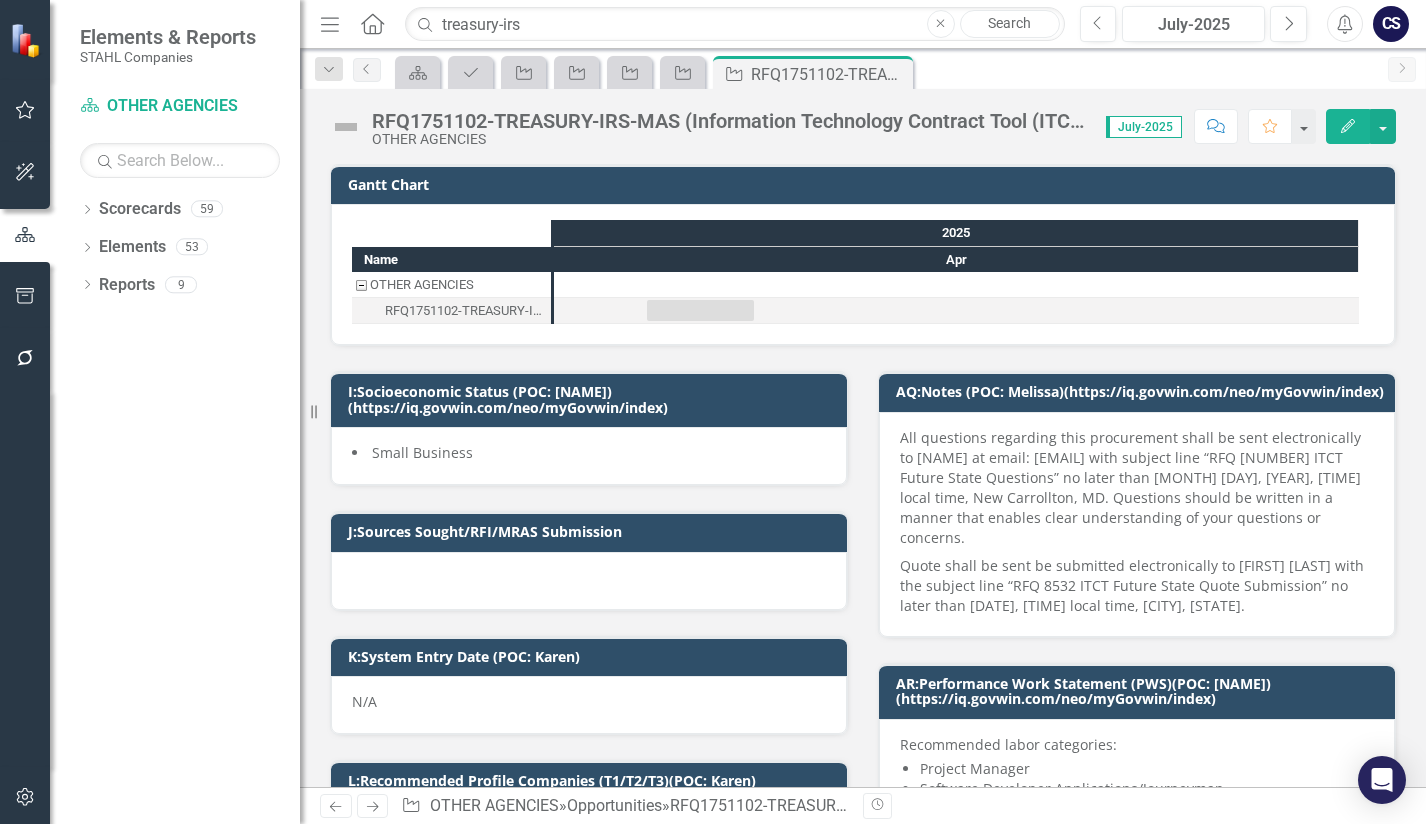 click at bounding box center [346, 127] 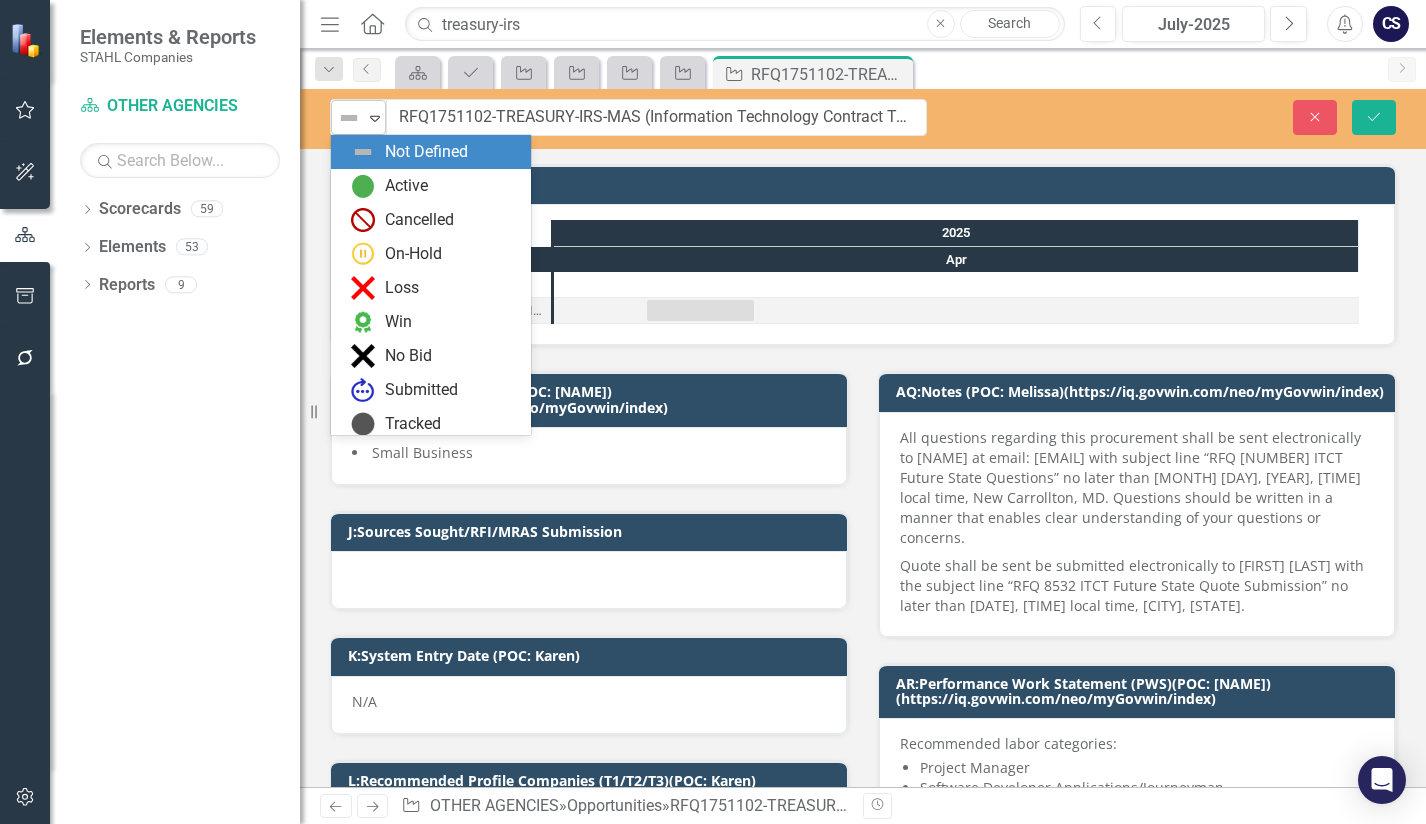 click 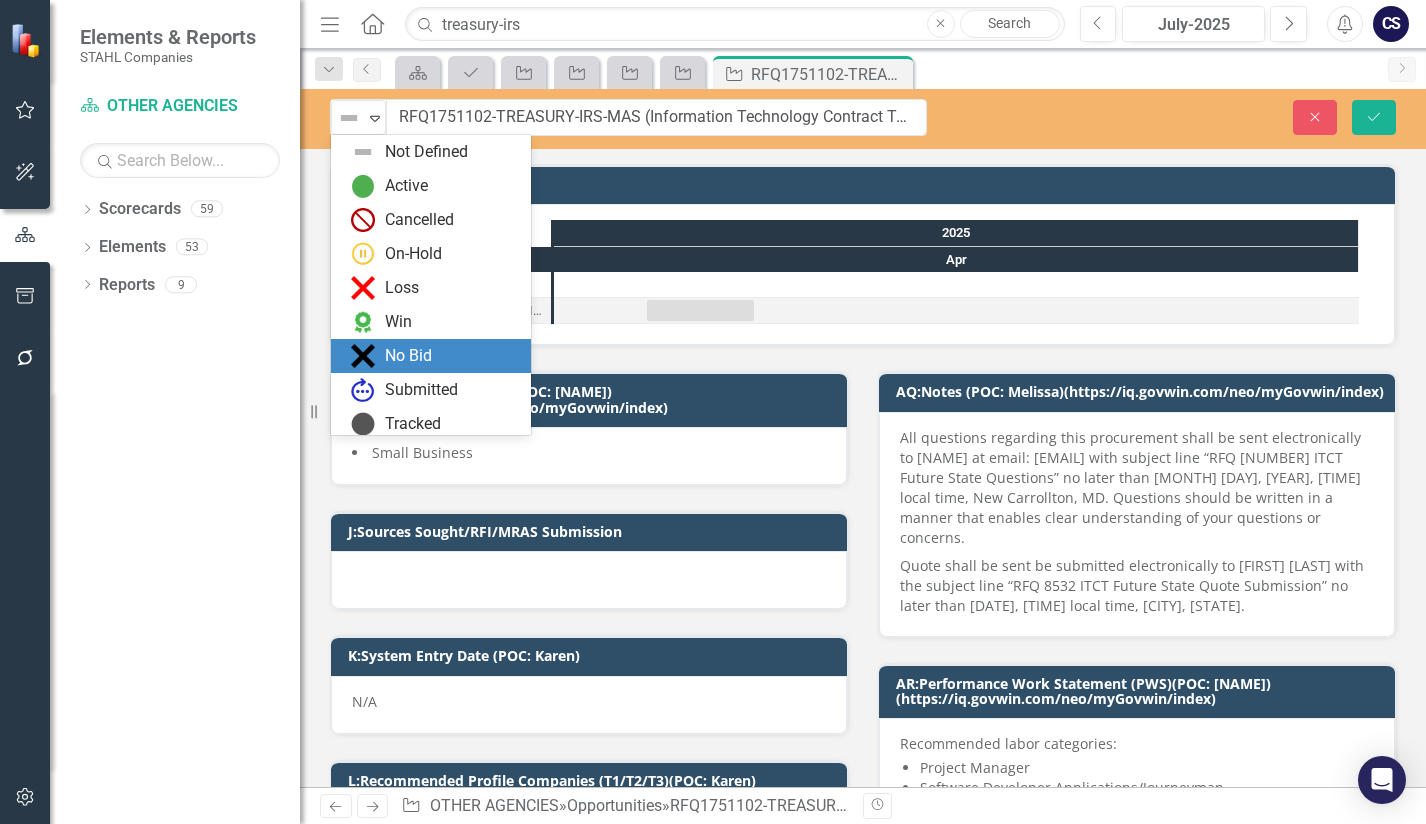 click on "No Bid" at bounding box center [431, 356] 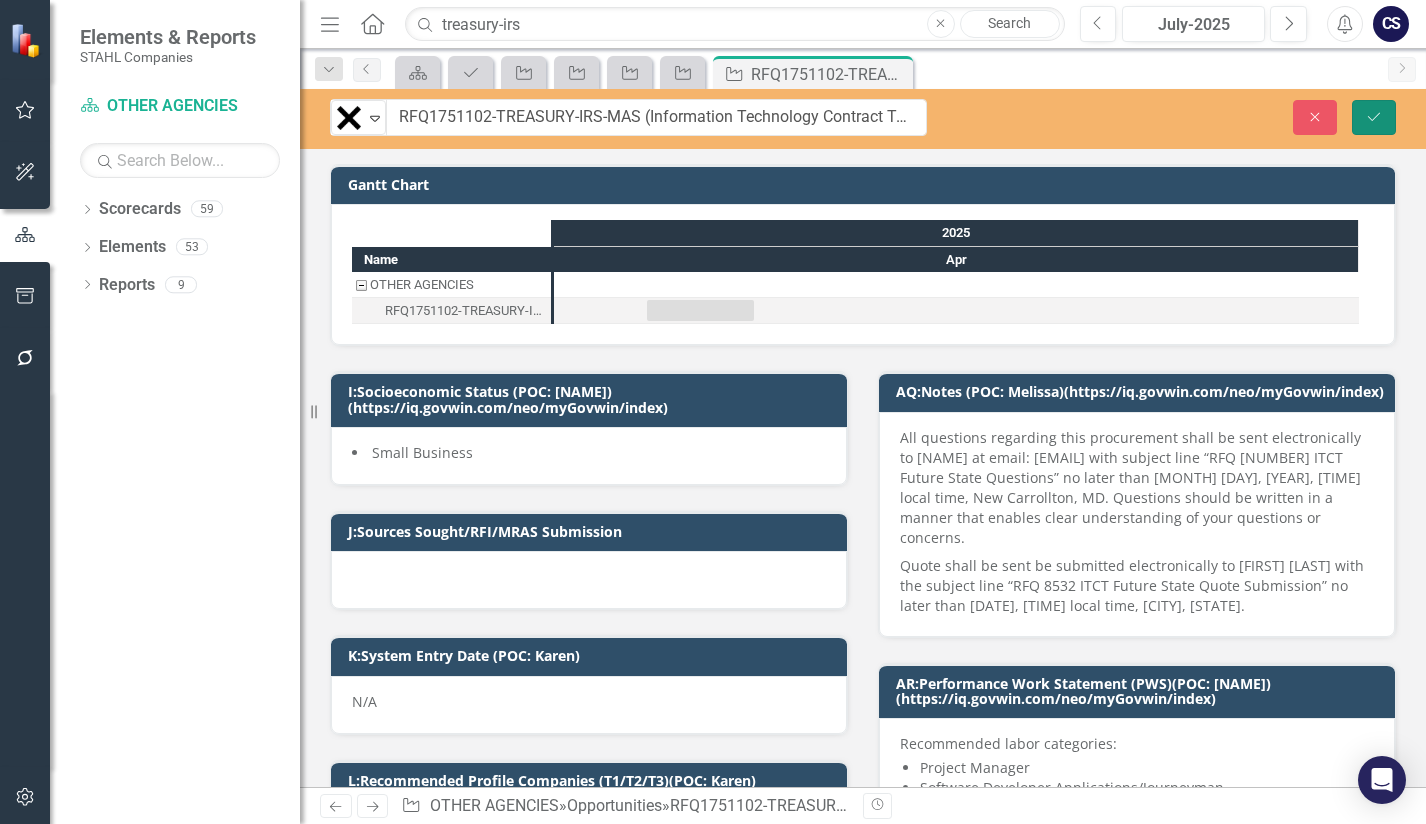 click on "Save" 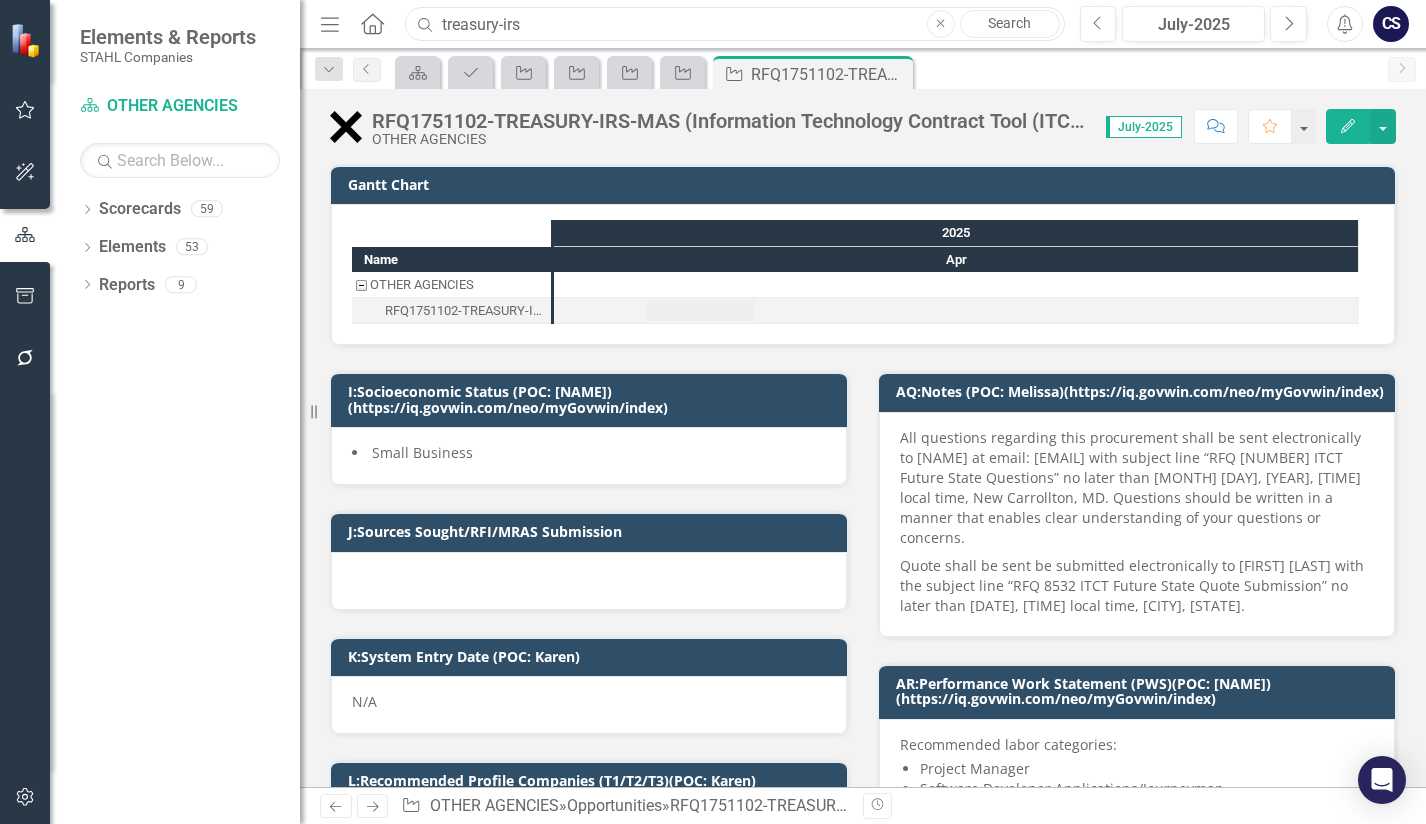 click on "treasury-irs" at bounding box center (734, 24) 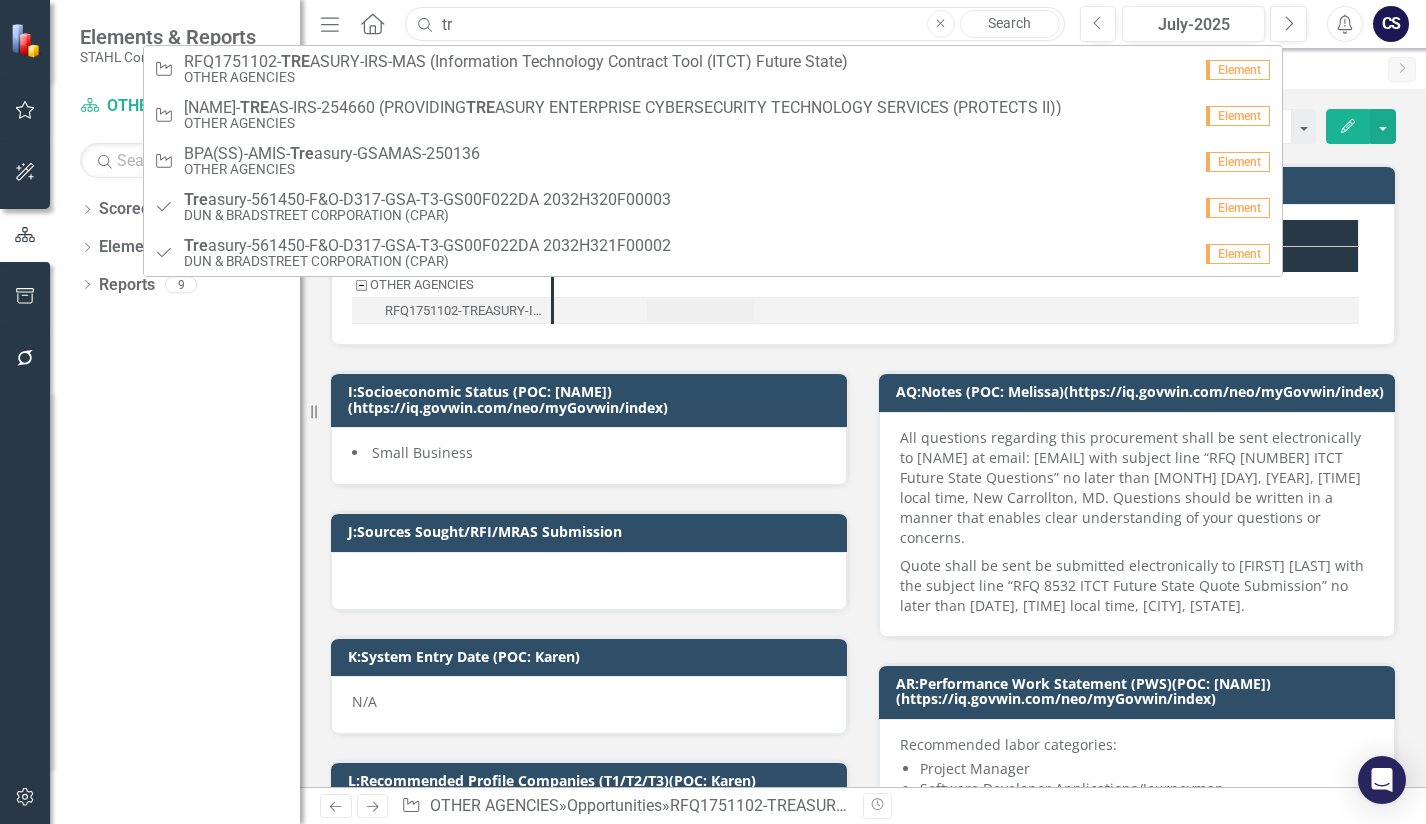 type on "t" 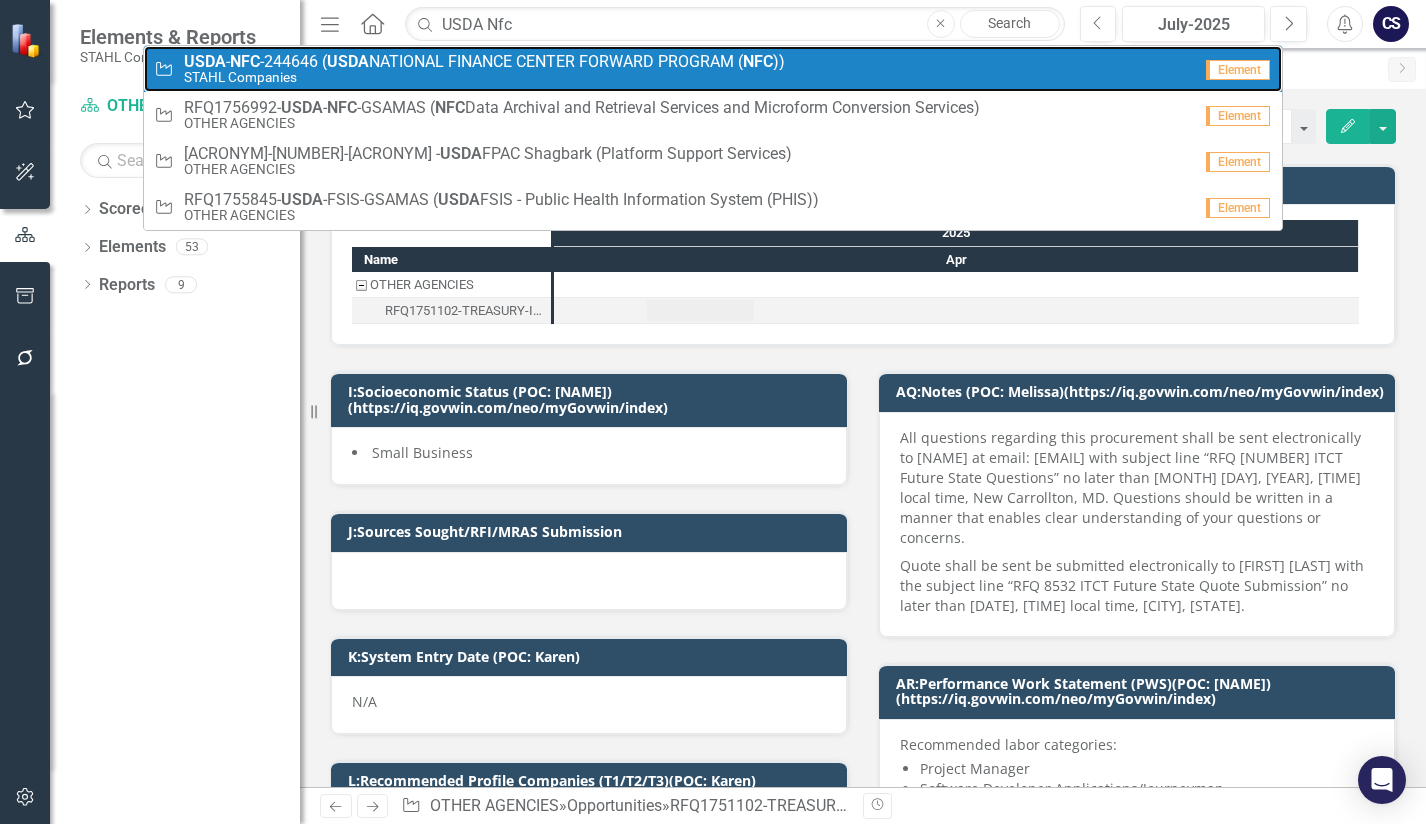 click on "[ID]" at bounding box center (484, 62) 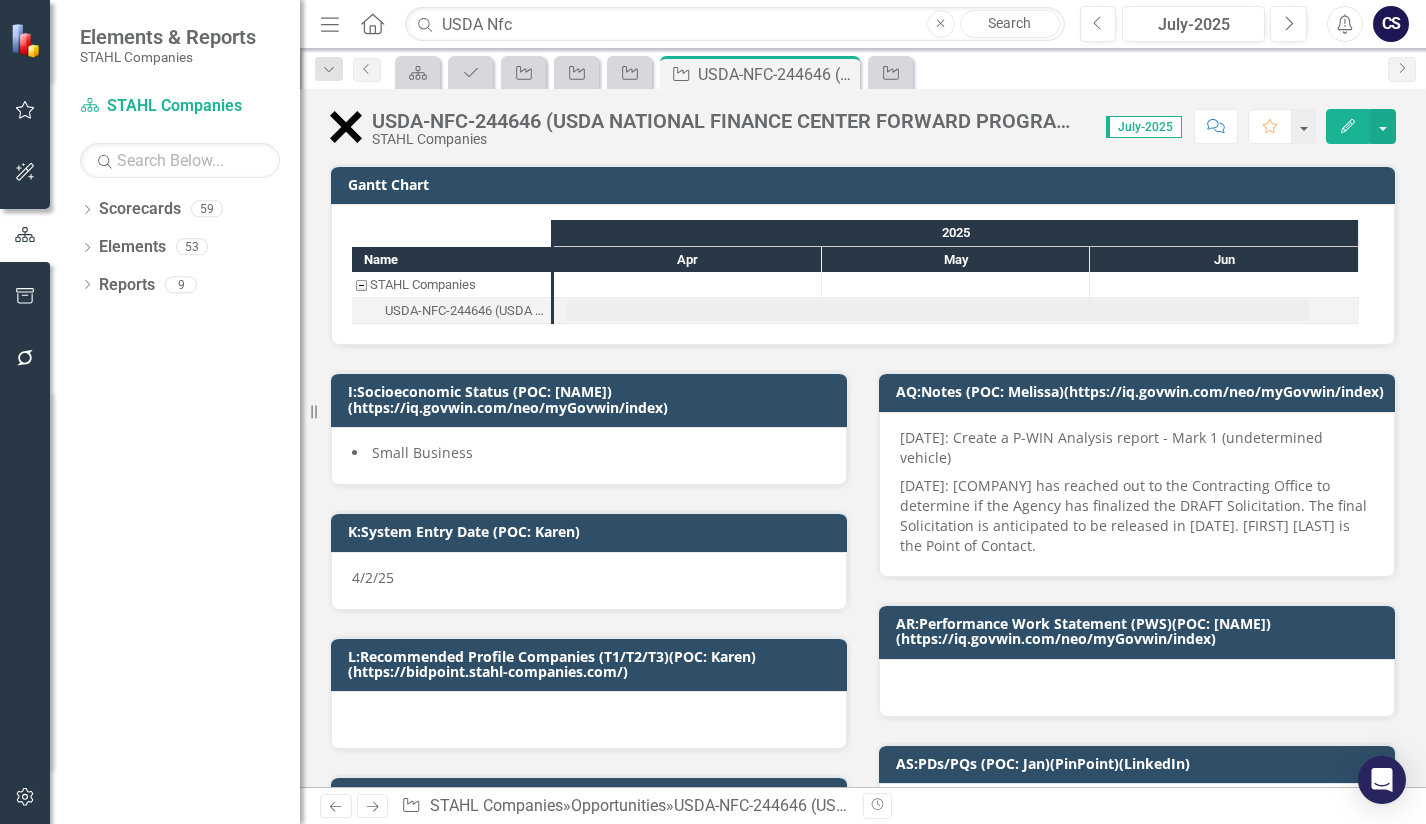 click on "Opportunity" at bounding box center (523, 72) 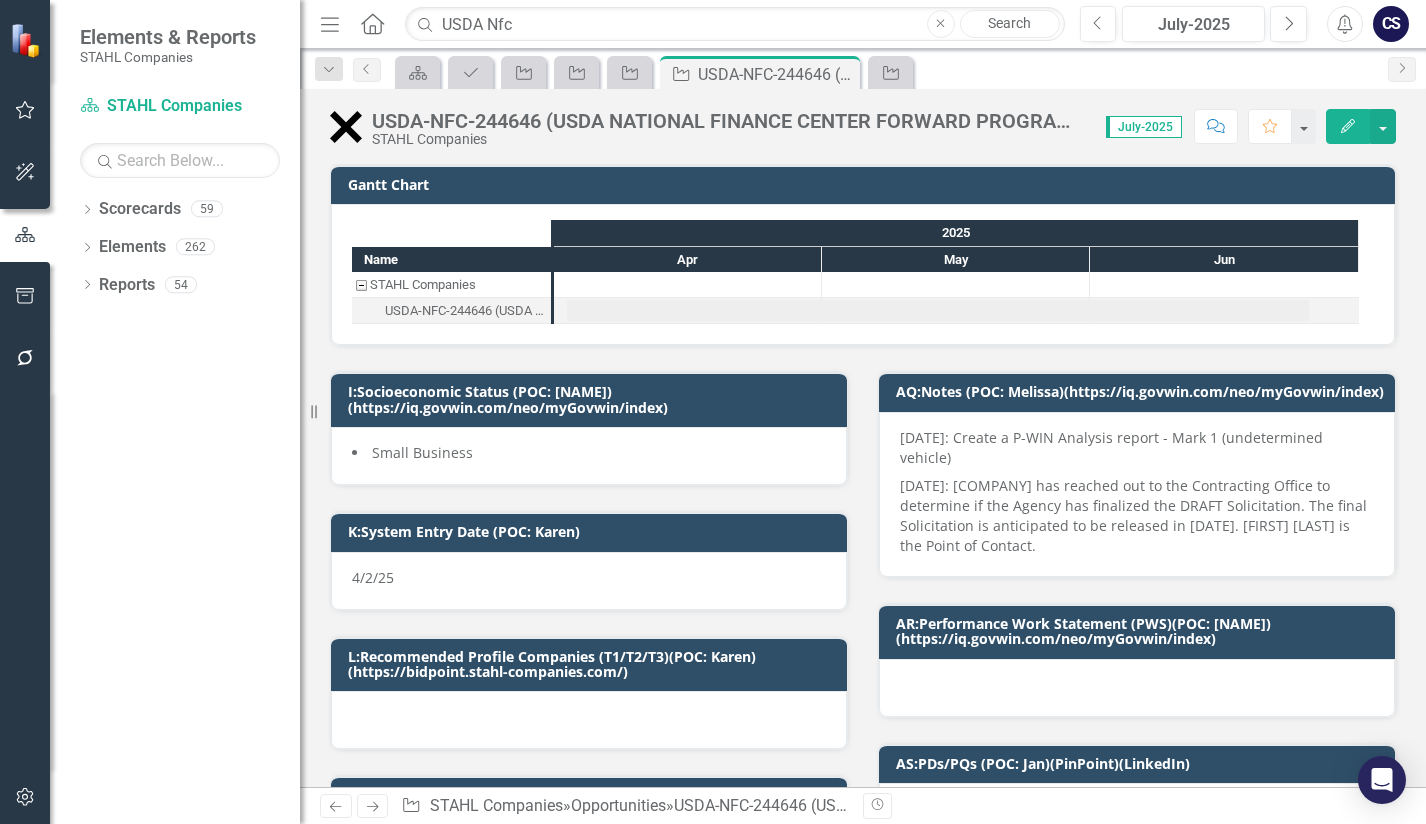 drag, startPoint x: 541, startPoint y: 64, endPoint x: 832, endPoint y: 199, distance: 320.78964 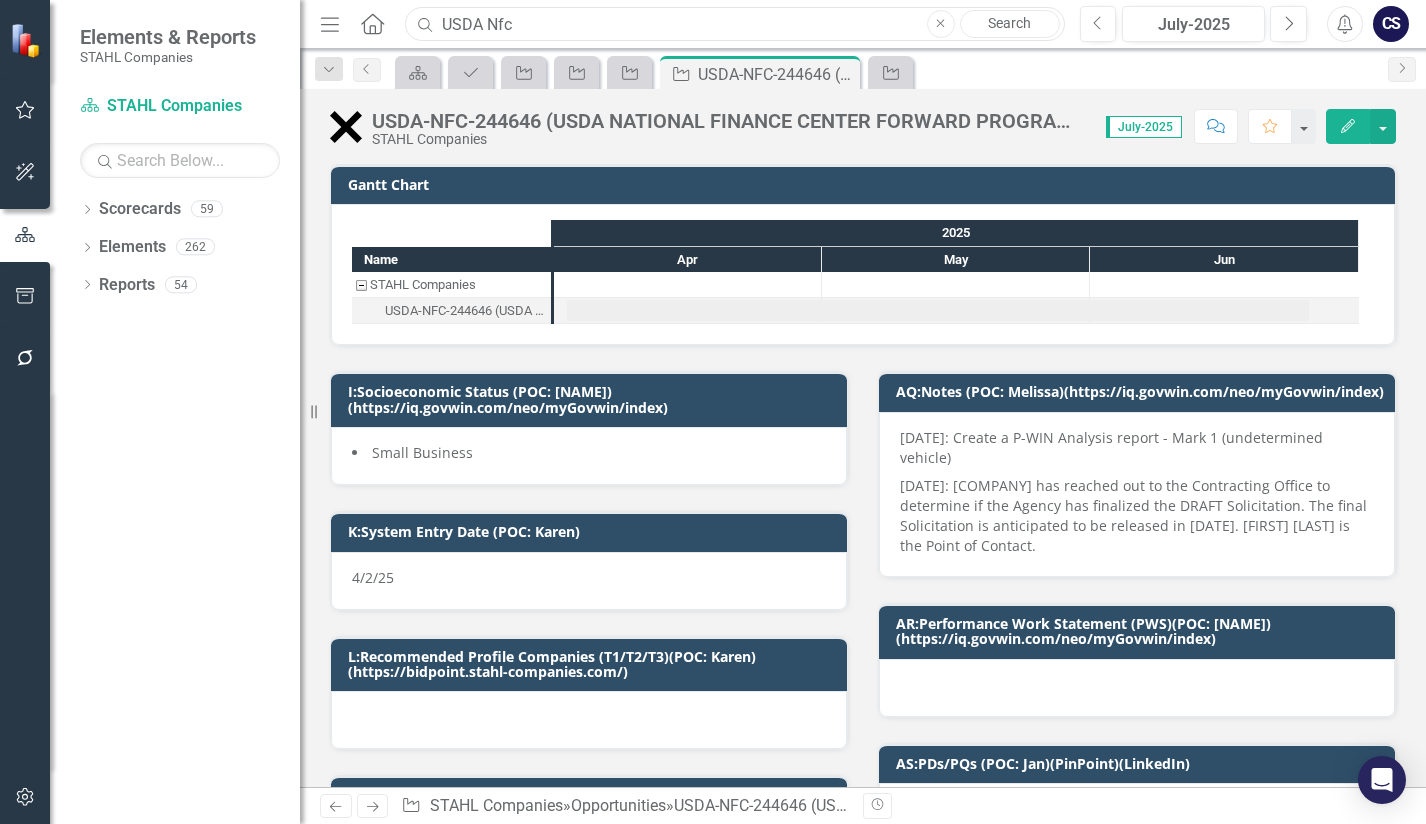 click on "USDA Nfc" at bounding box center [734, 24] 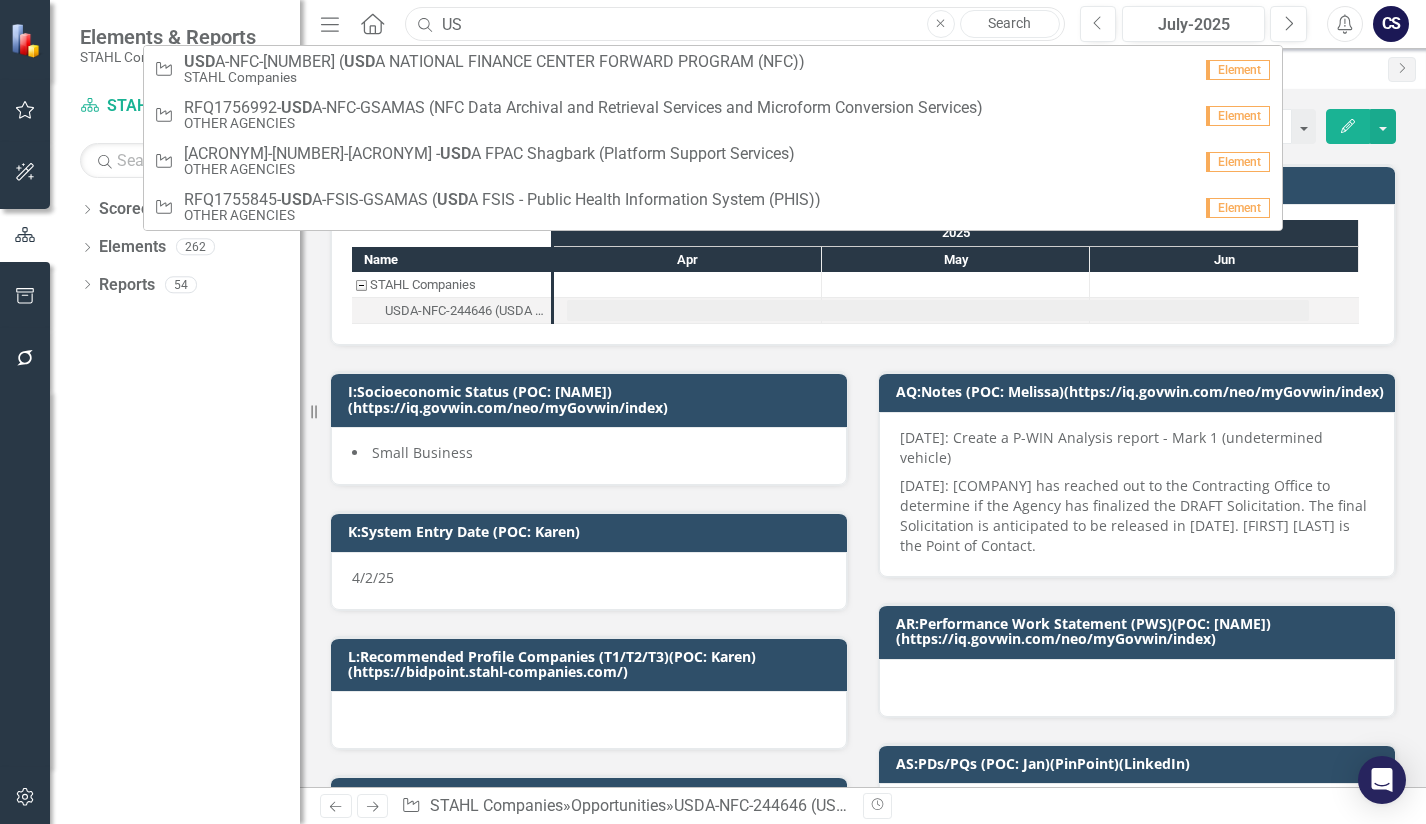 type on "U" 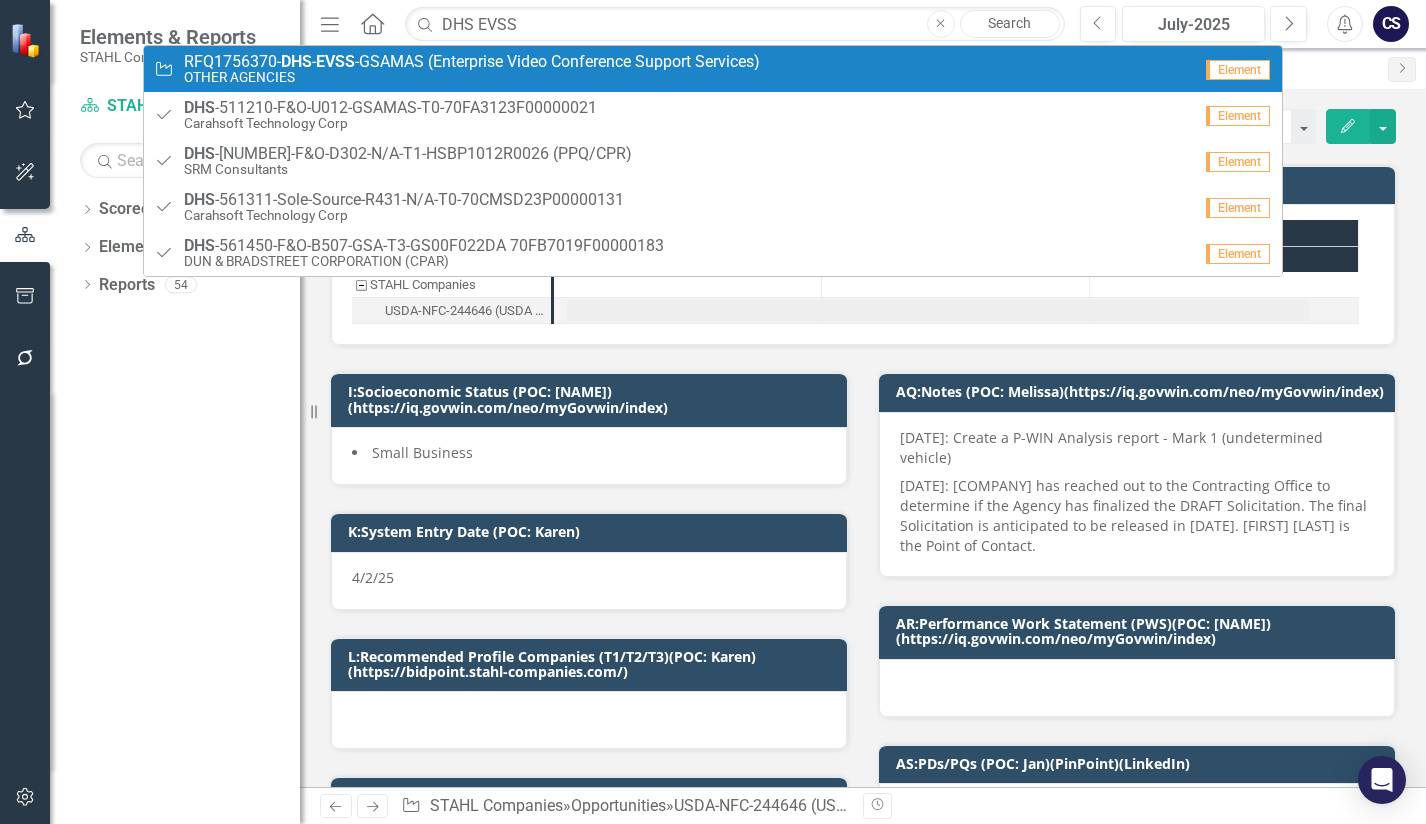 click on "RFQ[NUMBER]- DHS - EVSS -GSAMAS ([TEXT])" at bounding box center [472, 62] 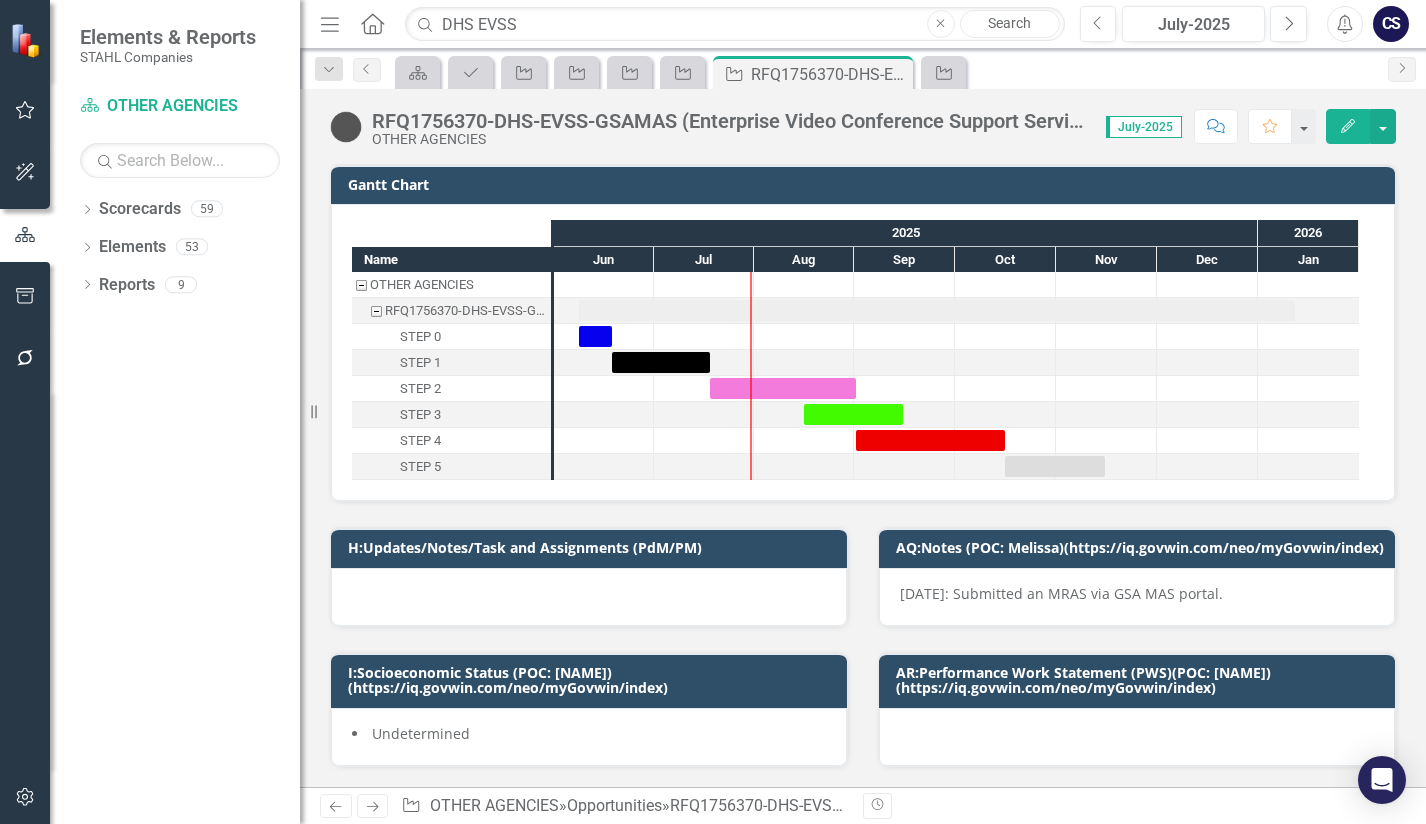 click at bounding box center (346, 127) 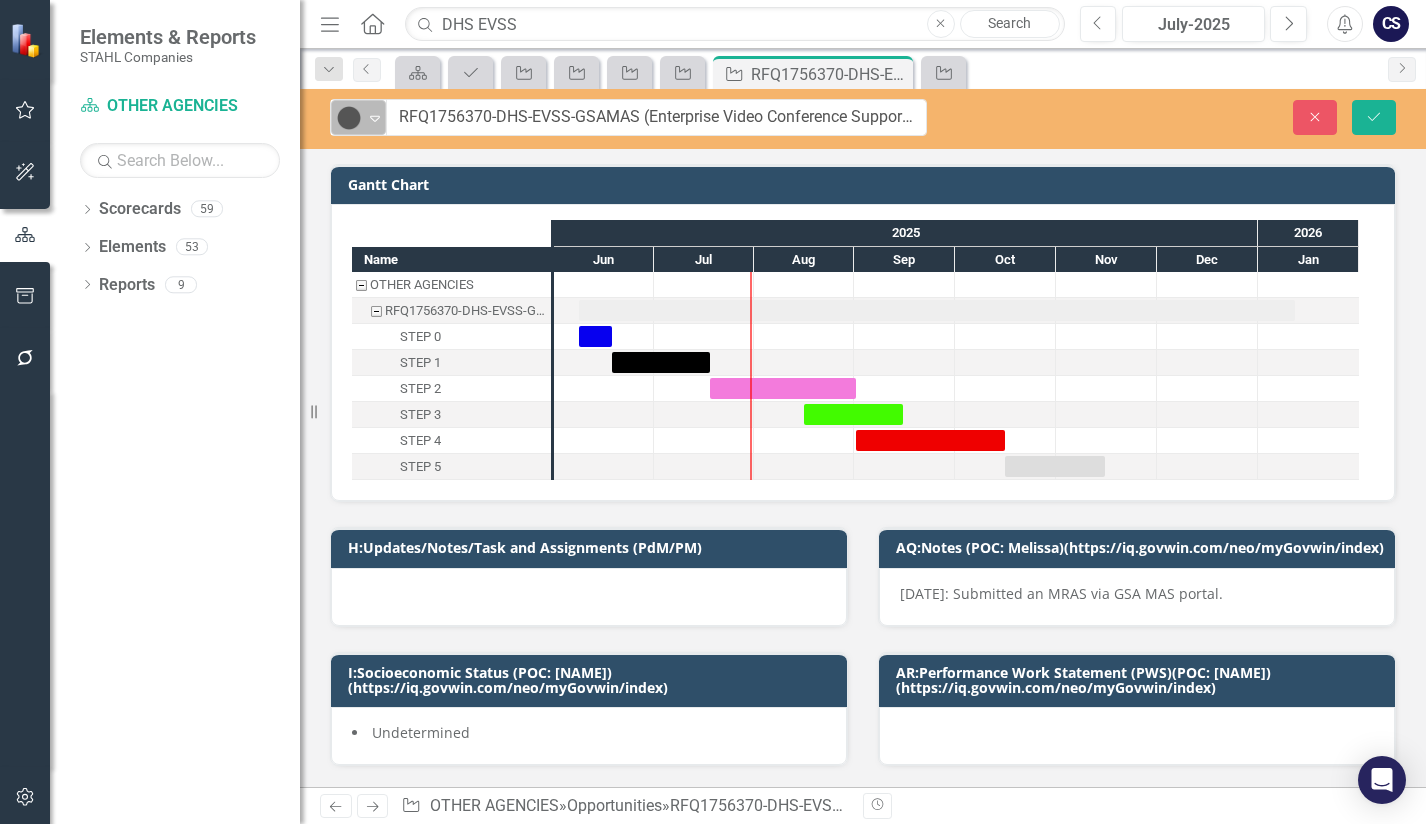 click on "Expand" 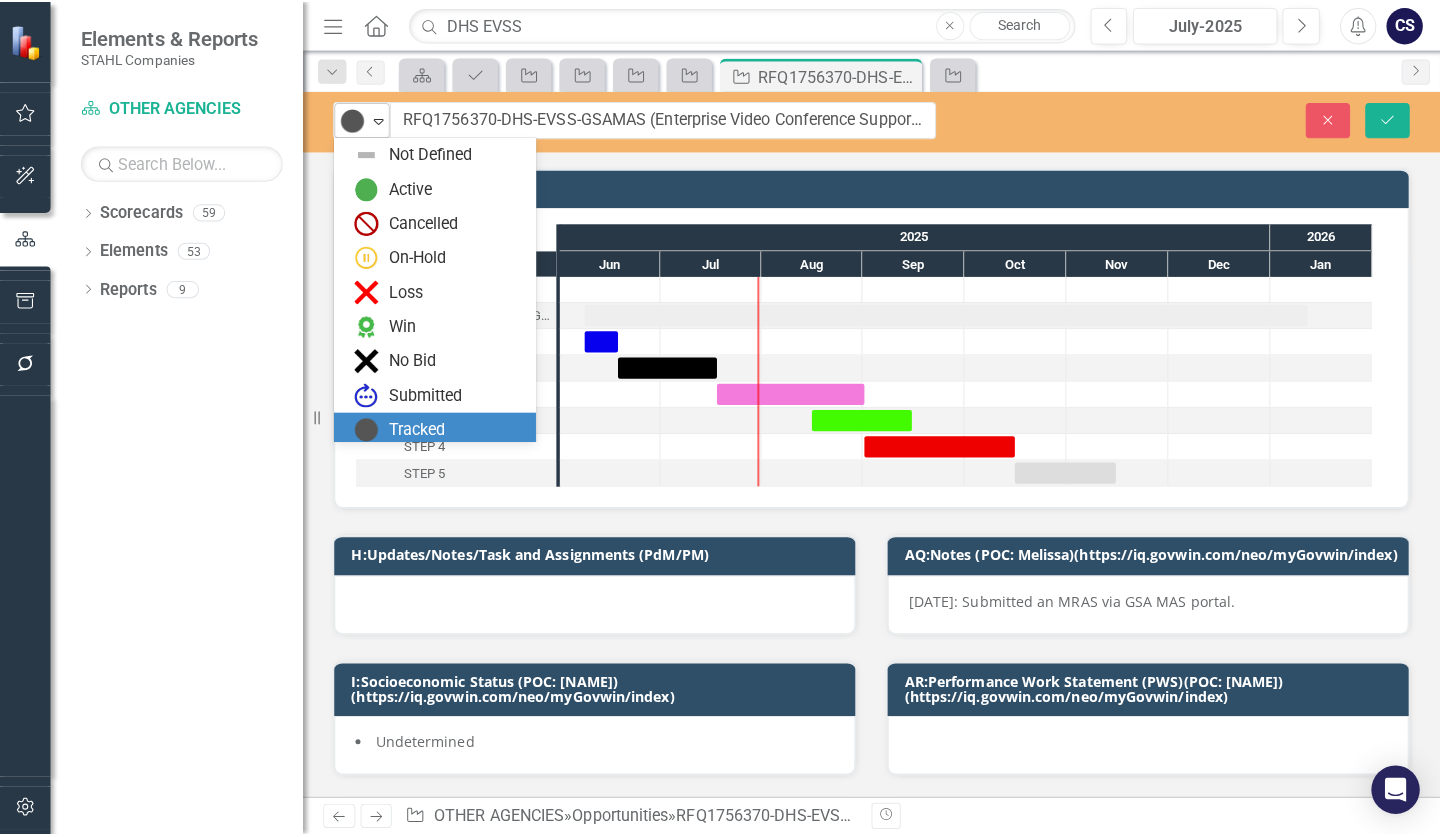 scroll, scrollTop: 17, scrollLeft: 0, axis: vertical 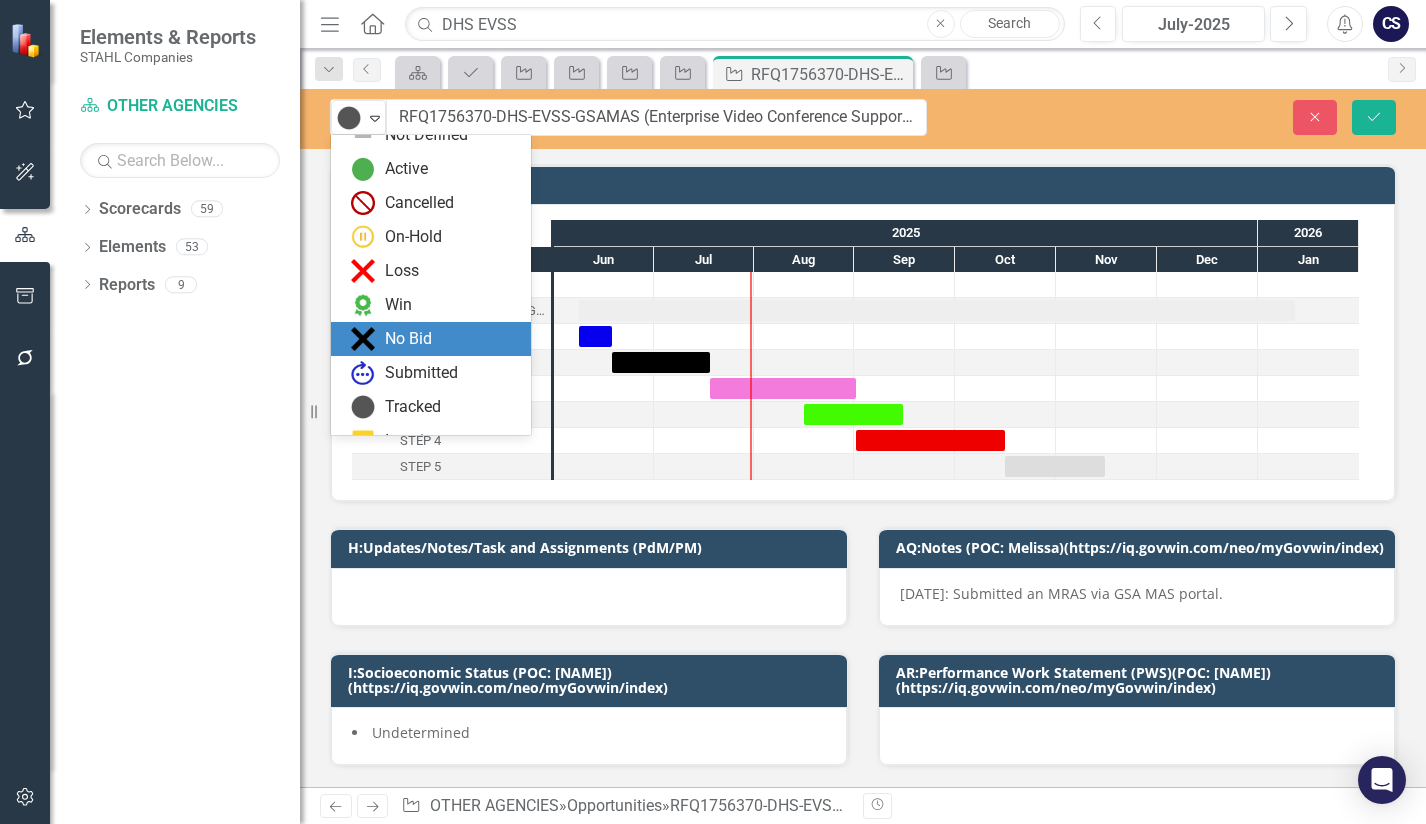 click on "No Bid" at bounding box center [435, 339] 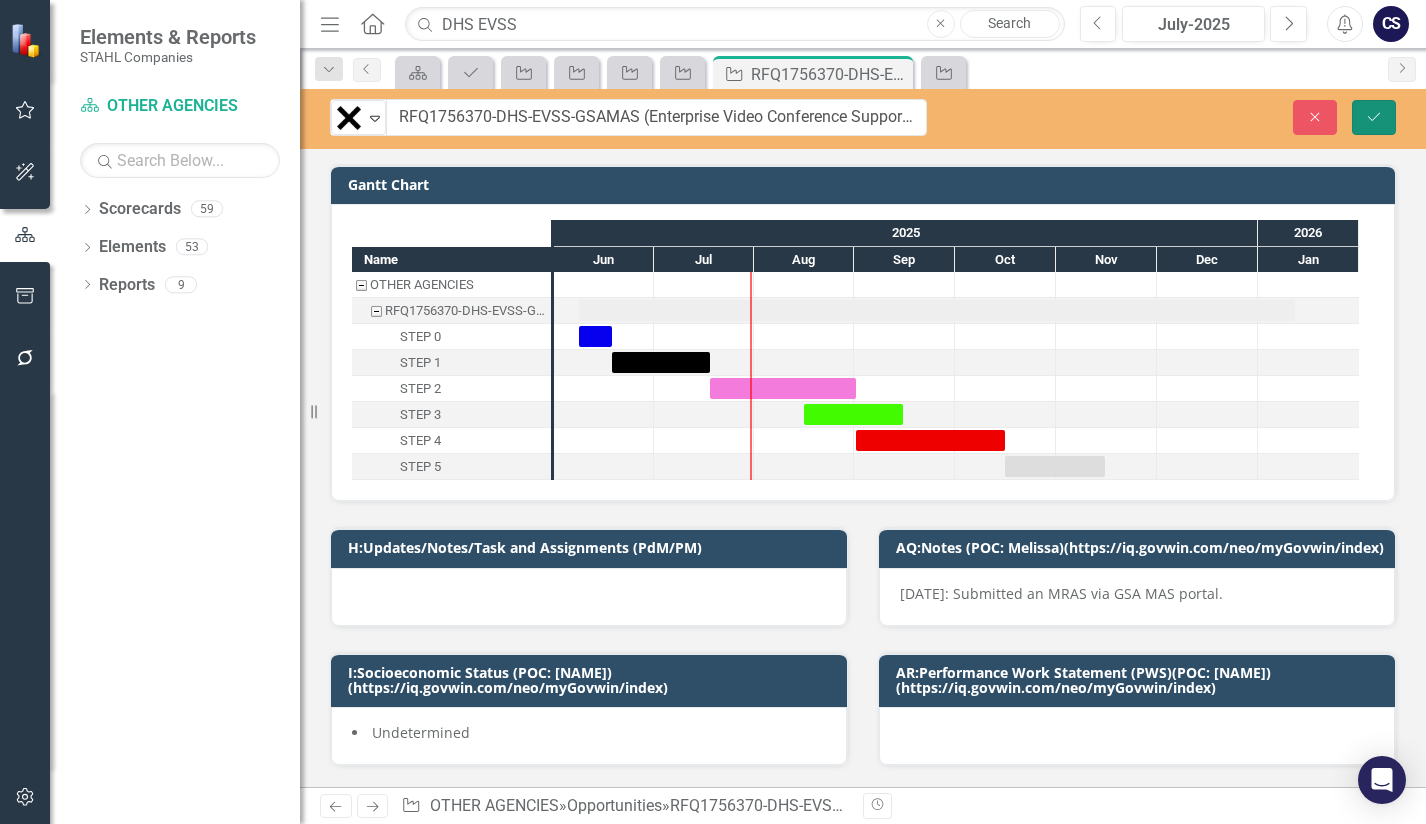 click on "Save" at bounding box center [1374, 117] 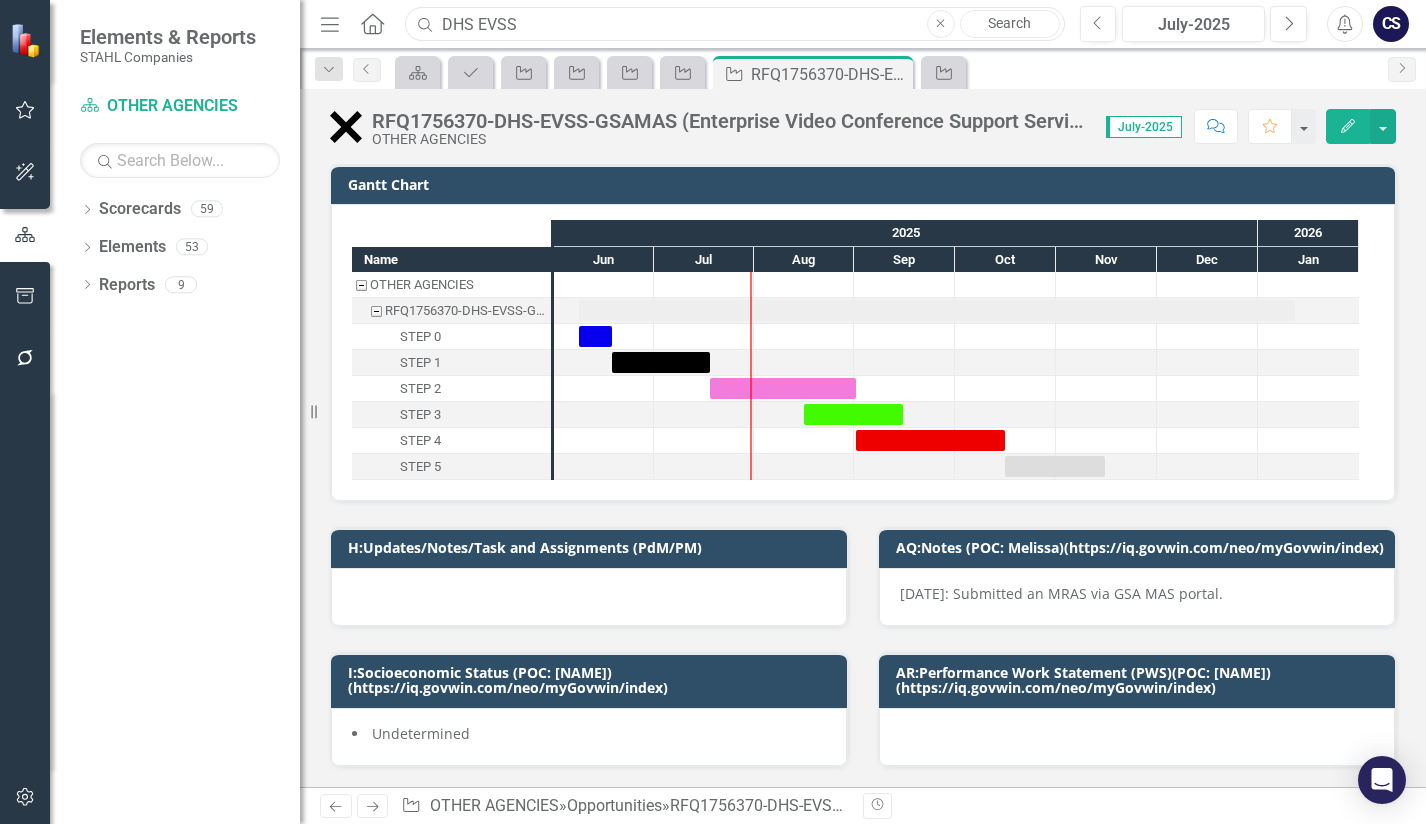 click on "DHS EVSS" at bounding box center (734, 24) 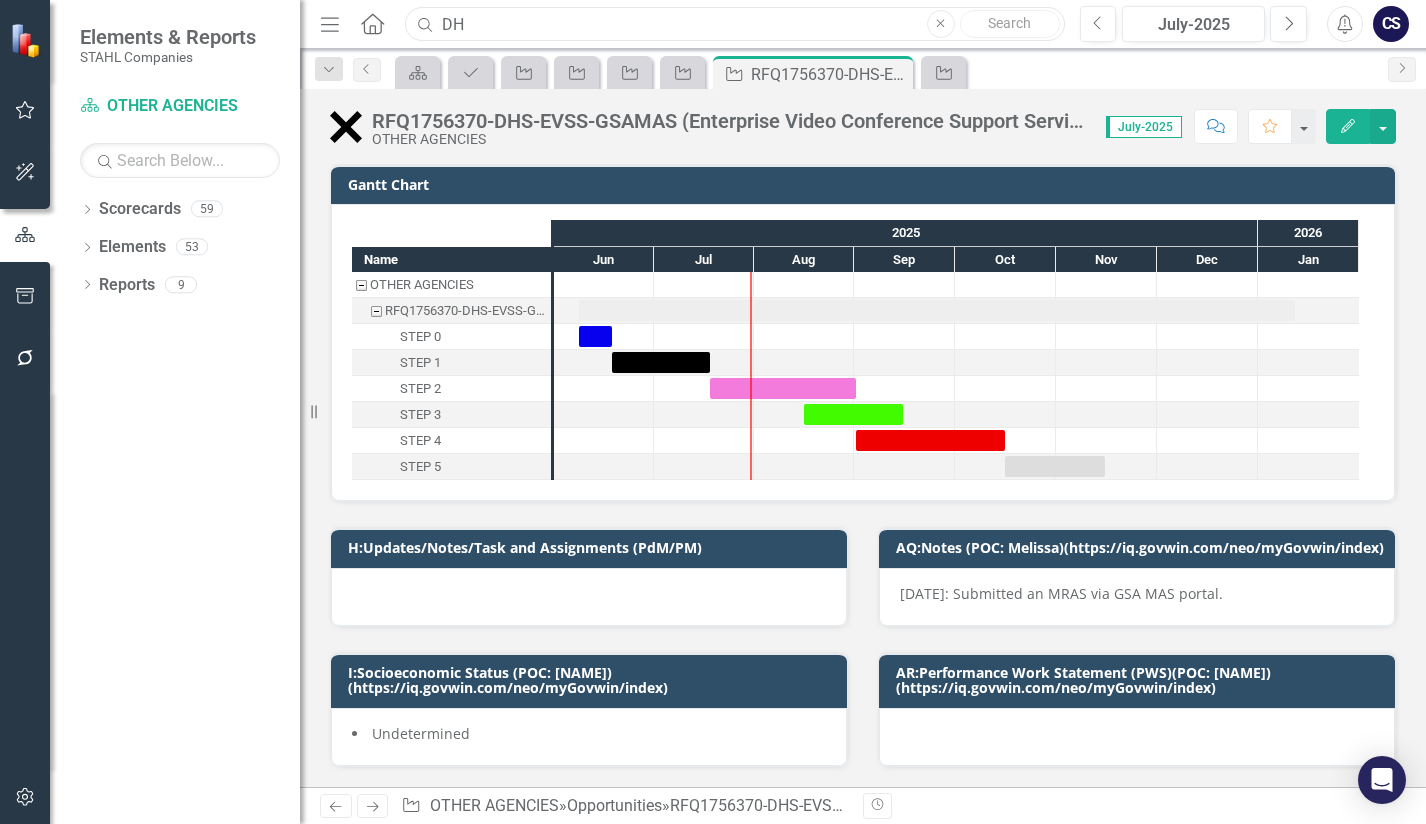 type on "D" 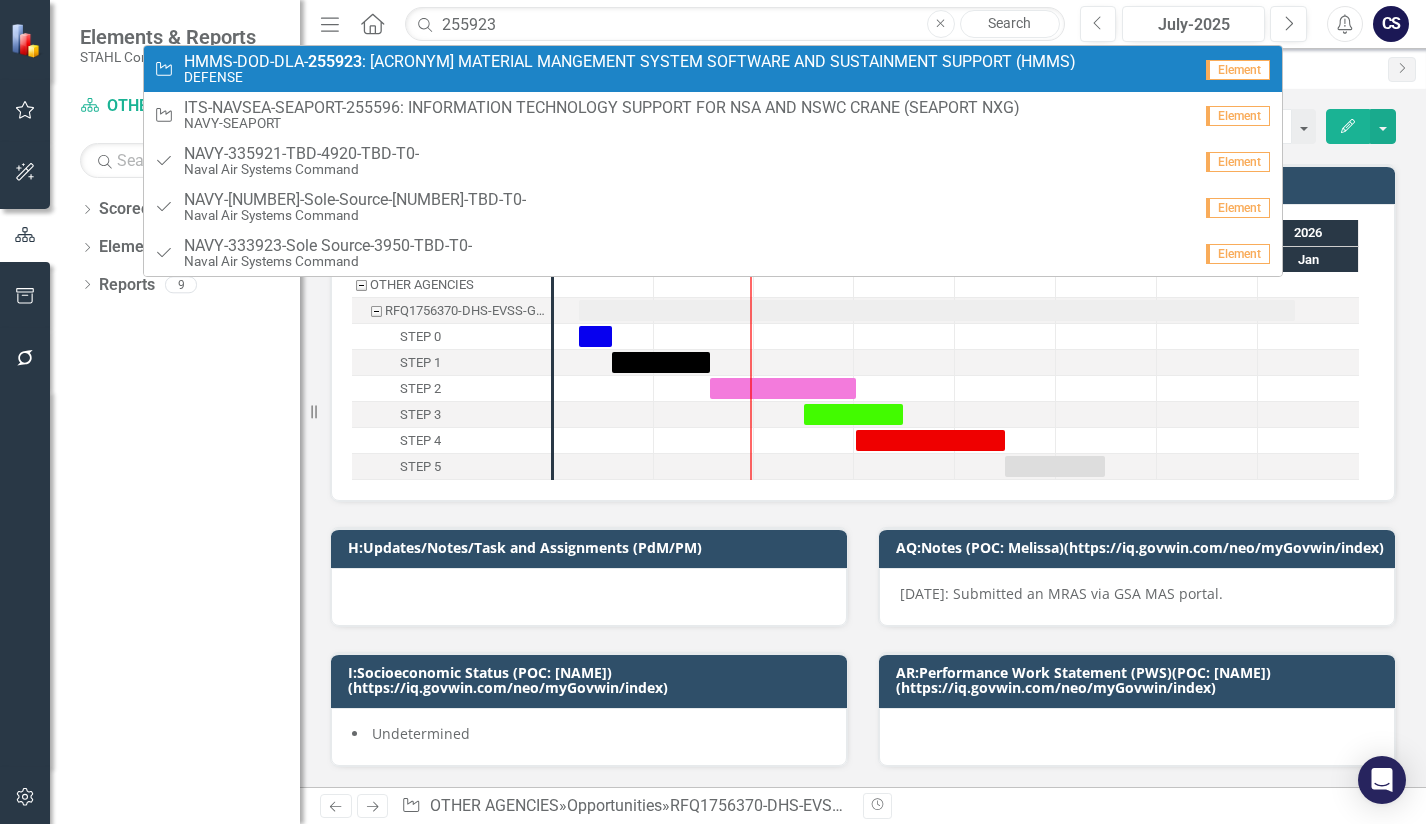 click on "HMMS-DOD-DLA- 255923 : HAZARDOUS MATERIAL MANGEMENT SYSTEM SOFTWARE AND SUSTAINMENT SUPPORT (HMMS)" at bounding box center [630, 62] 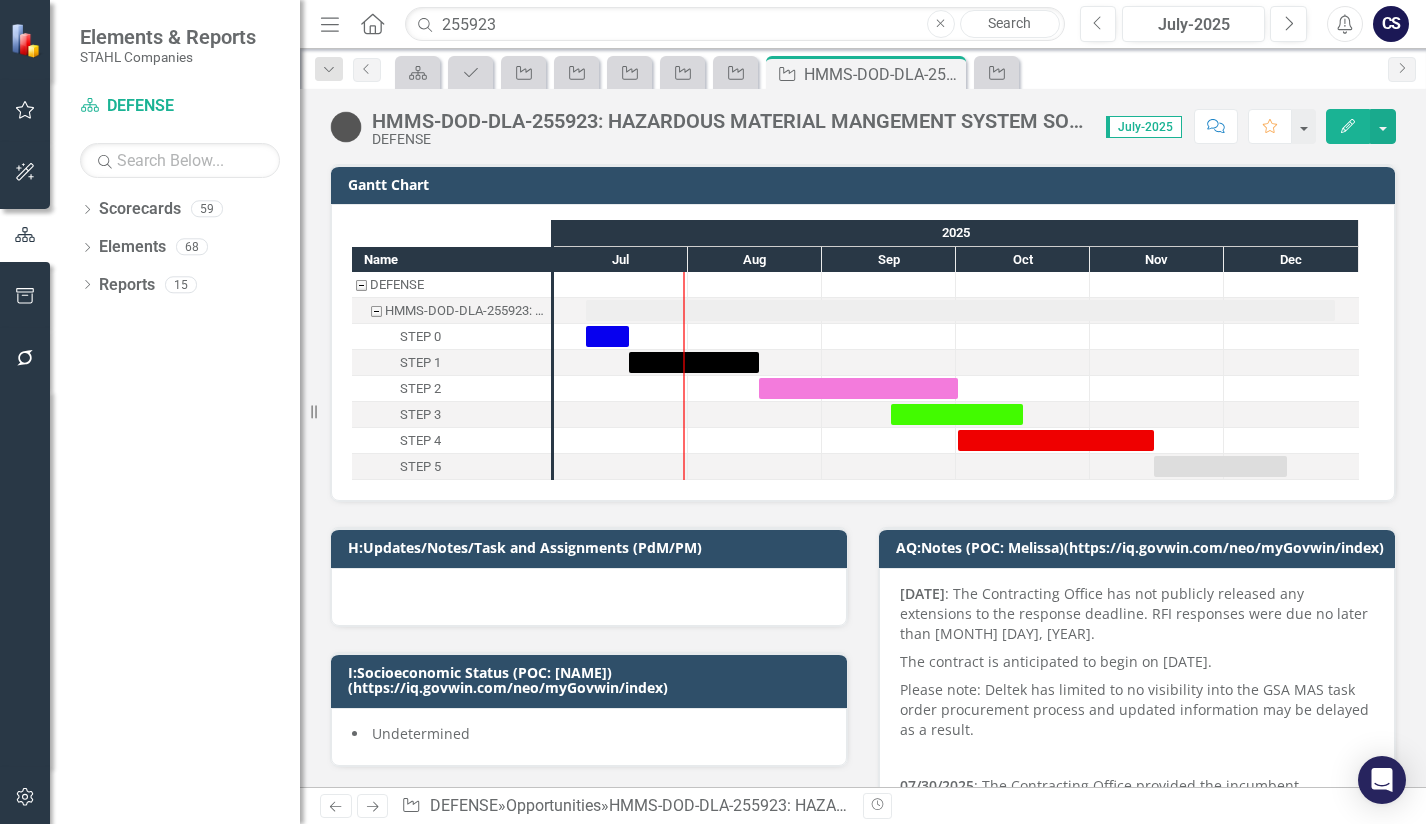 click on "Gantt Chart Name DEFENSE HMMS-DOD-DLA-255923: HAZARDOUS MATERIAL MANGEMENT SYSTEM SOFTWARE AND SUSTAINMENT SUPPORT (HMMS) STEP 0 STEP 1 STEP 2 STEP 3 STEP 4 STEP 5 2025 Jul Aug Sep Oct Nov Dec H:Updates/Notes/Task and Assignments (PdM/PM) I:Socioeconomic Status (POC: [NAME]) (https://iq.govwin.com/neo/myGovwin/index) Undetermined K:System Entry Date (POC: [NAME]) 6/27/25 AF:Key Tags / Functional Competencies (POC: [NAME])(https://iq.govwin.com/neo/myGovwin/index) Primary
Software maintenance
Secondary
Artificial Intelligence
Business intelligence services
Cloud service providers
Cyber security services
Data management services
Data warehouse services
Database administration
Database design
Document management services
E-mail services
Information technology staffing services
Information technology training services
Internet service providers
N etwork services
S oftware development
Software installation
Web design services
ATR (T3) UpSlope (T2) D&B (T3)" at bounding box center [863, 12959] 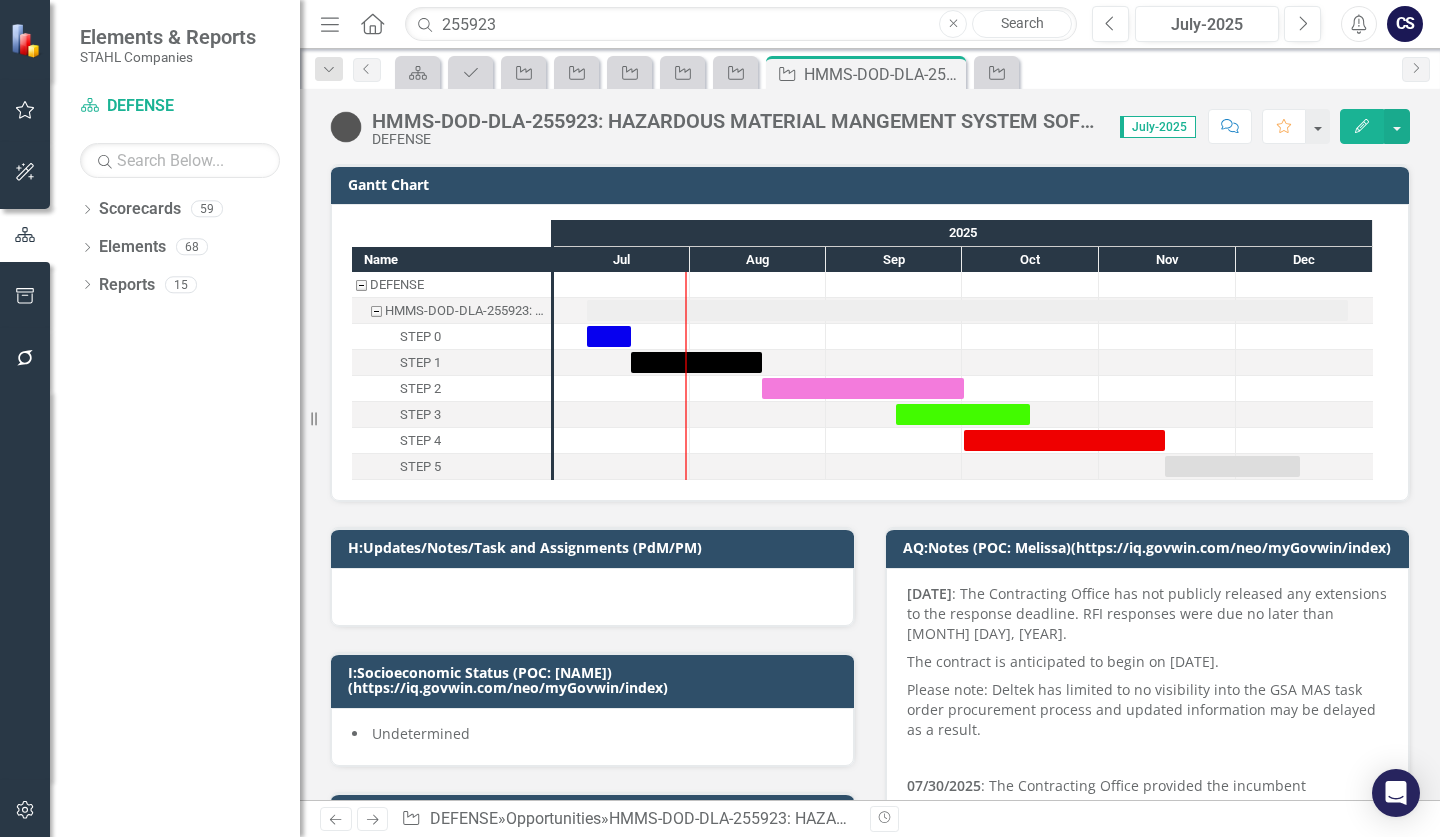 scroll, scrollTop: 556, scrollLeft: 0, axis: vertical 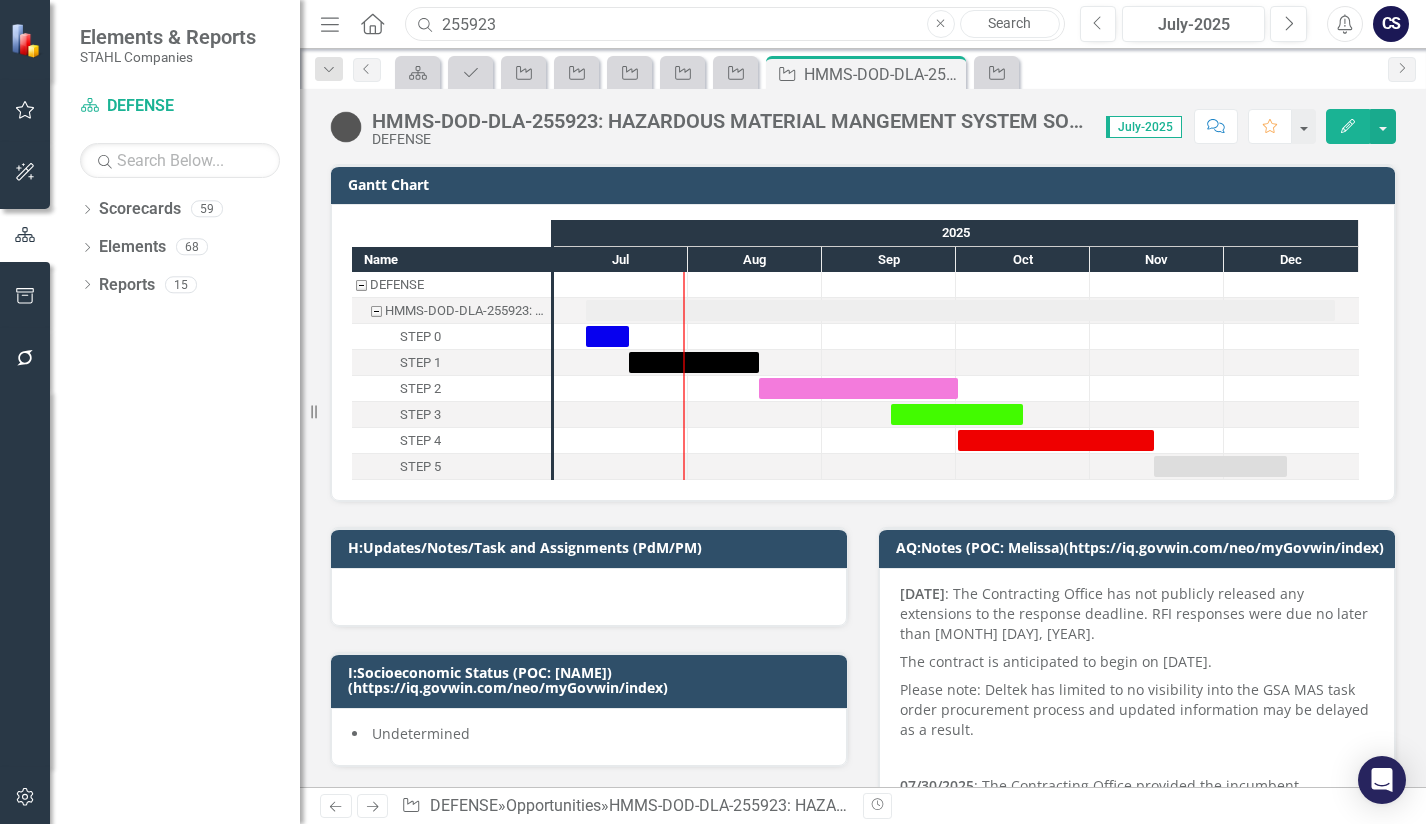 click on "255923" at bounding box center (734, 24) 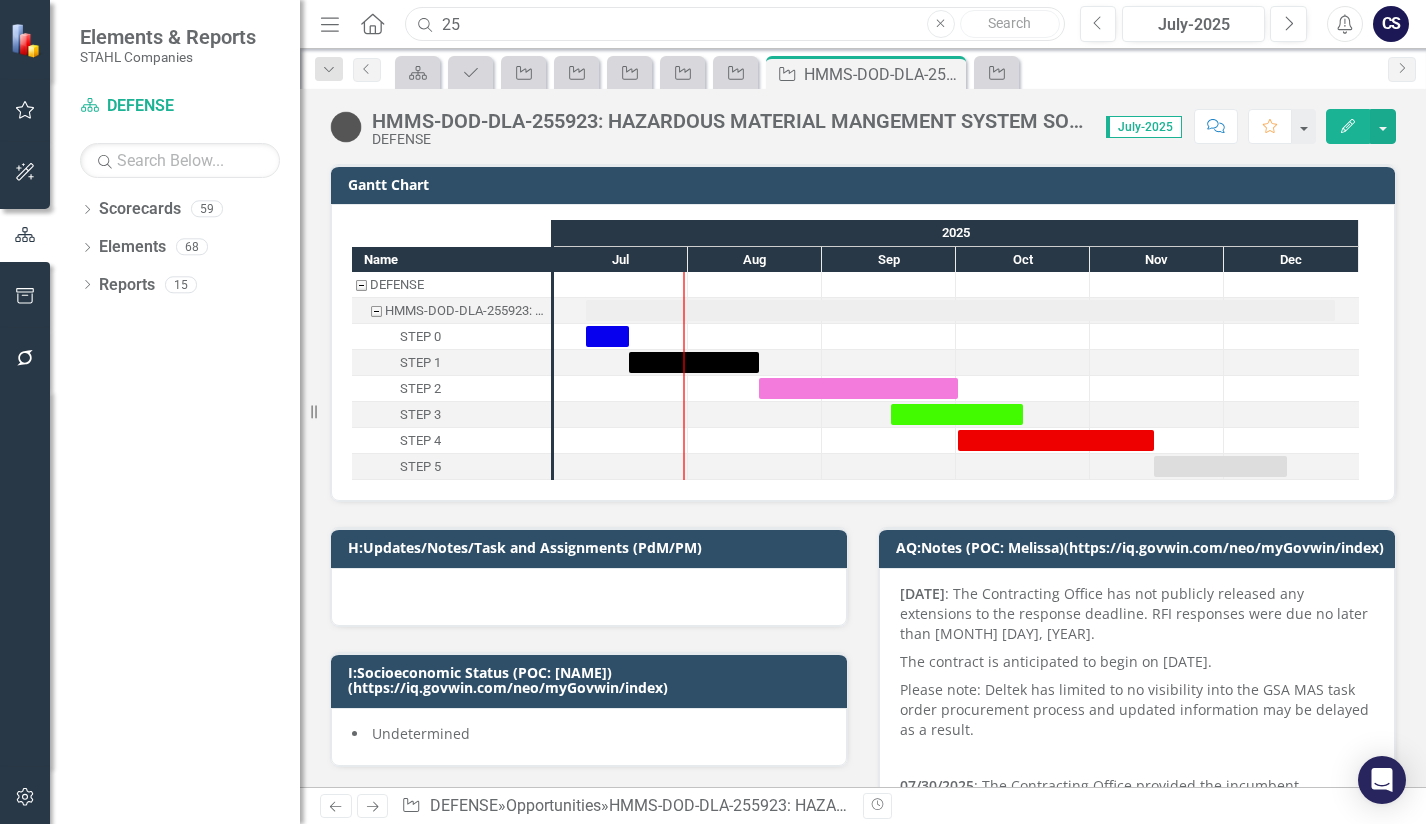type on "2" 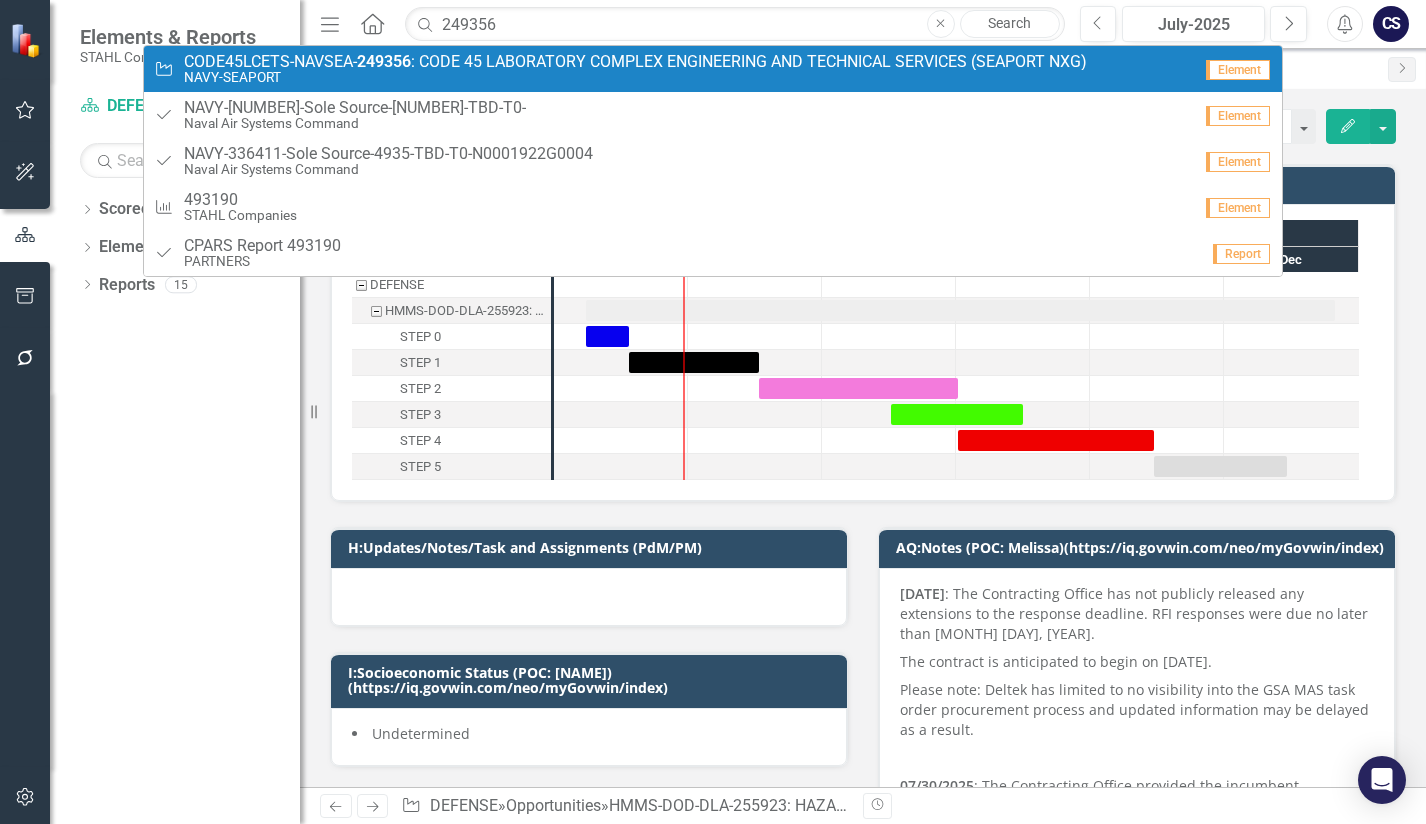 click on "CODE45LCETS-NAVSEA- 249356 : CODE 45 LABORATORY COMPLEX ENGINEERING AND TECHNICAL SERVICES (SEAPORT NXG)" at bounding box center [635, 62] 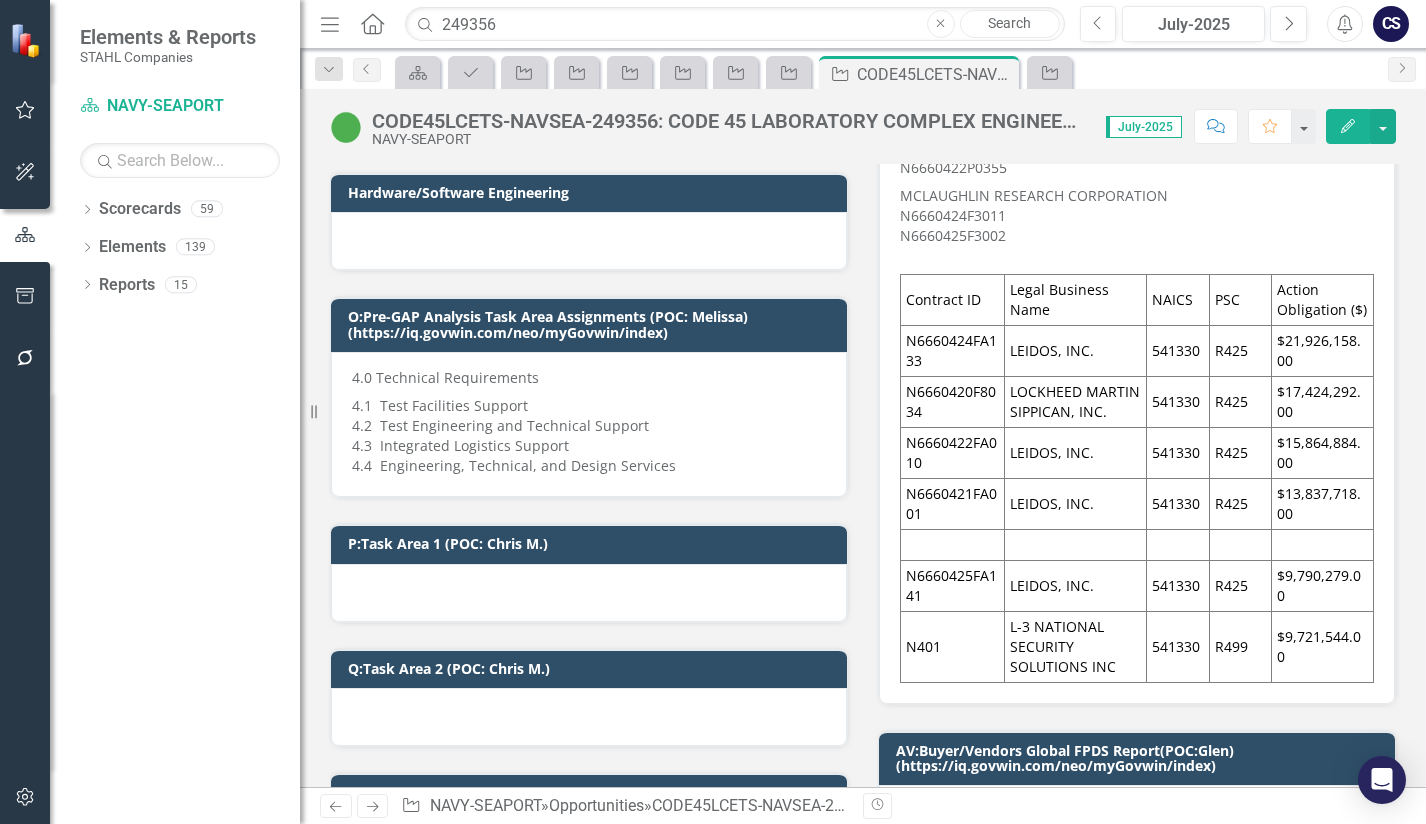 scroll, scrollTop: 1872, scrollLeft: 0, axis: vertical 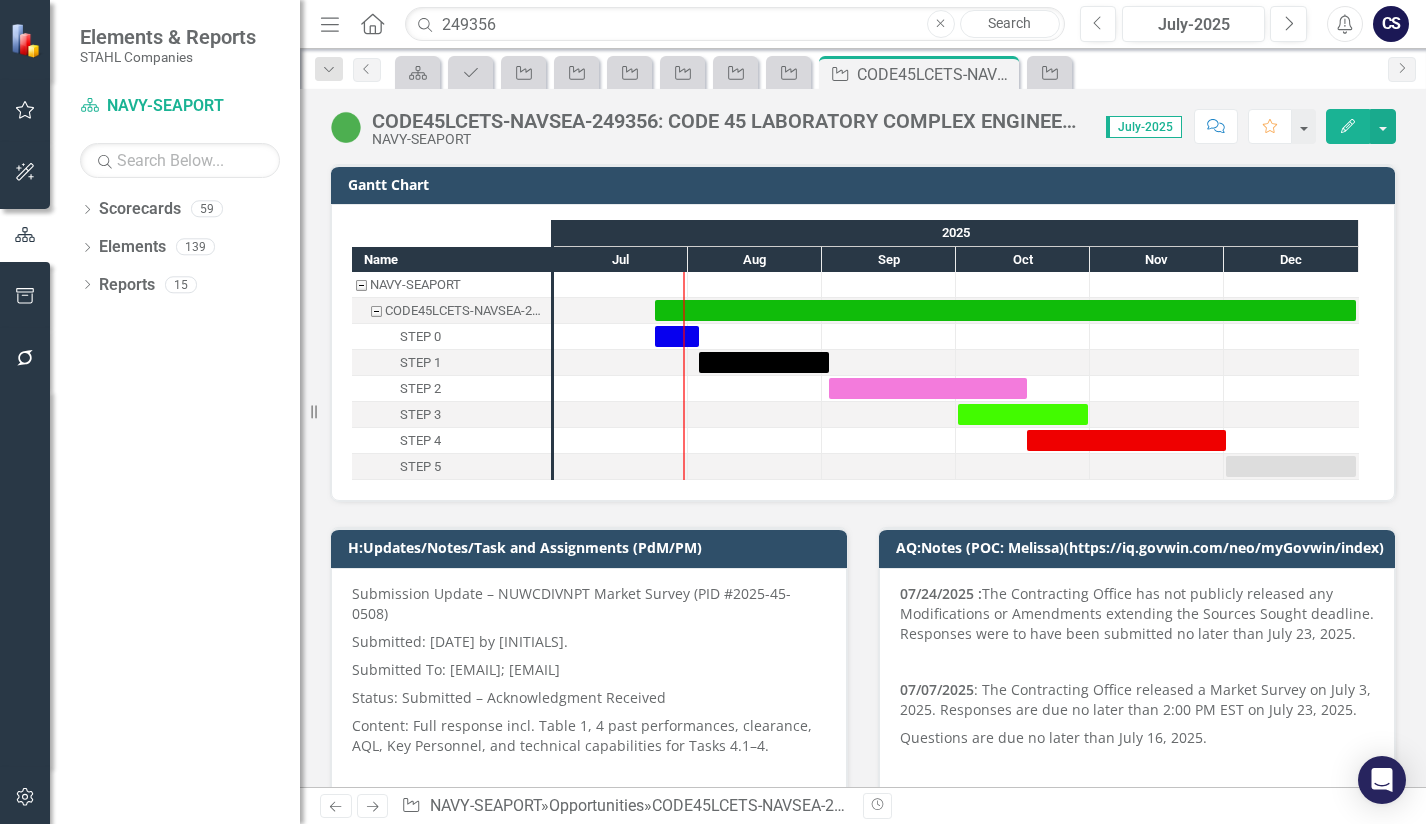 click at bounding box center (346, 127) 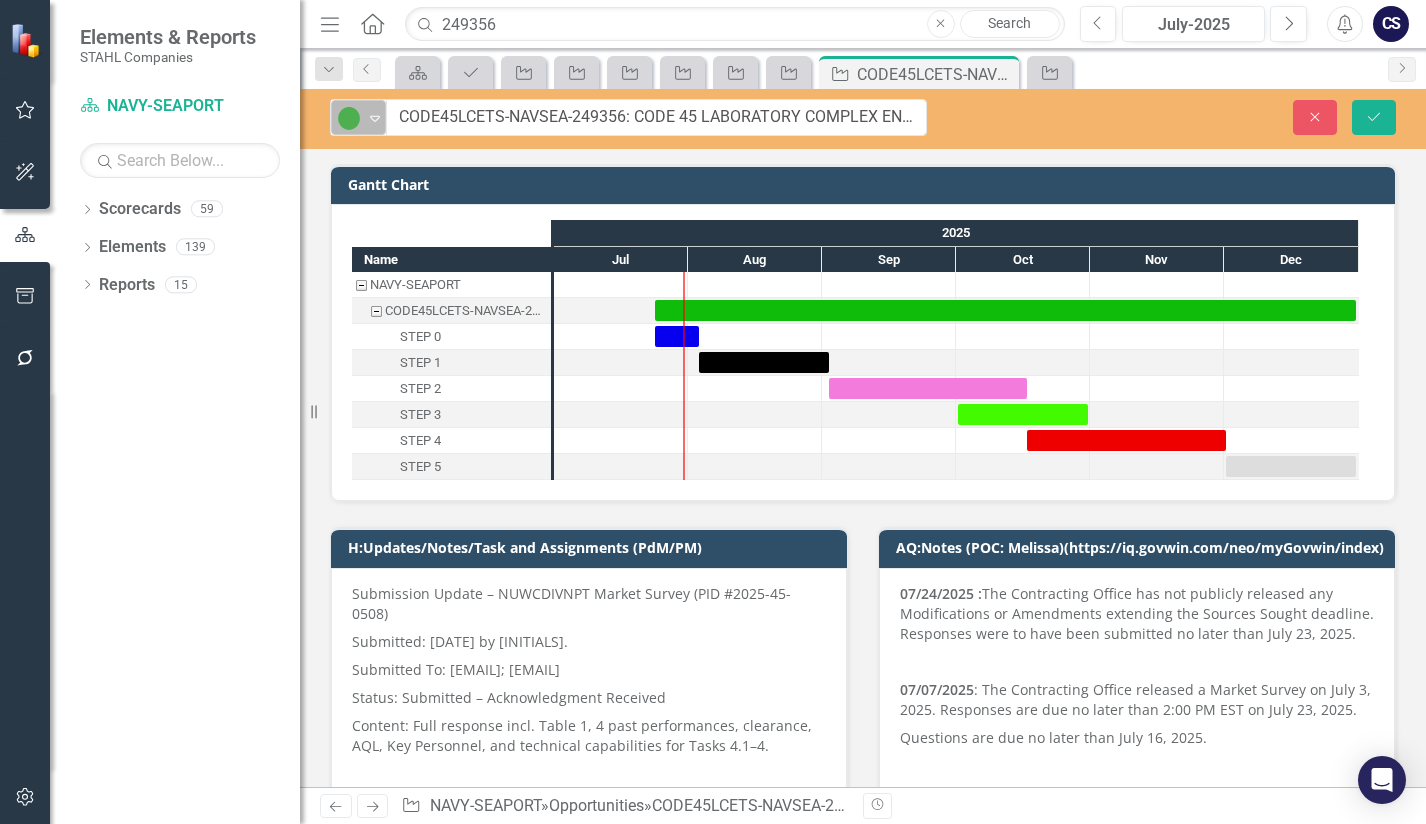 click on "Expand" 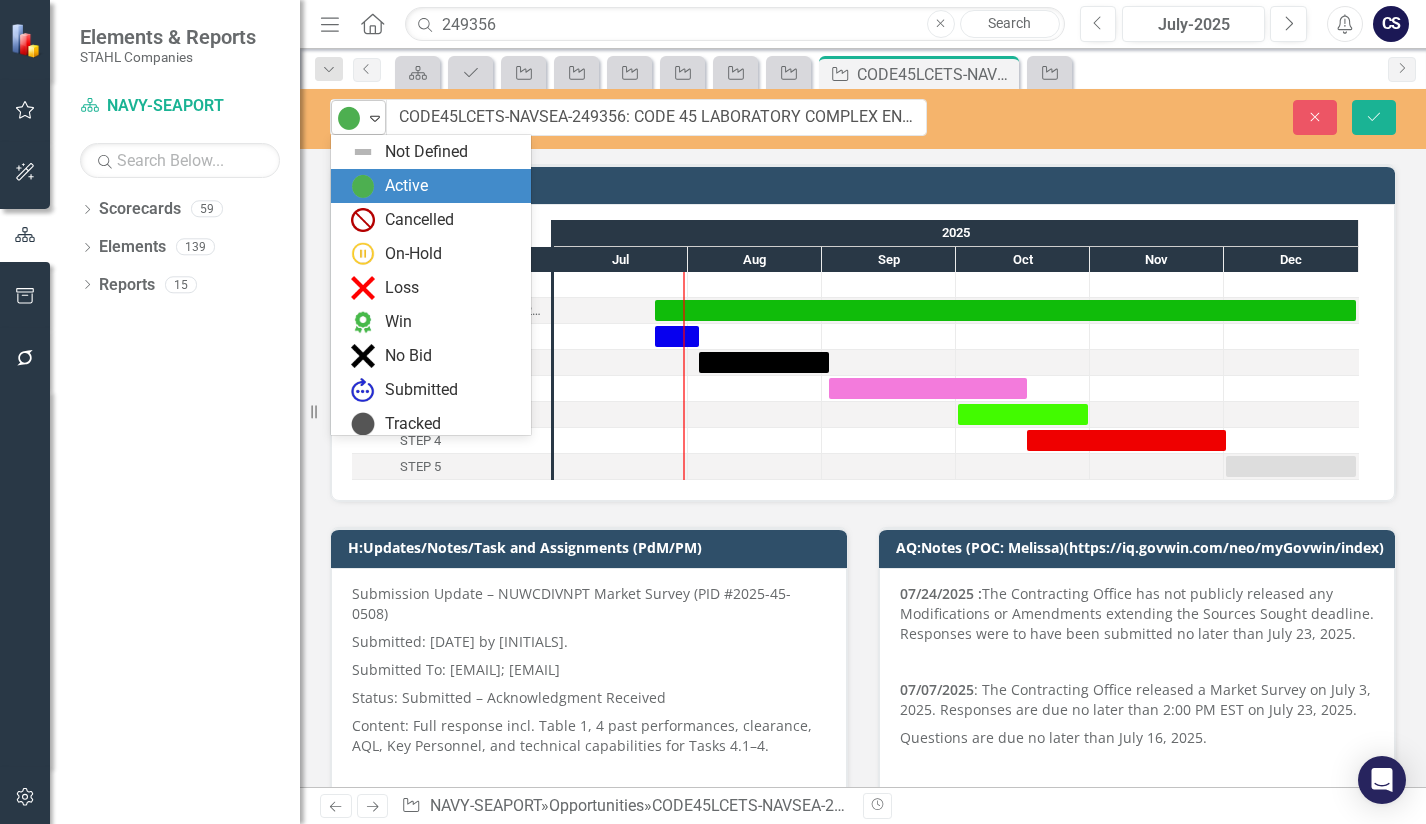 scroll, scrollTop: 34, scrollLeft: 0, axis: vertical 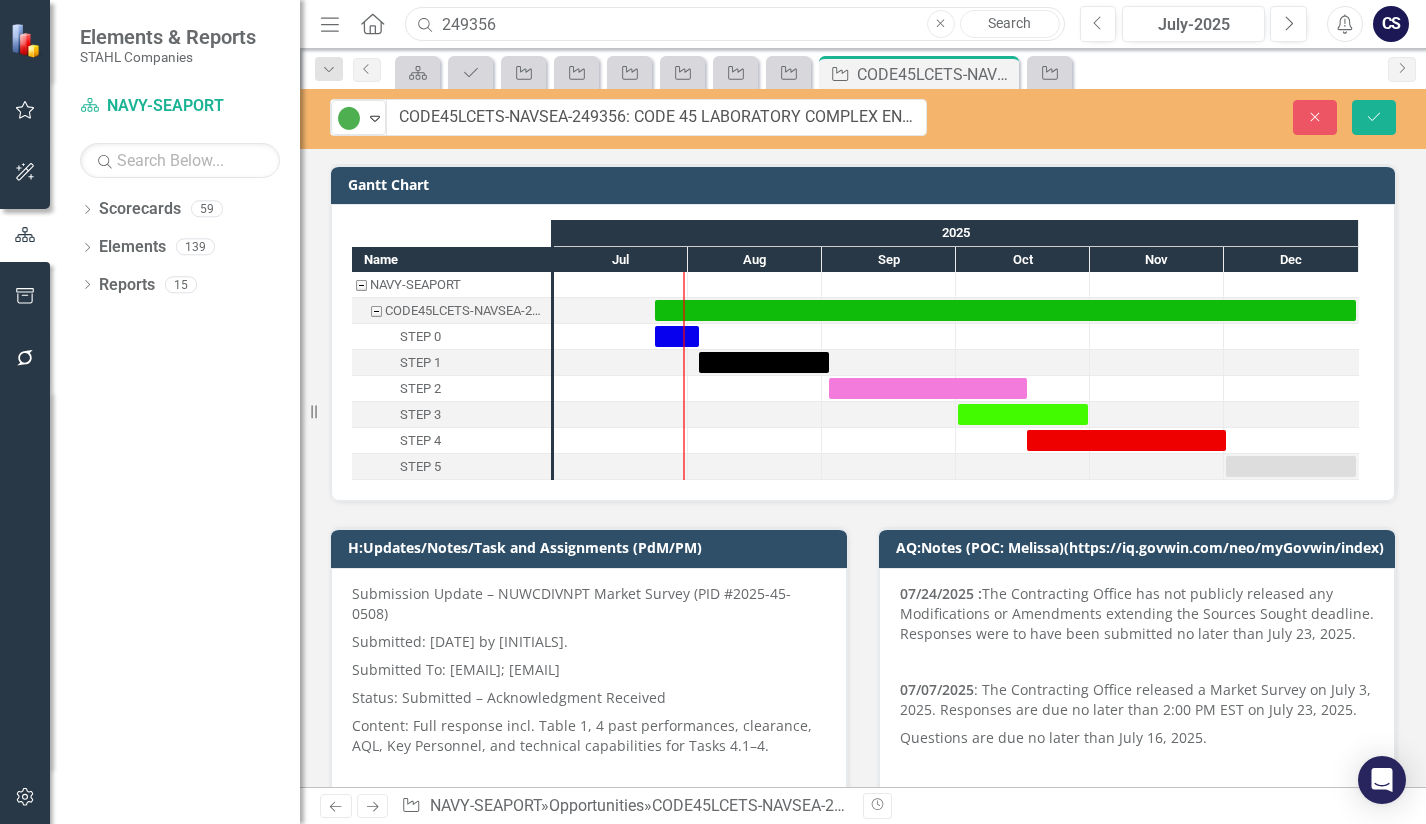 click on "249356" at bounding box center (734, 24) 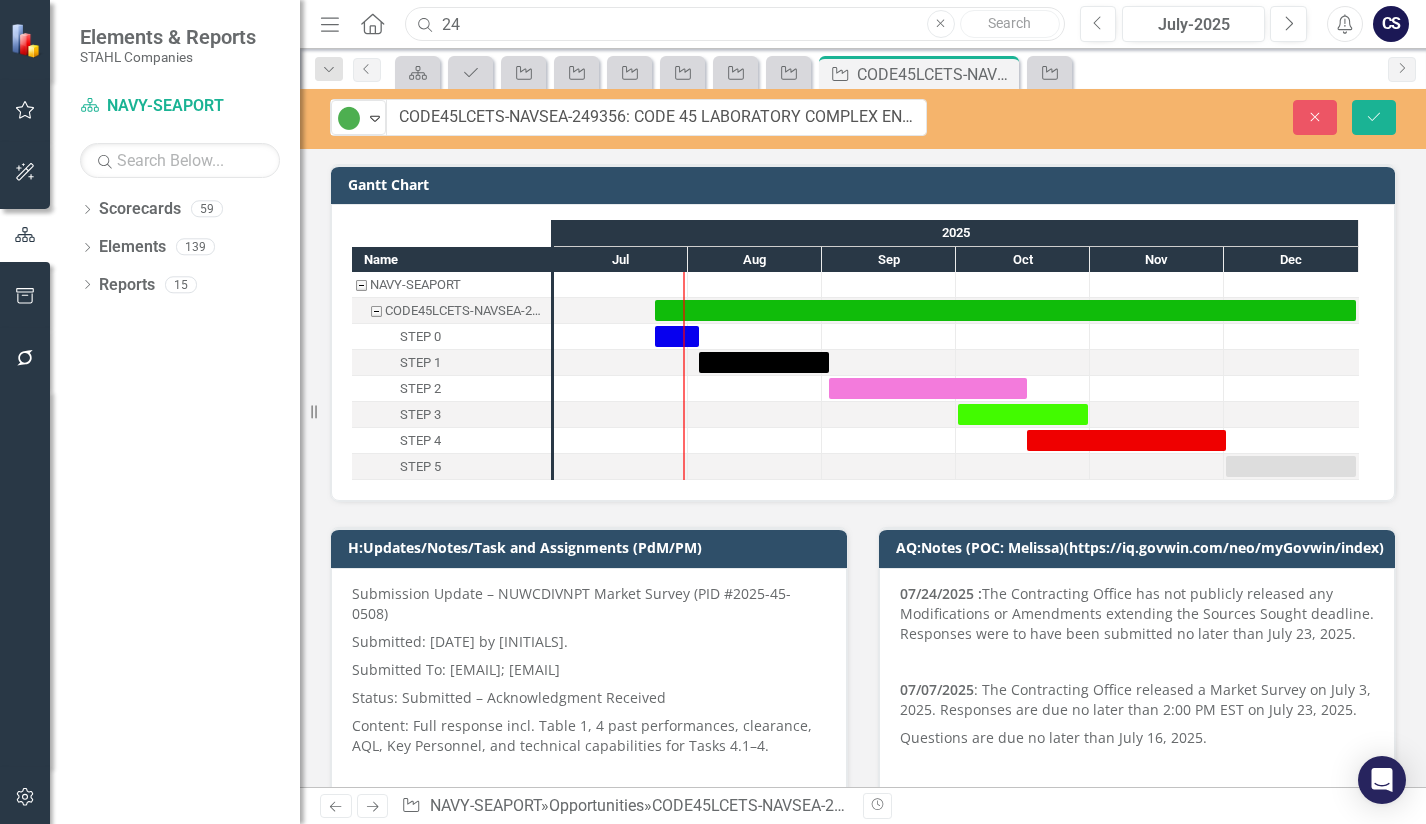 type on "2" 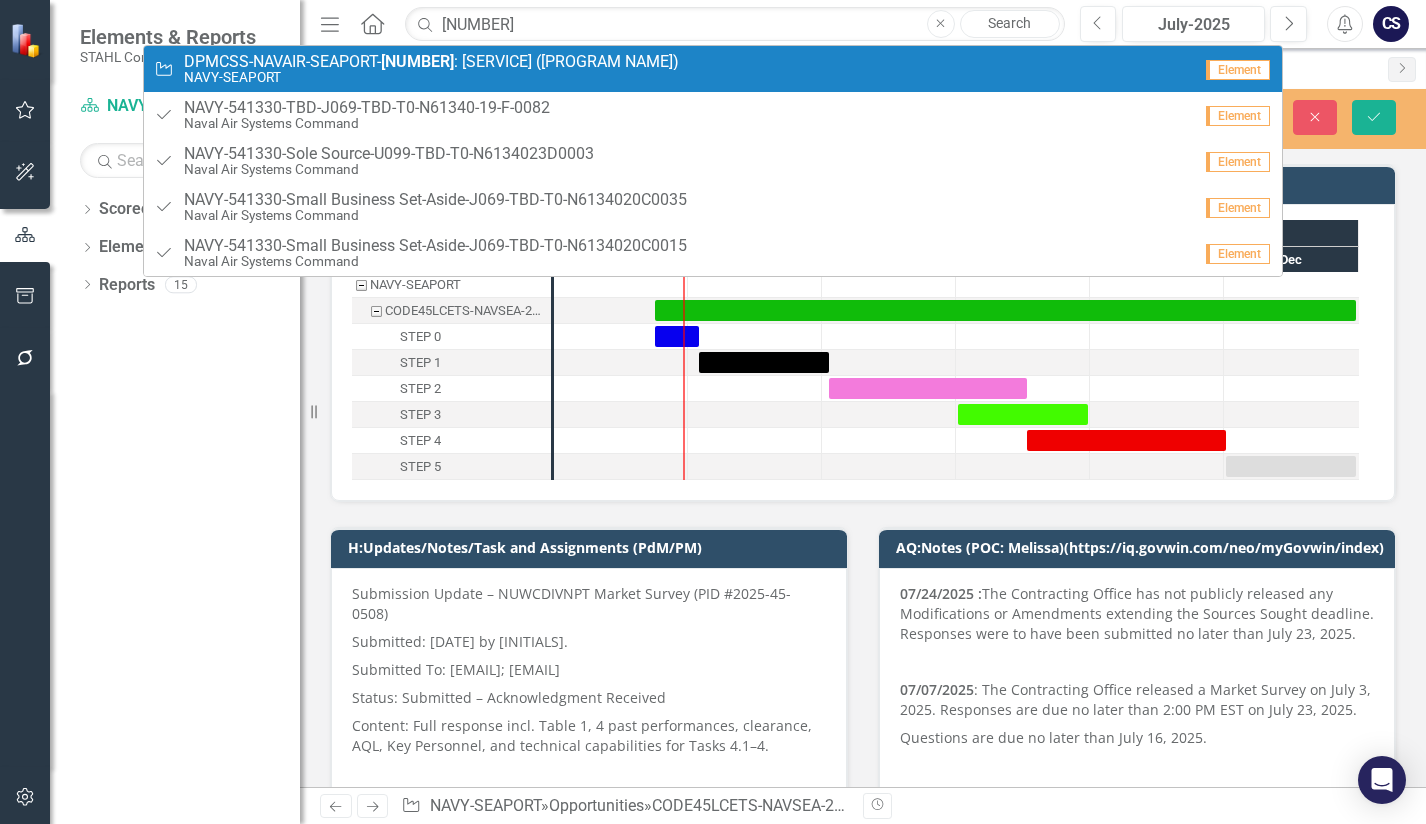 click on "DPMCSS-NAVAIR-SEAPORT- 254134 : DOMESTIC PROGRAM MANAGEMENT CONTRACTOR SUPPORT SERVICES (SEAPORT NXG)" at bounding box center (431, 62) 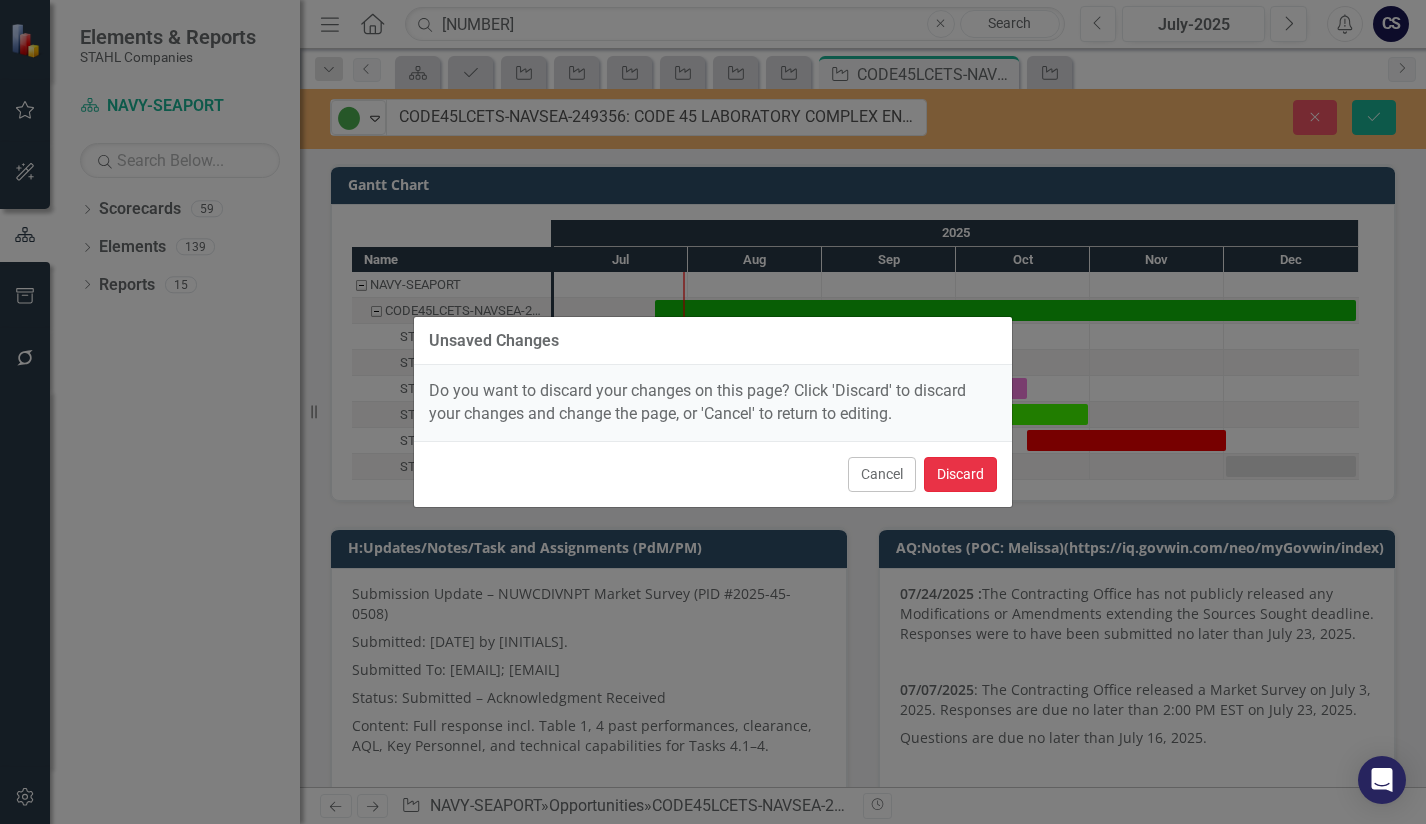 click on "Discard" at bounding box center [960, 474] 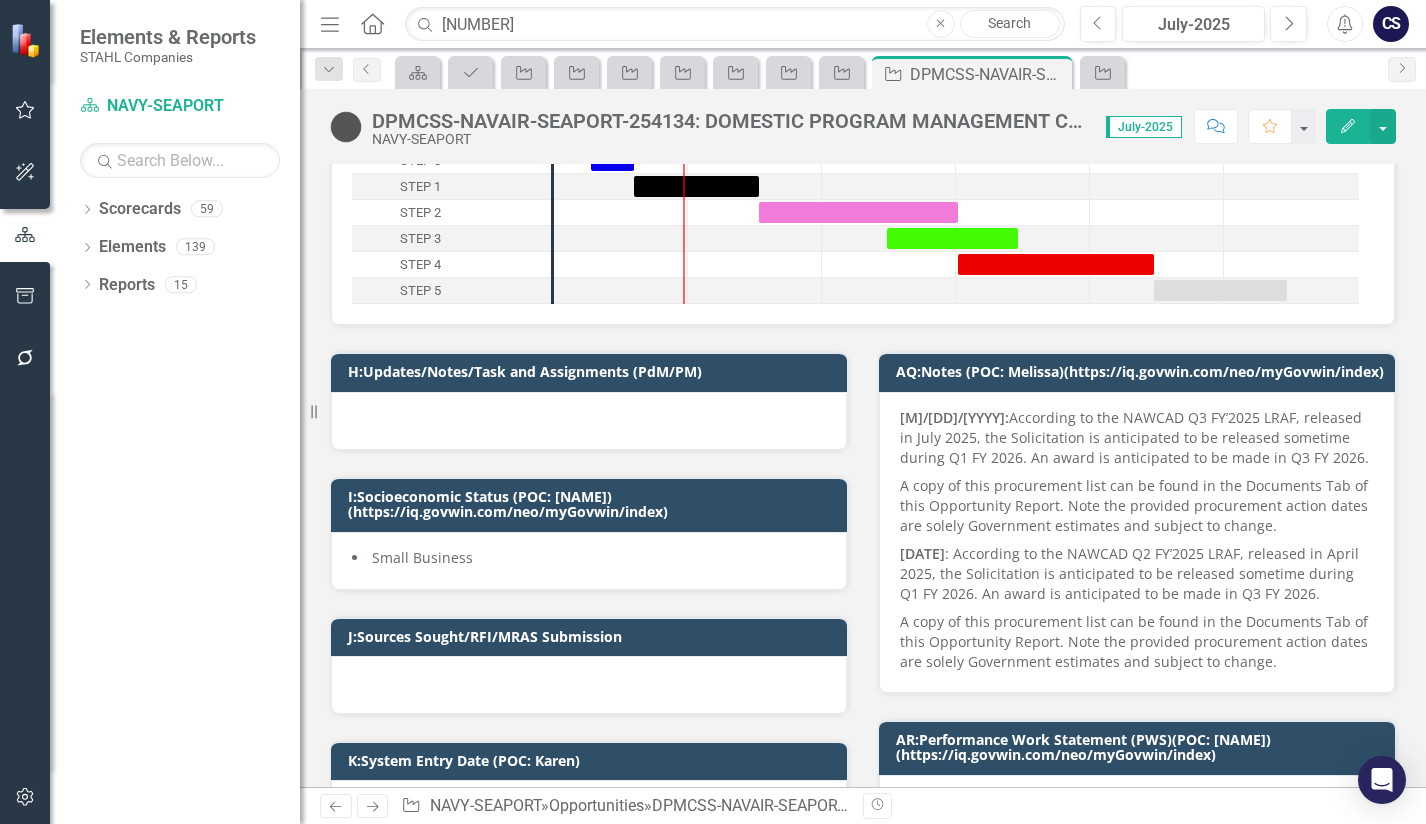 scroll, scrollTop: 0, scrollLeft: 0, axis: both 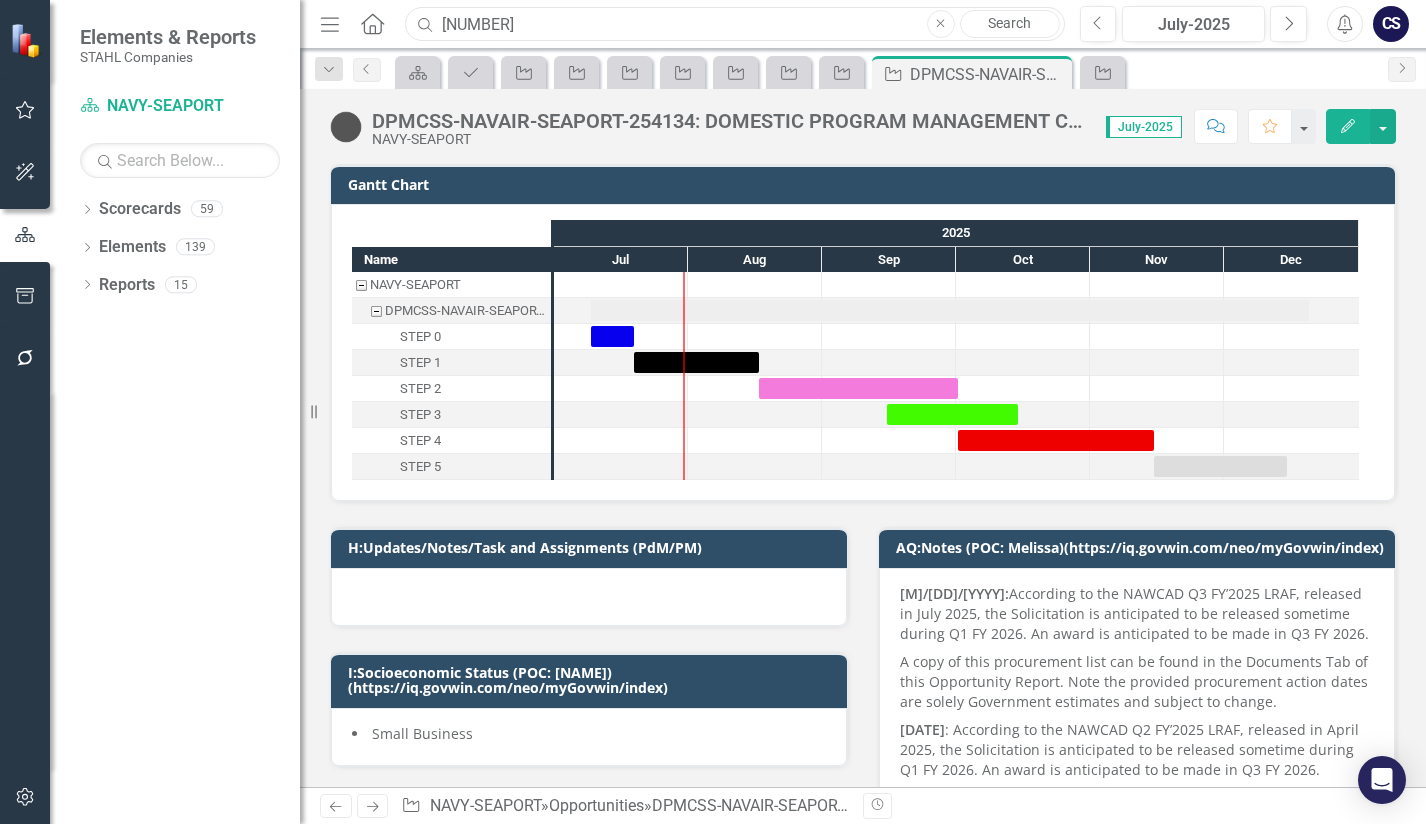 click on "[NUMBER]" at bounding box center (734, 24) 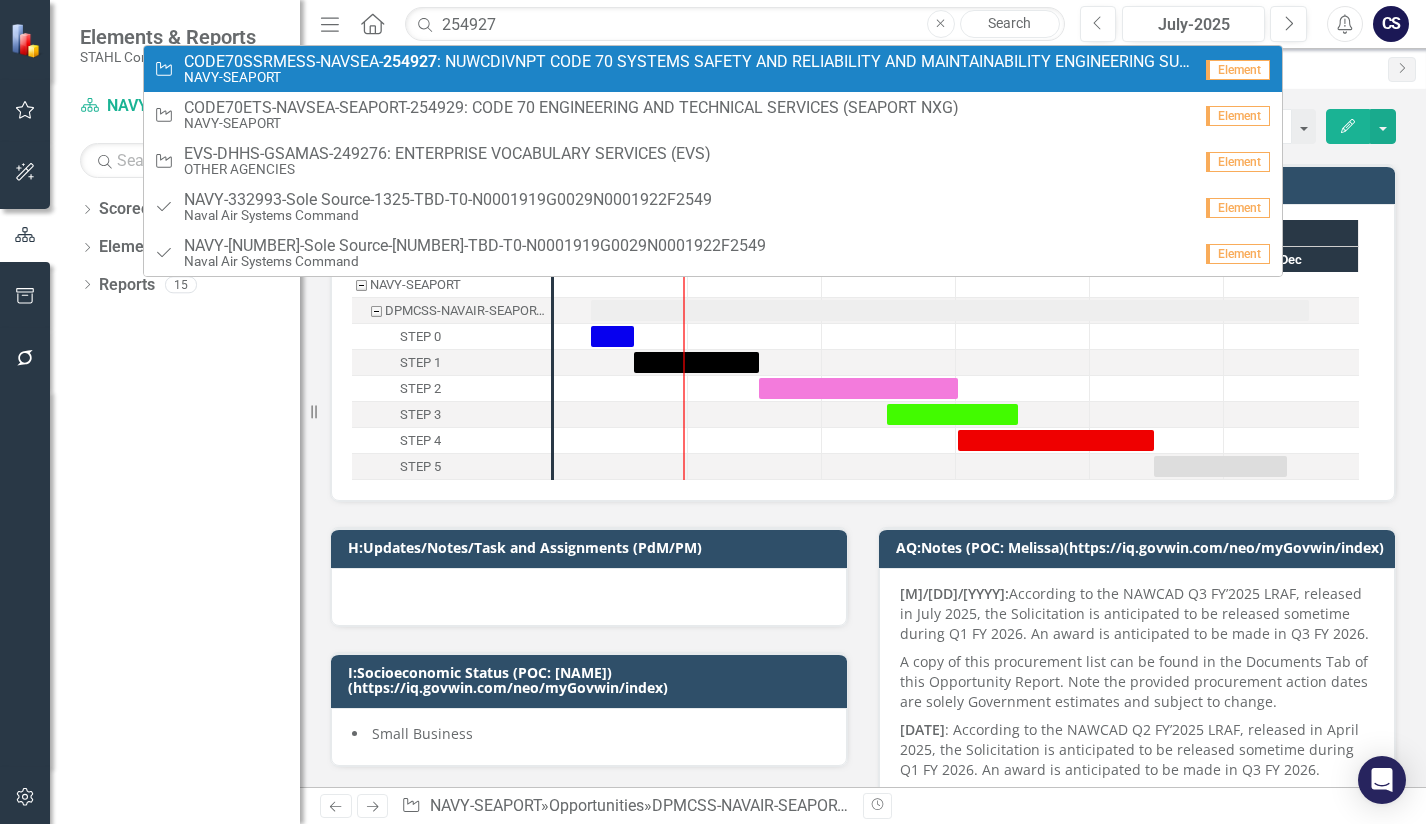 click on "NAVY-SEAPORT" at bounding box center (687, 77) 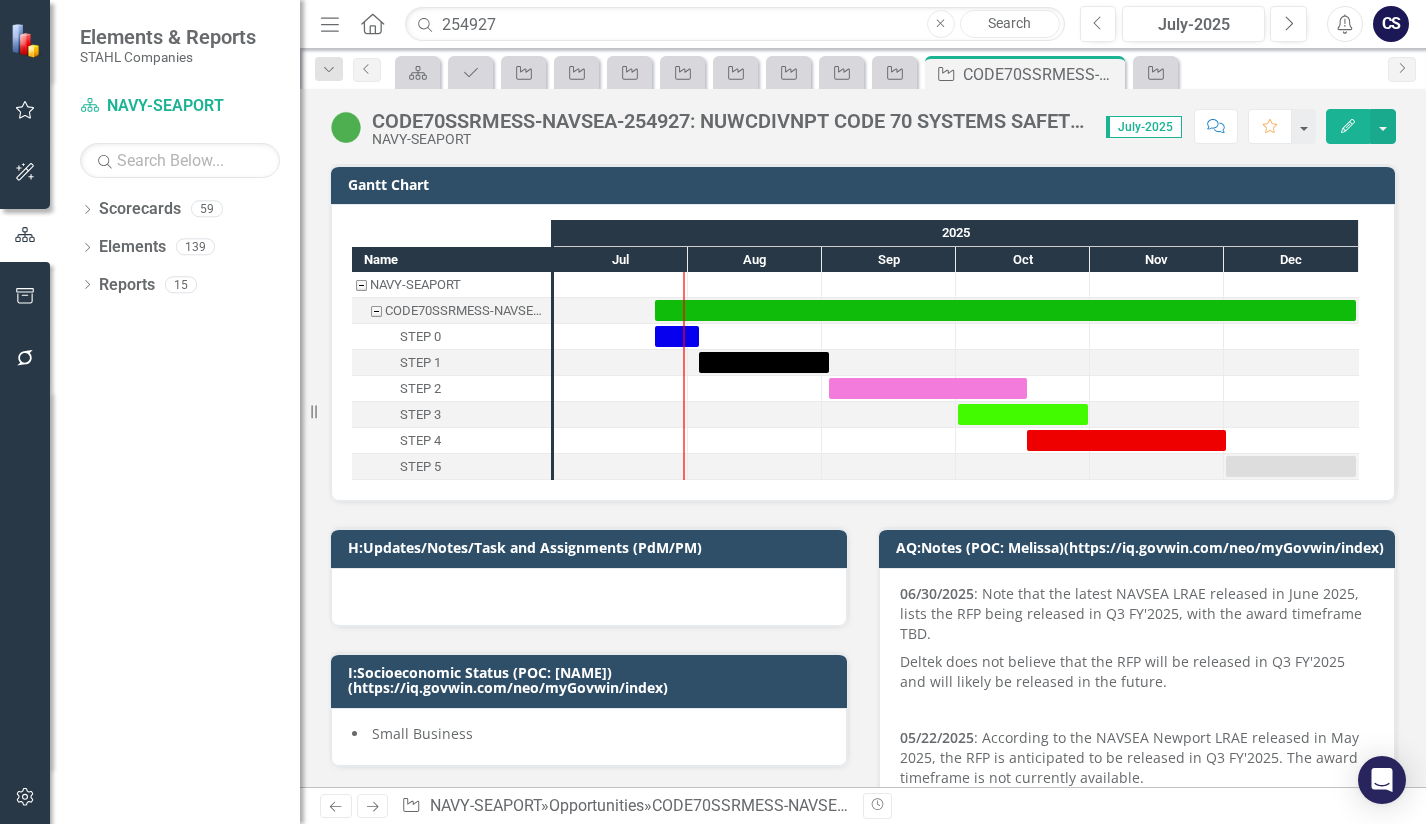 click at bounding box center [621, 440] 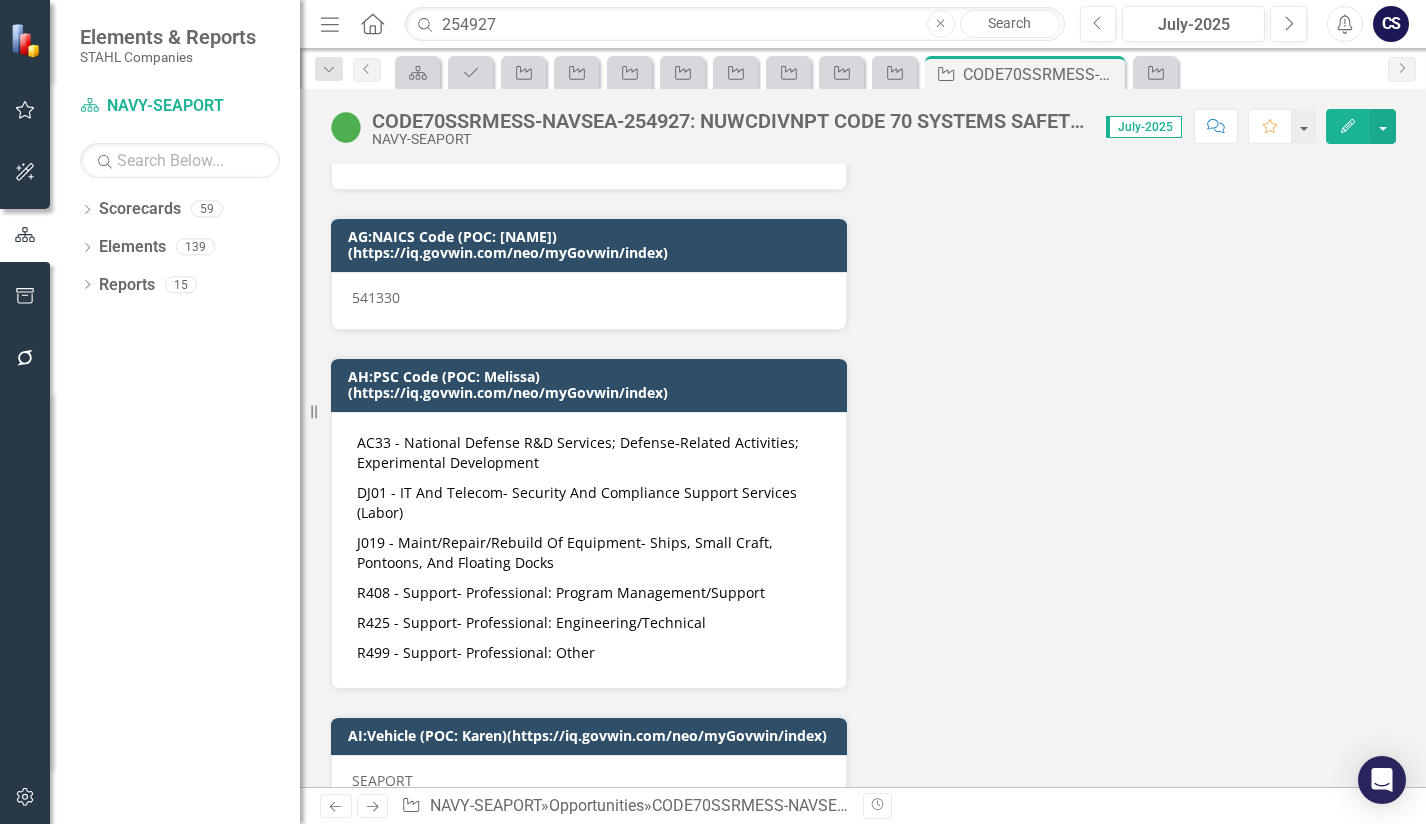 scroll, scrollTop: 5367, scrollLeft: 0, axis: vertical 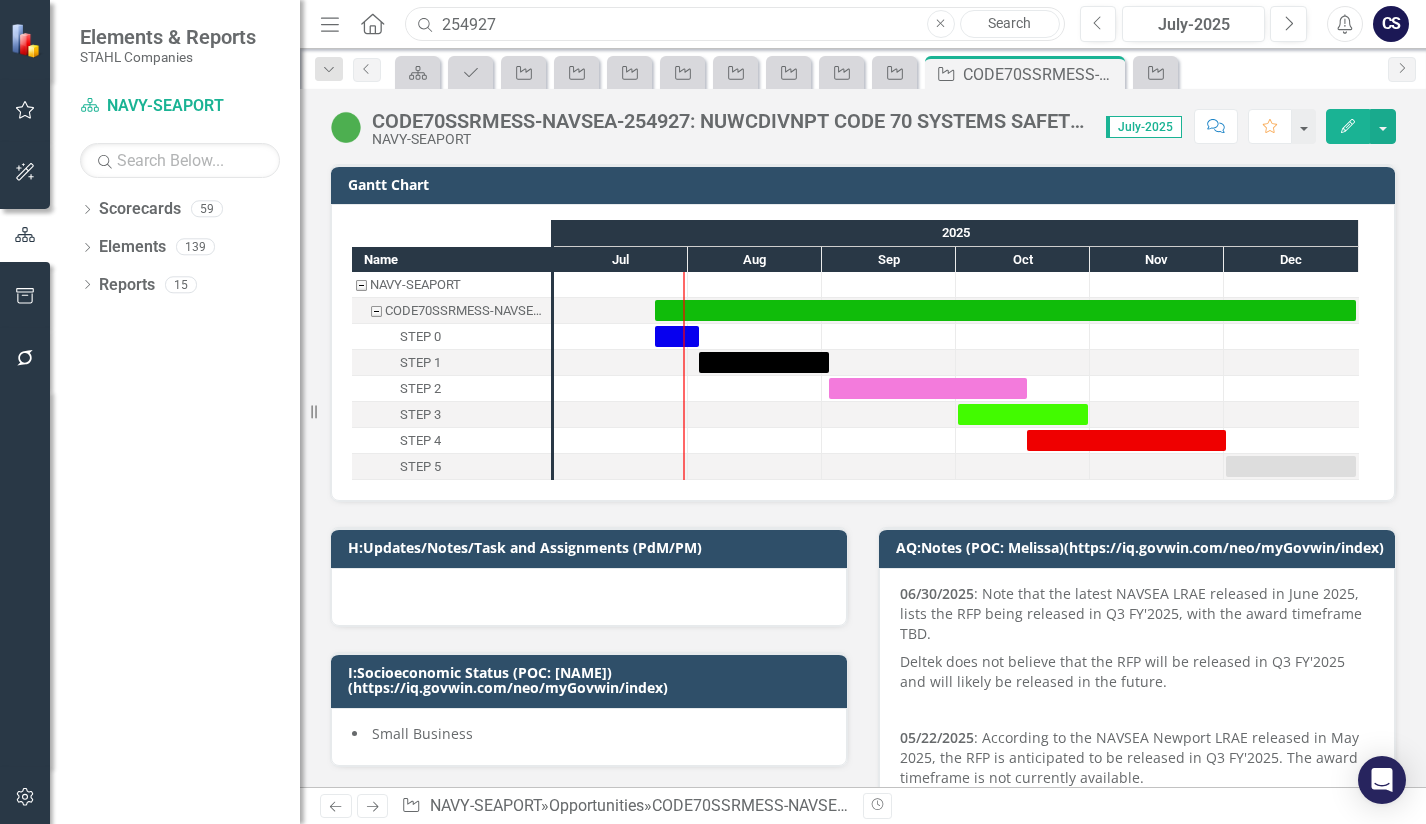 click on "254927" at bounding box center (734, 24) 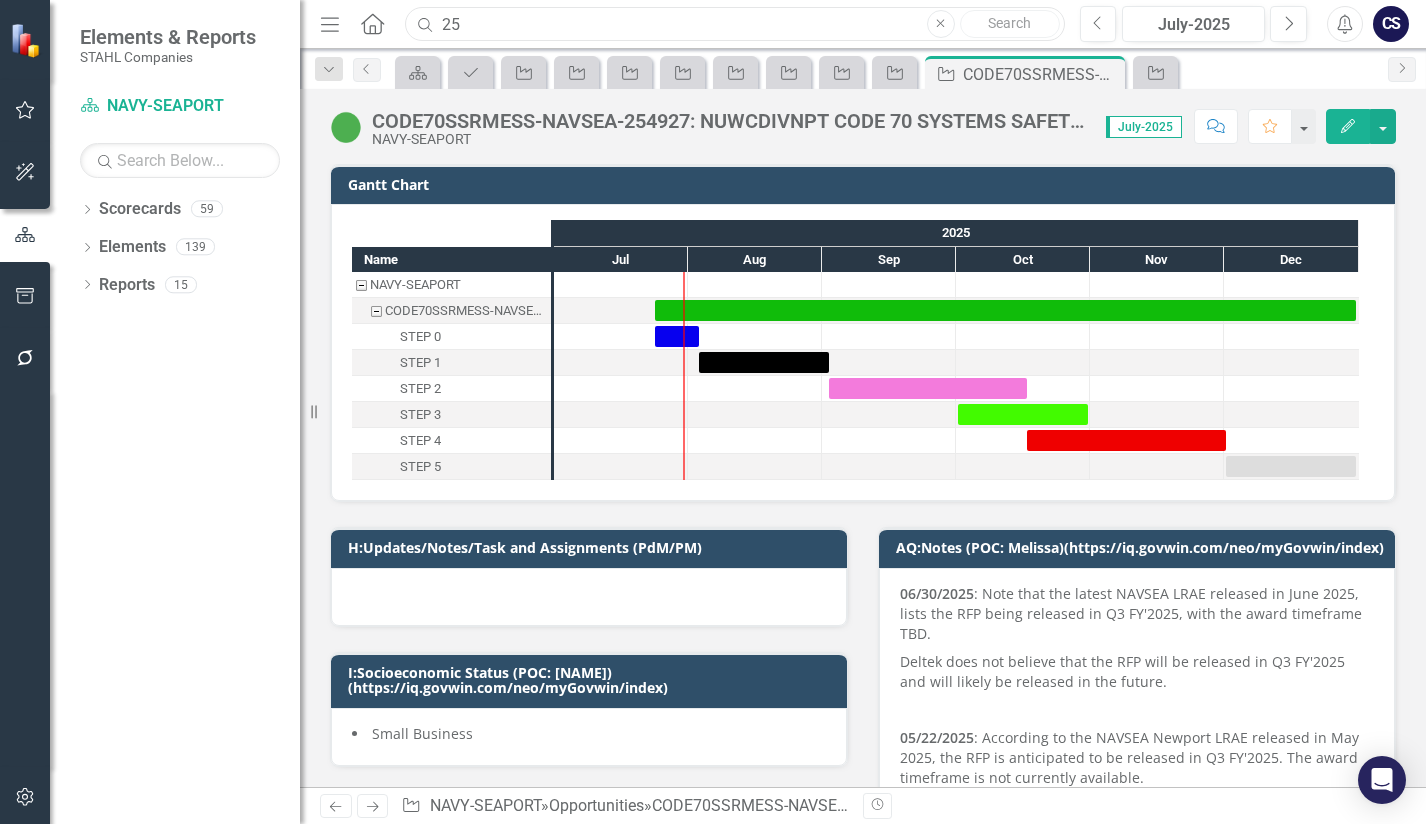 type on "2" 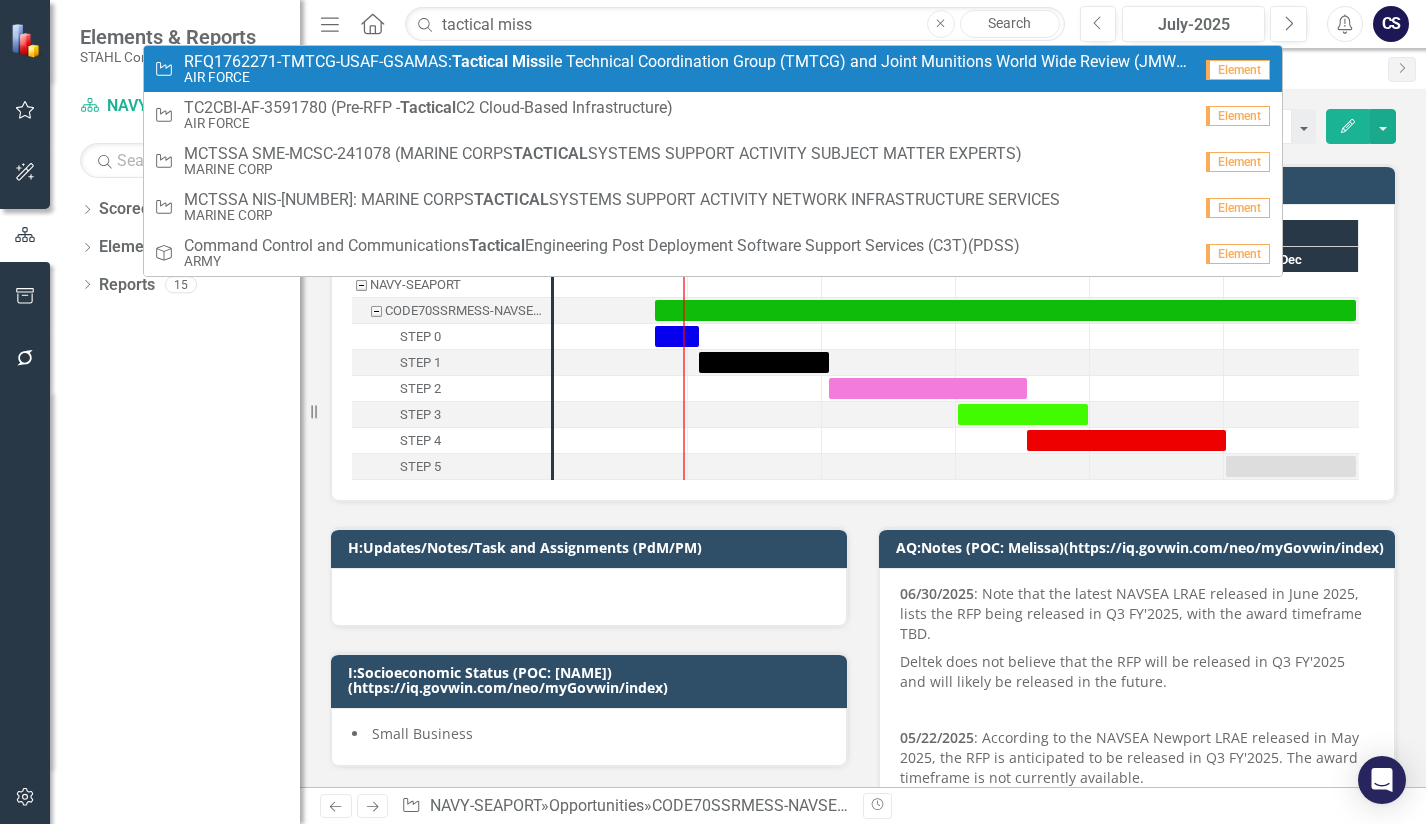 click on "Miss" at bounding box center (529, 61) 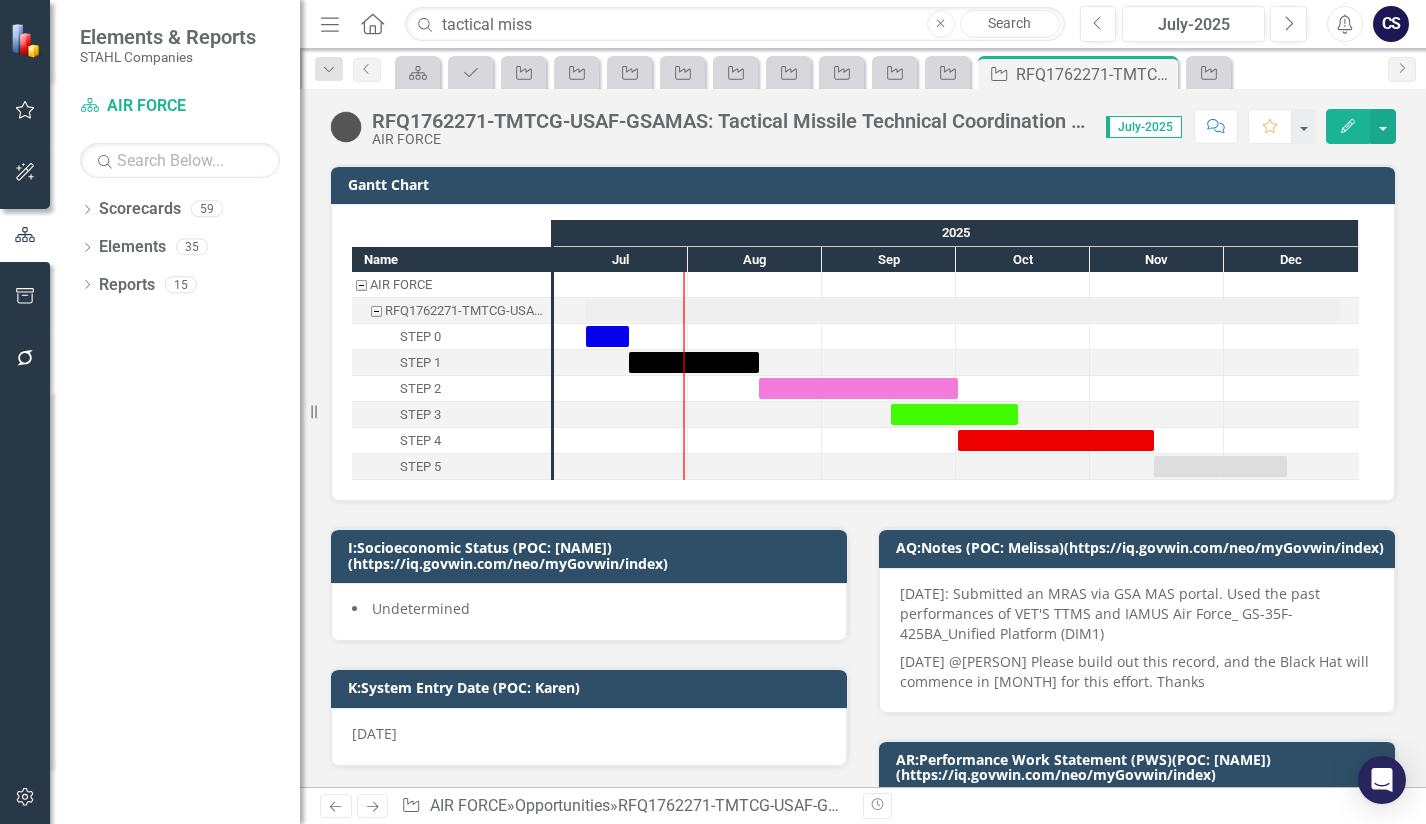 click at bounding box center (346, 127) 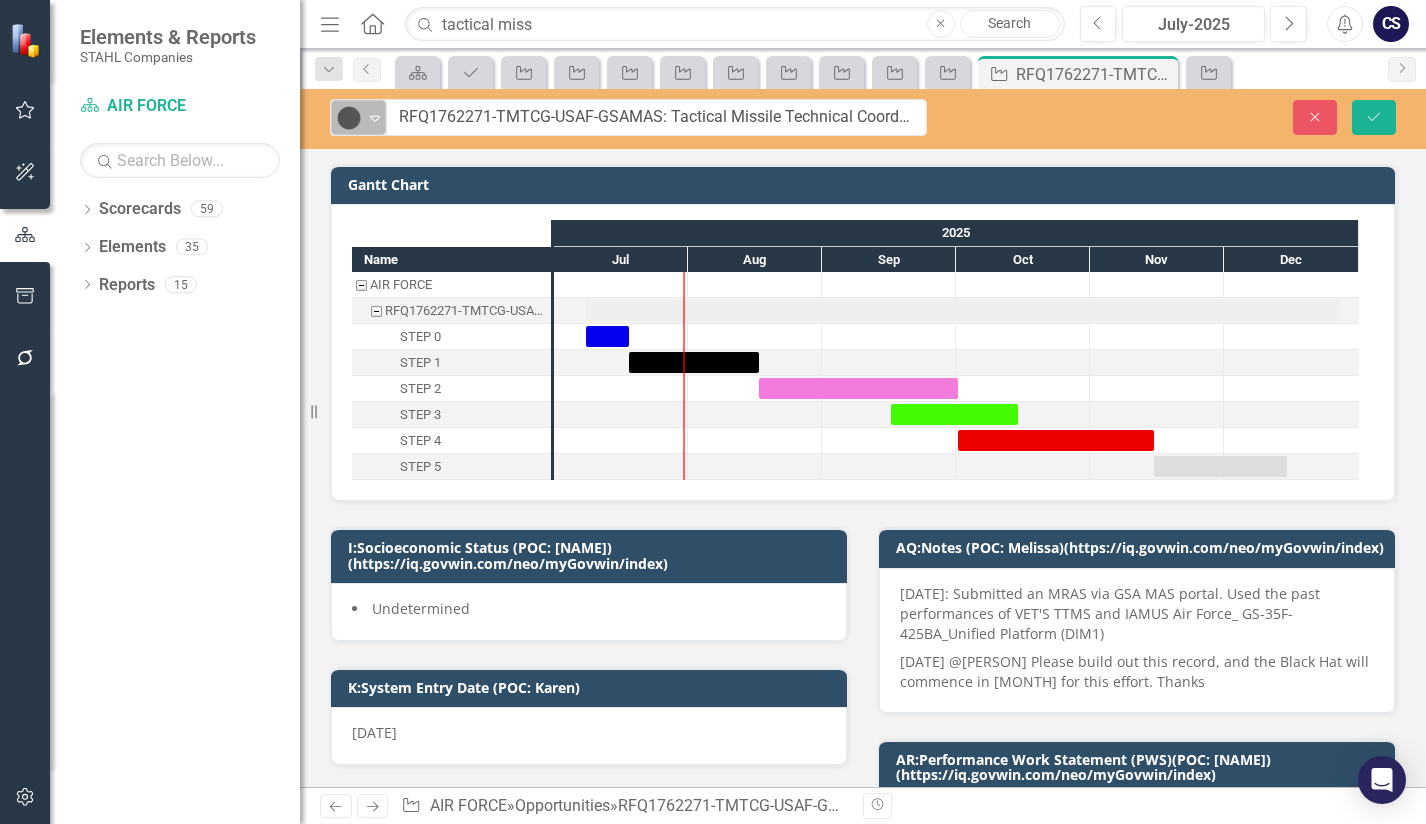 click on "Expand" 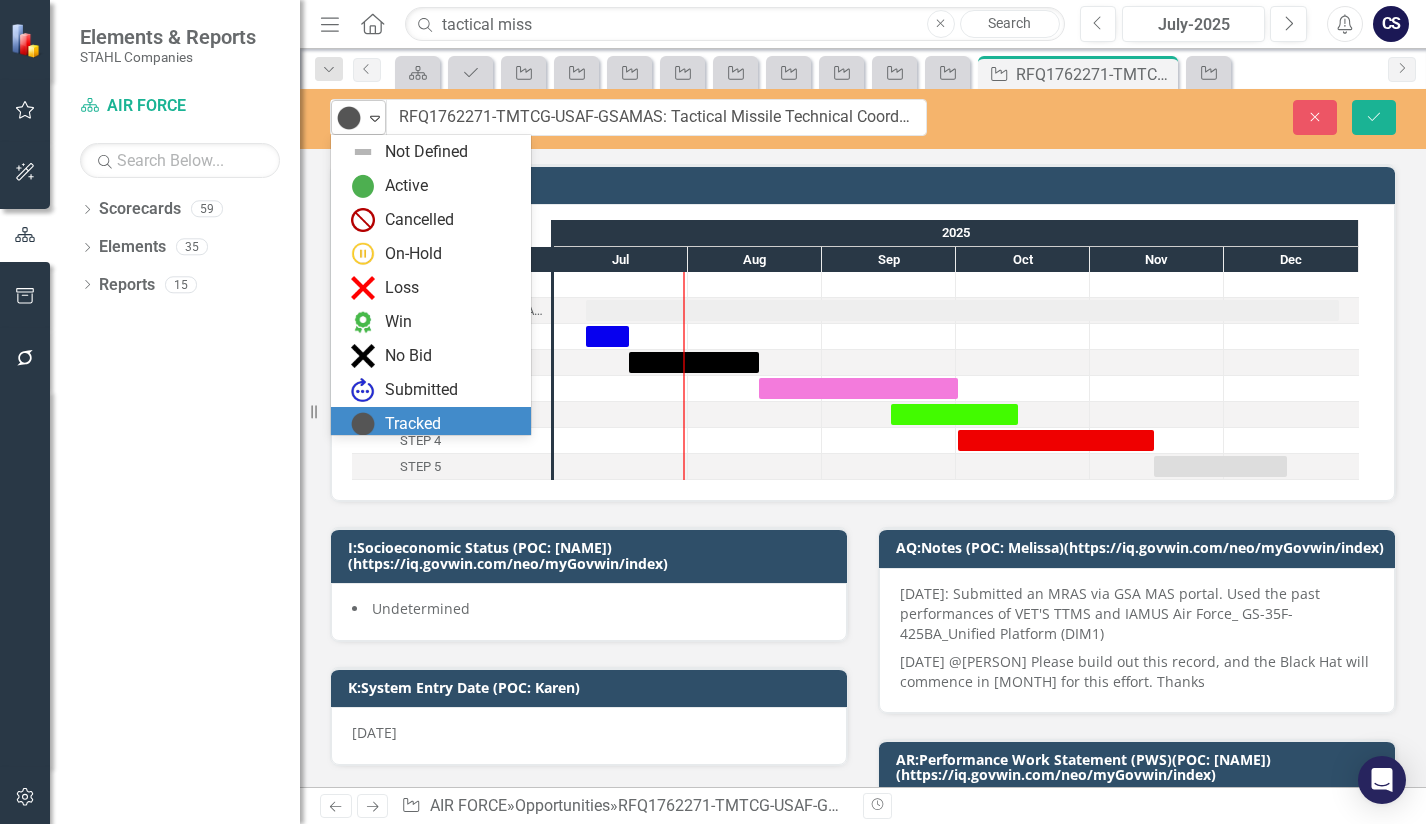 scroll, scrollTop: 17, scrollLeft: 0, axis: vertical 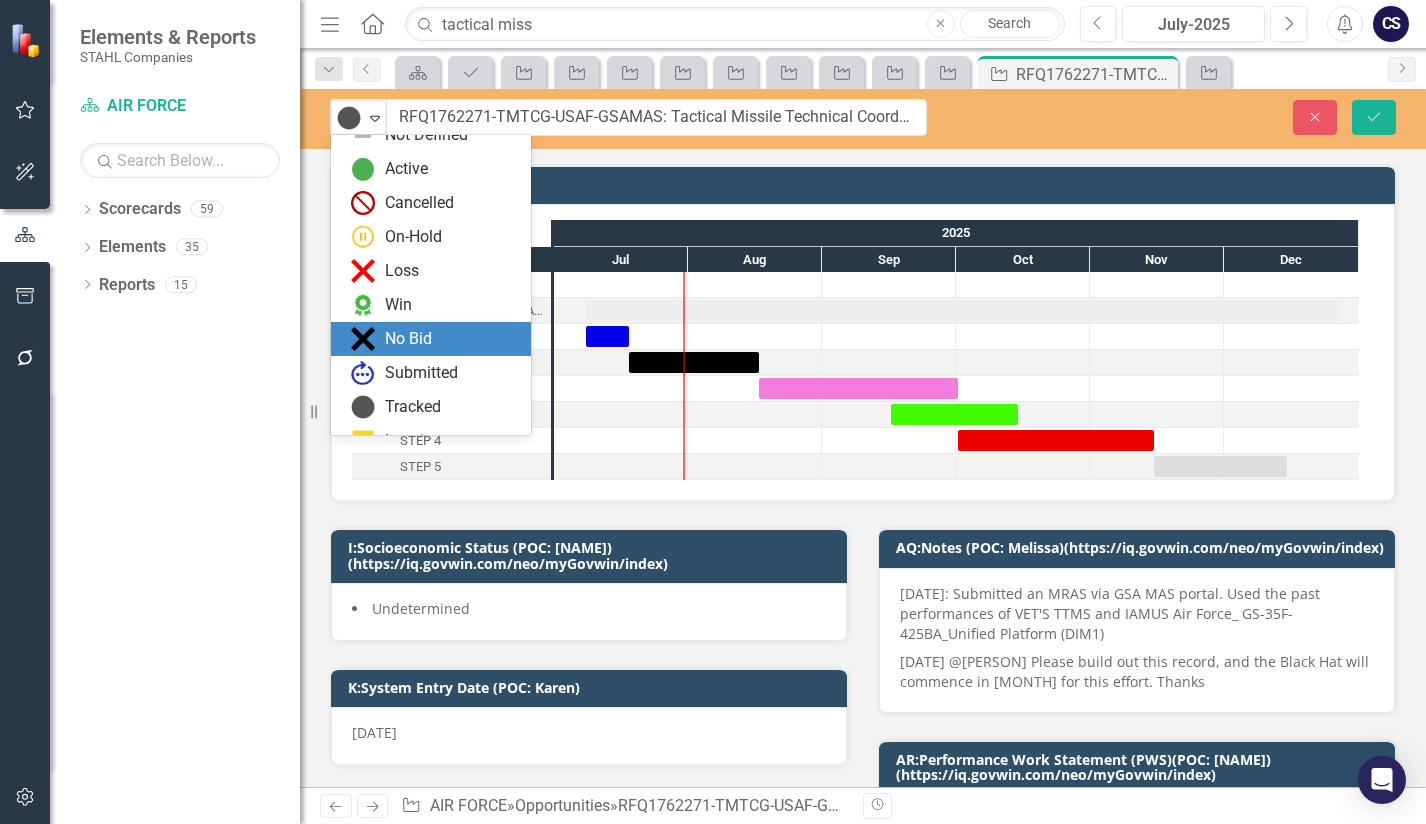 click on "No Bid" at bounding box center (431, 339) 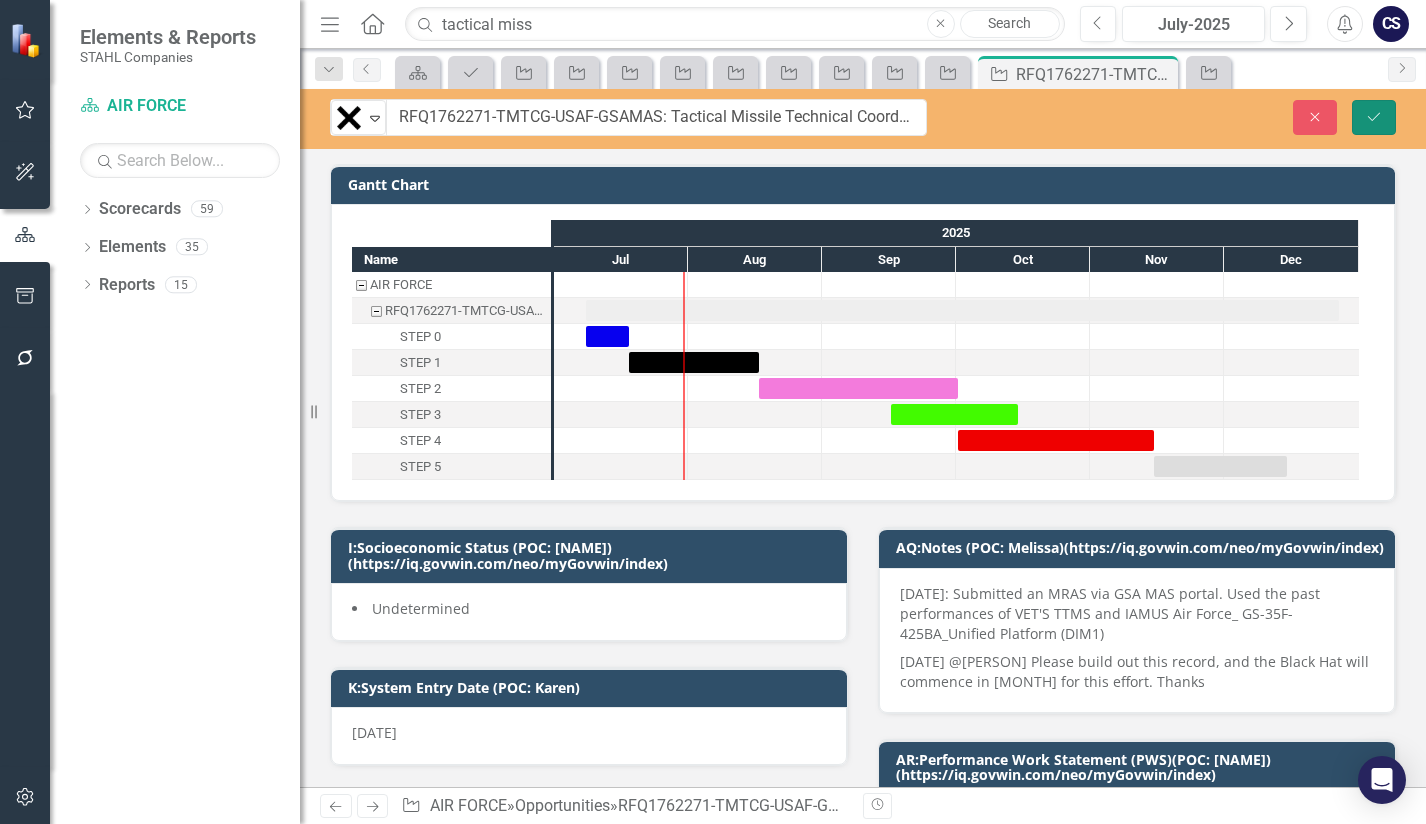 click on "Save" at bounding box center (1374, 117) 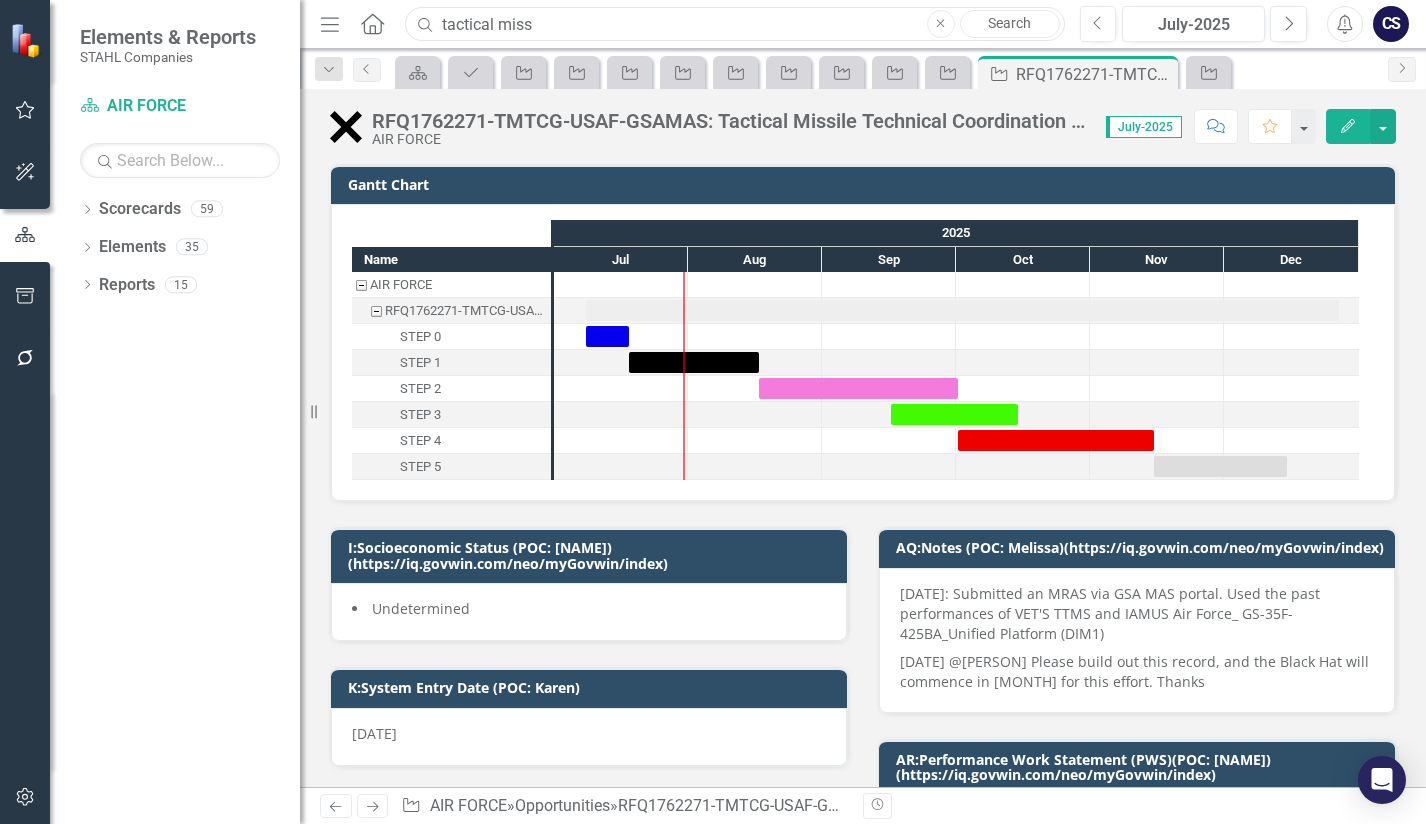click on "tactical miss" at bounding box center (734, 24) 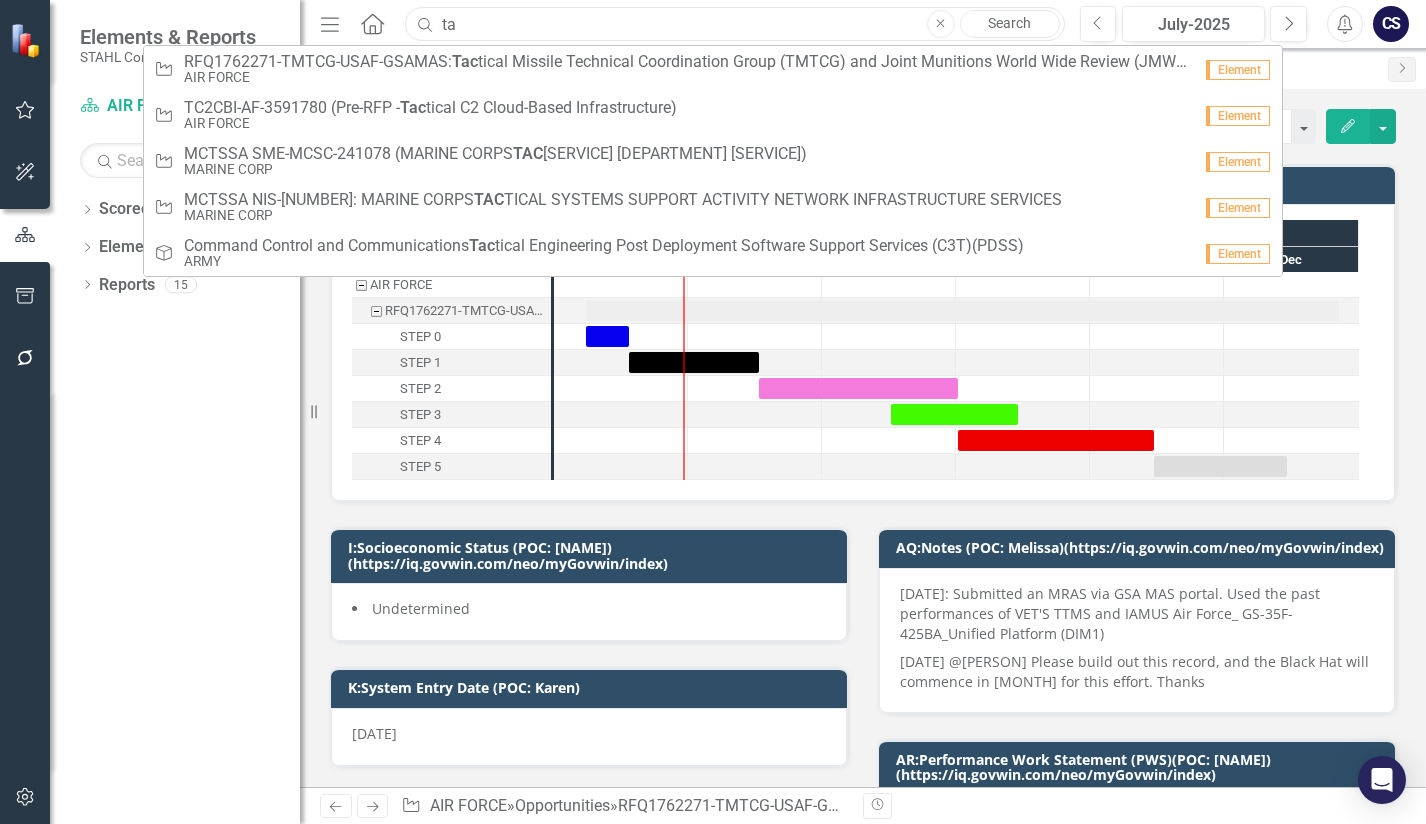 type on "t" 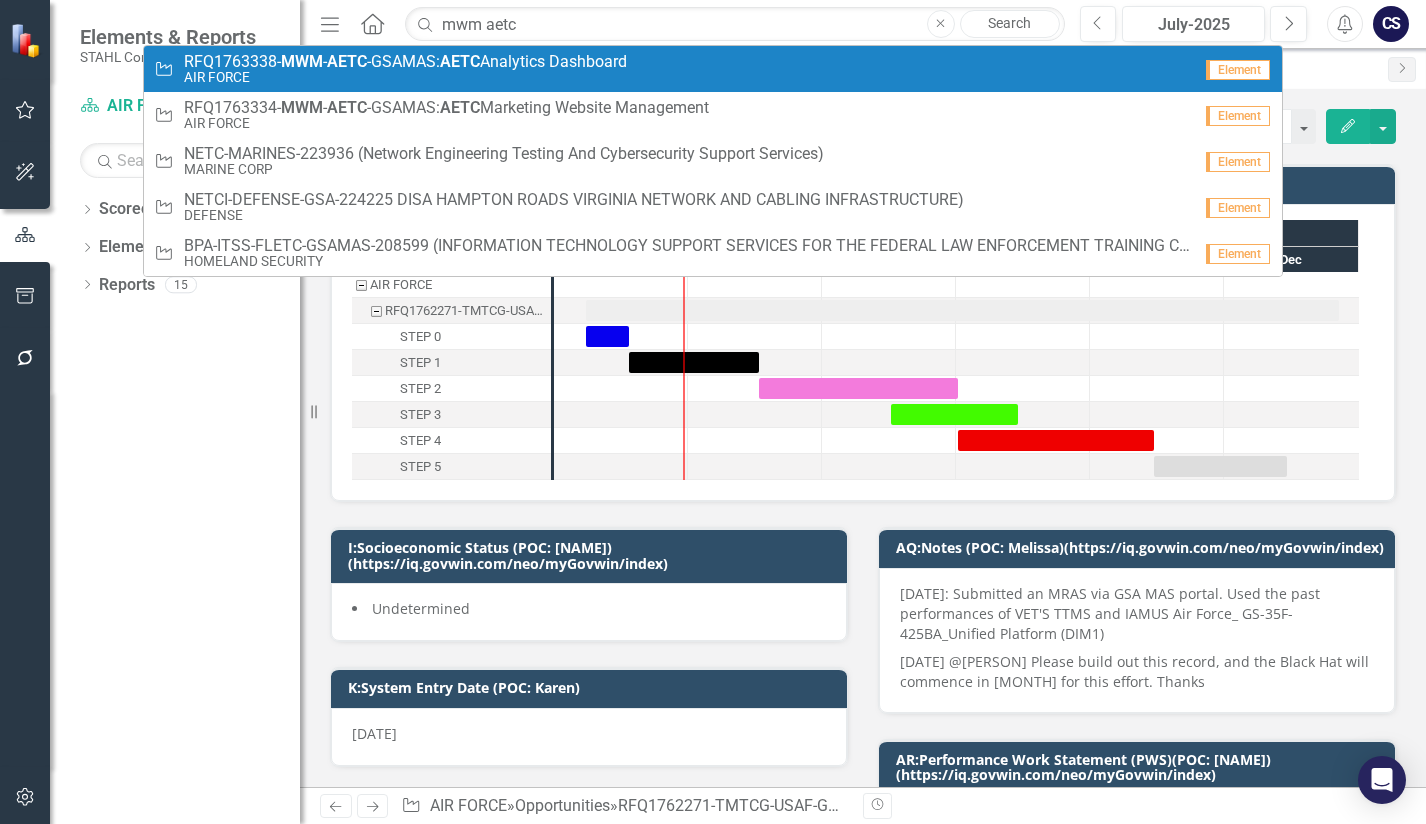 click on "RFQ1763338- MWM - AETC -GSAMAS:  AETC  Analytics Dashboard" at bounding box center (405, 62) 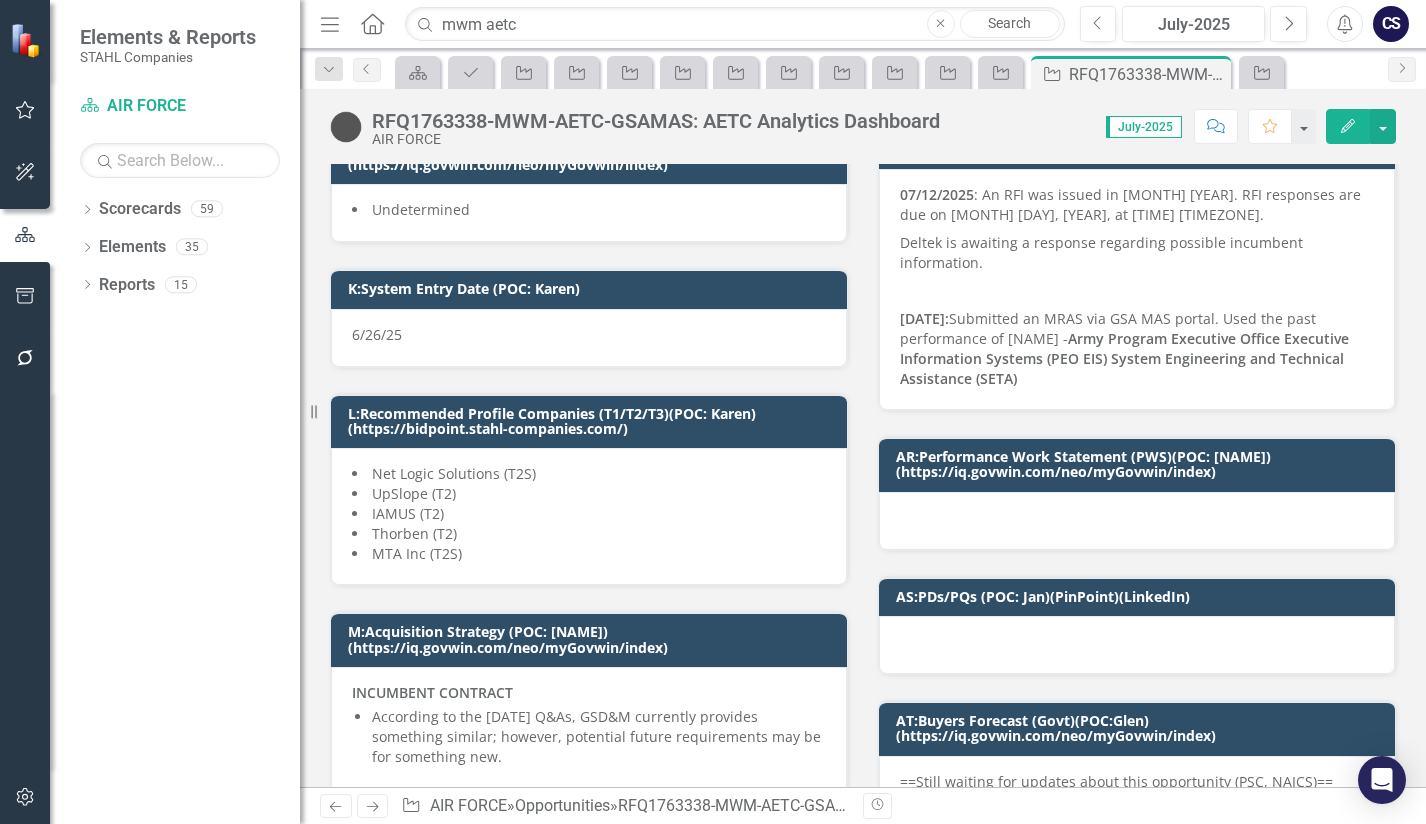 scroll, scrollTop: 0, scrollLeft: 0, axis: both 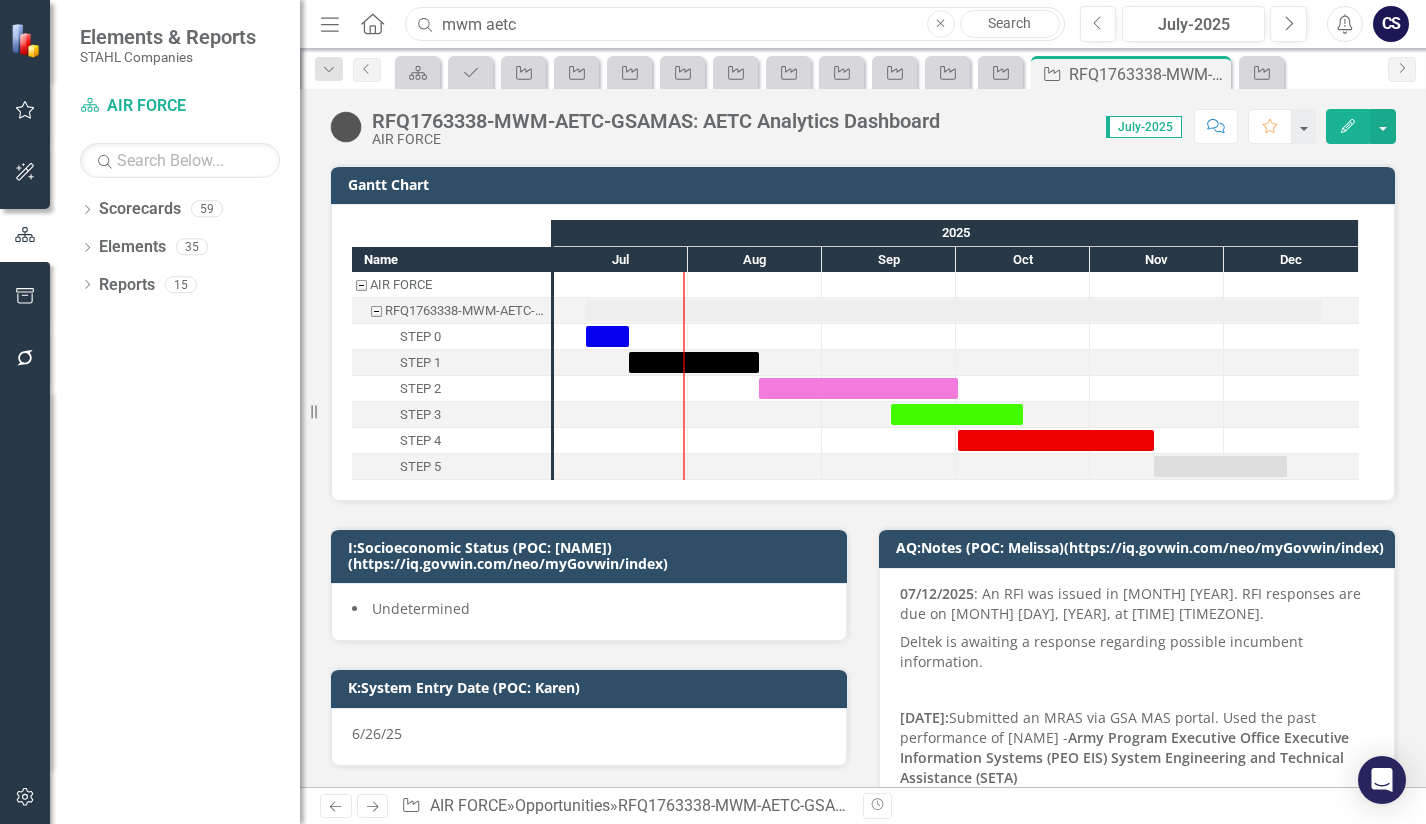 click on "mwm aetc" at bounding box center (734, 24) 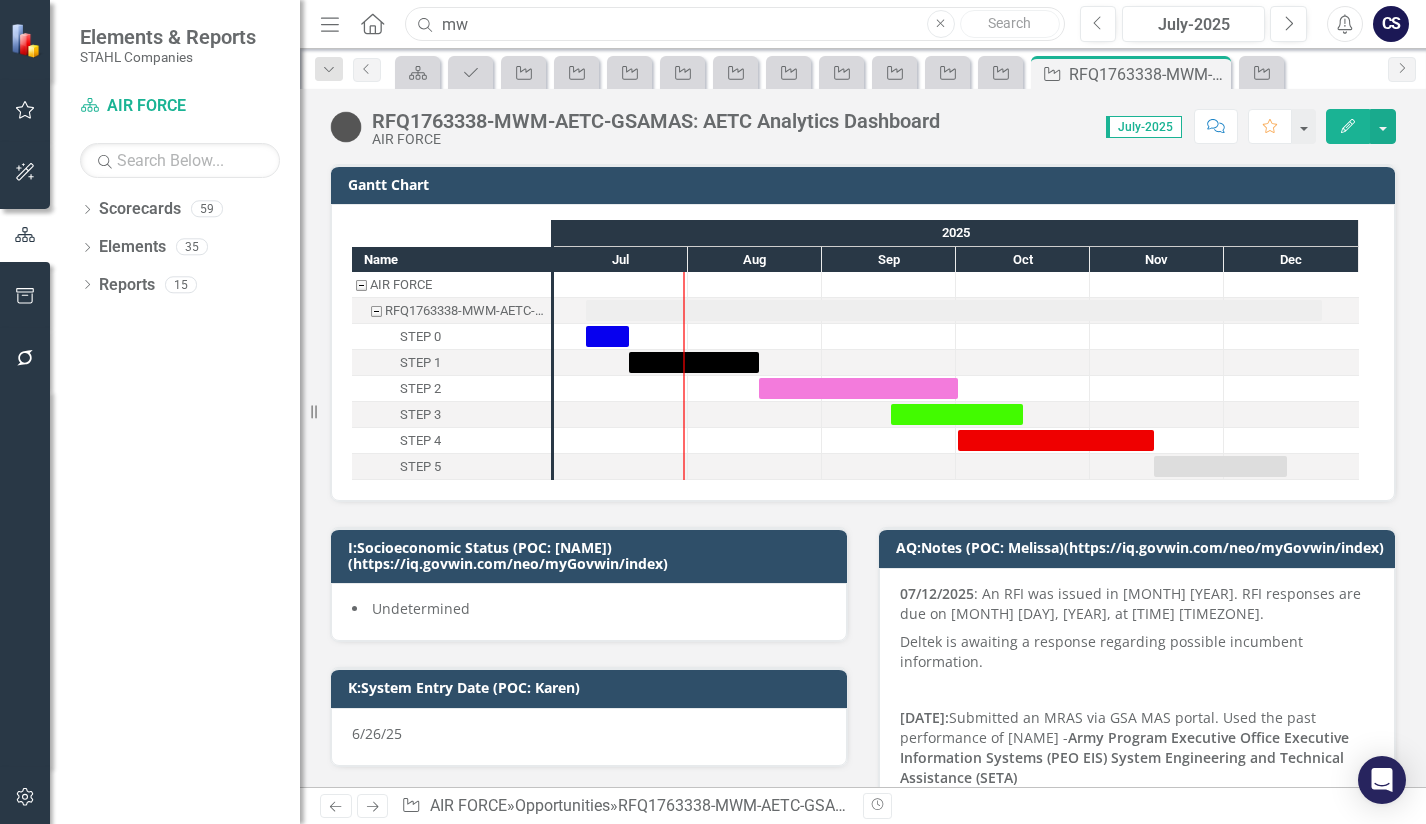 type on "m" 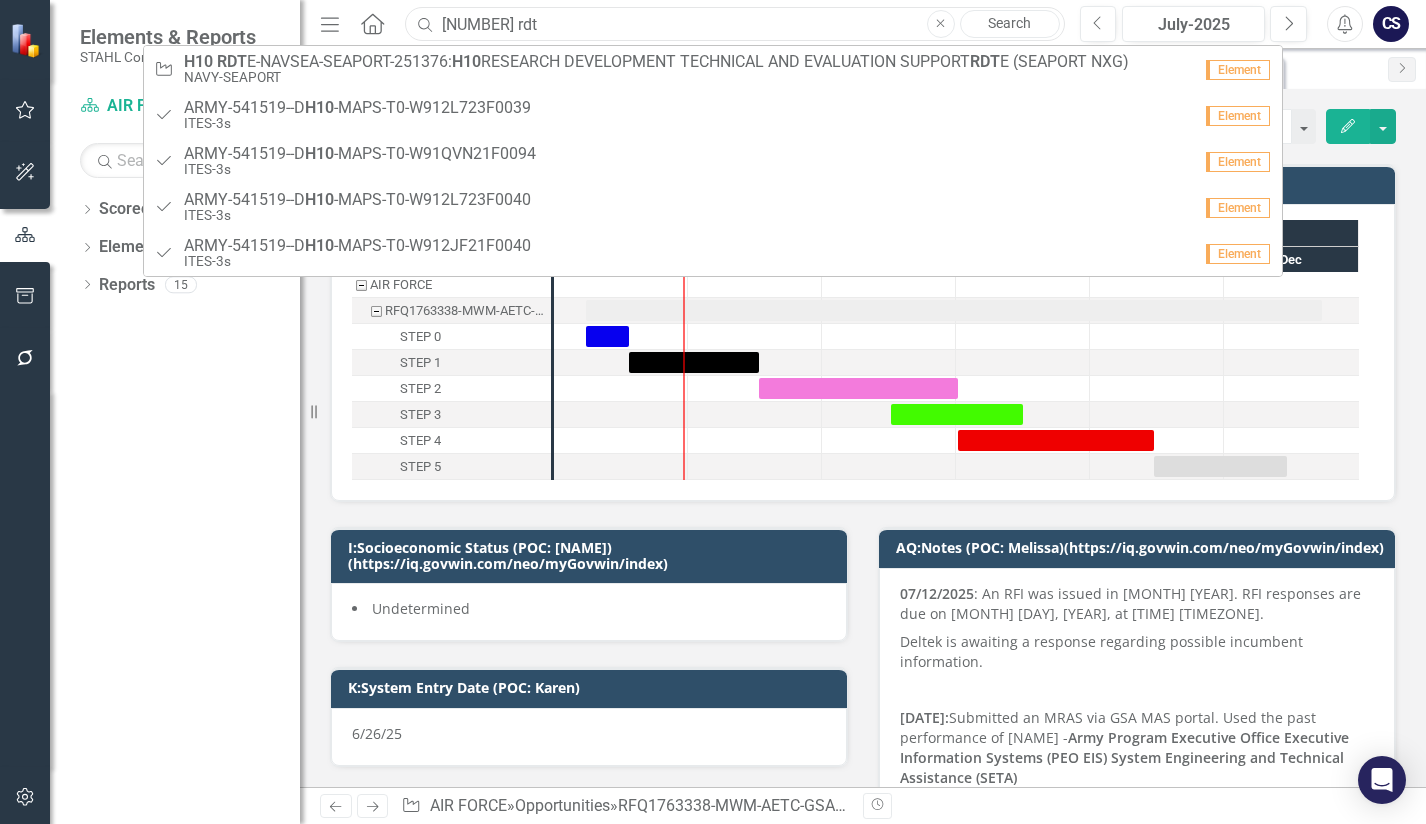 type on "H10 rdte" 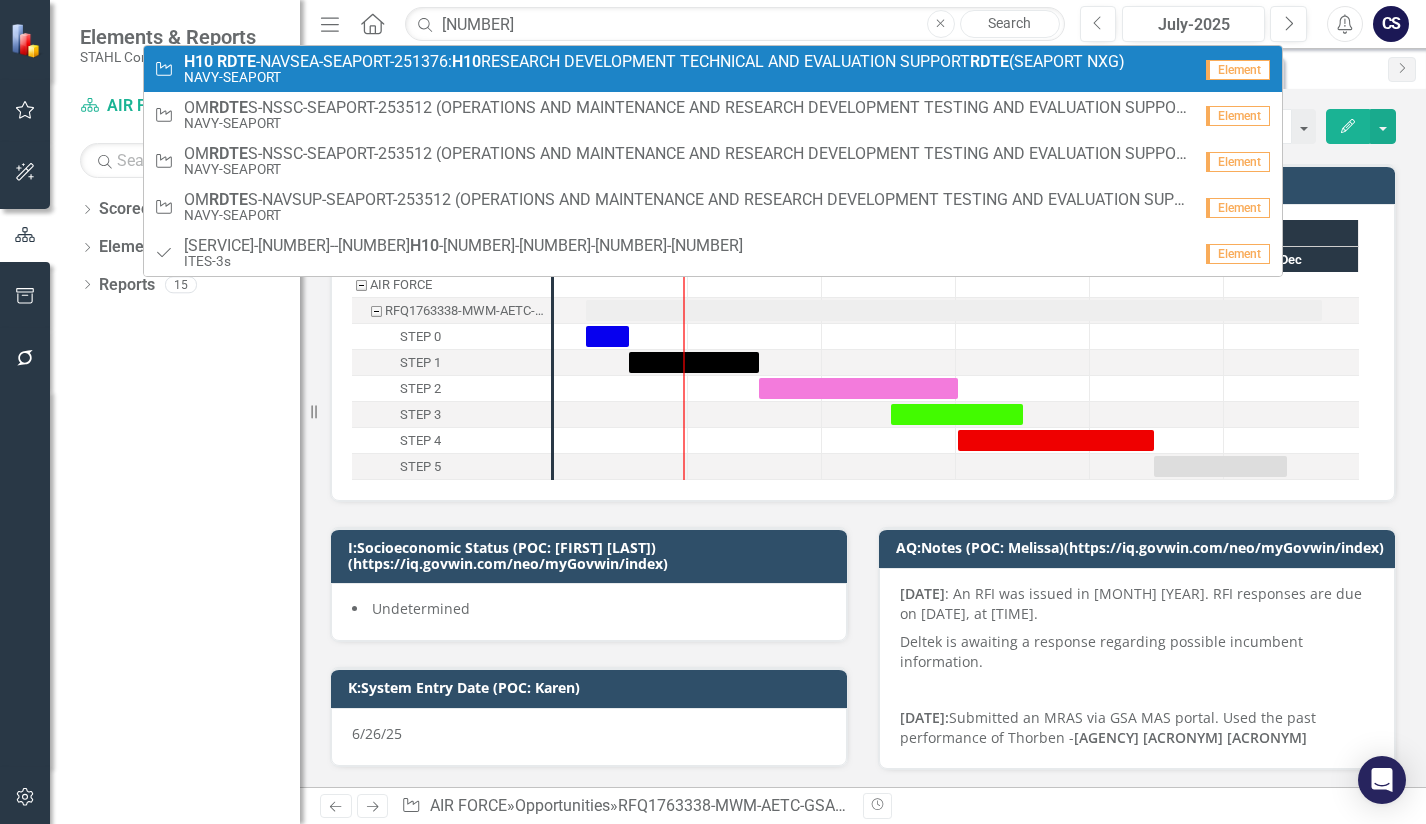 scroll, scrollTop: 0, scrollLeft: 0, axis: both 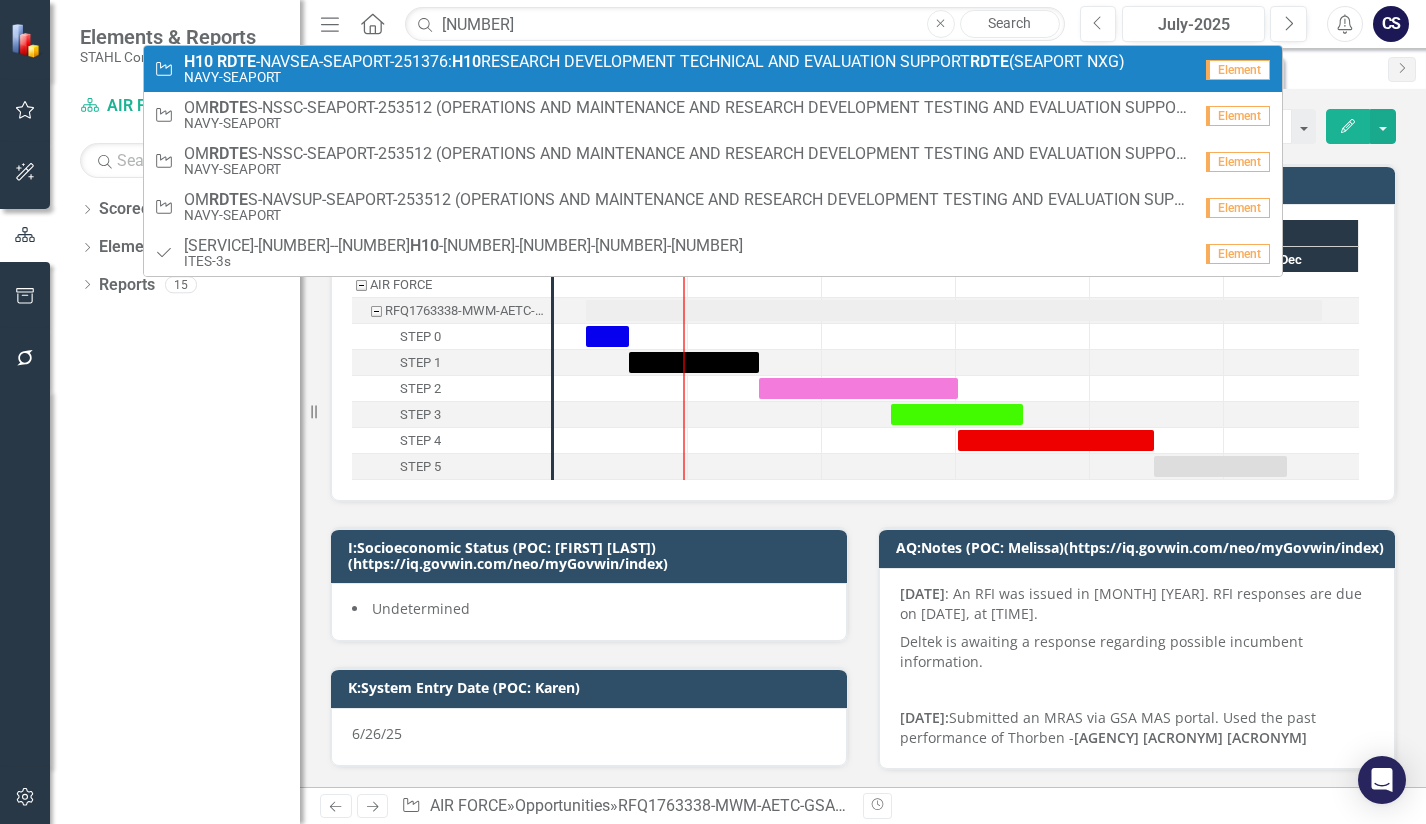 drag, startPoint x: 0, startPoint y: 0, endPoint x: 529, endPoint y: 55, distance: 531.8515 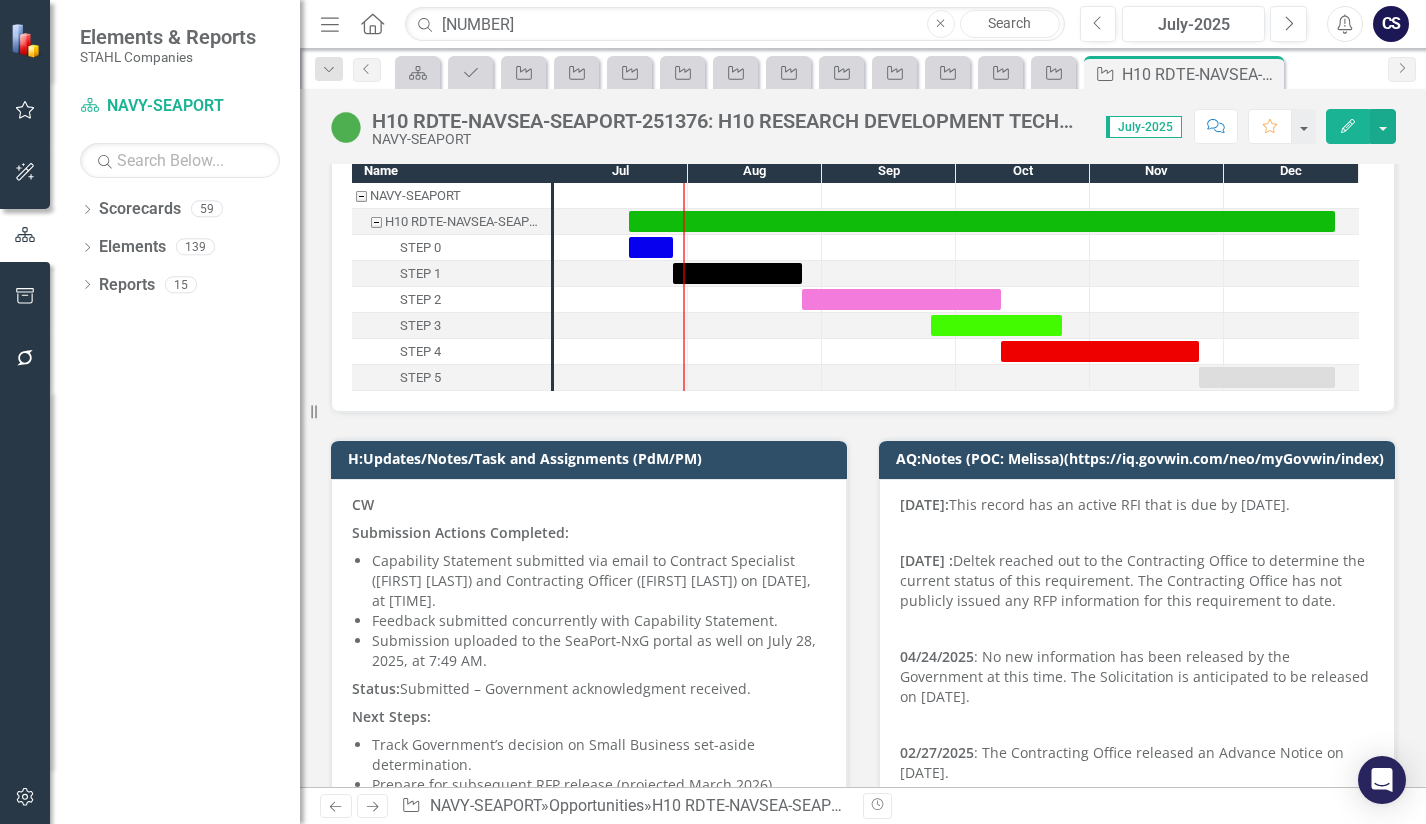 scroll, scrollTop: 0, scrollLeft: 0, axis: both 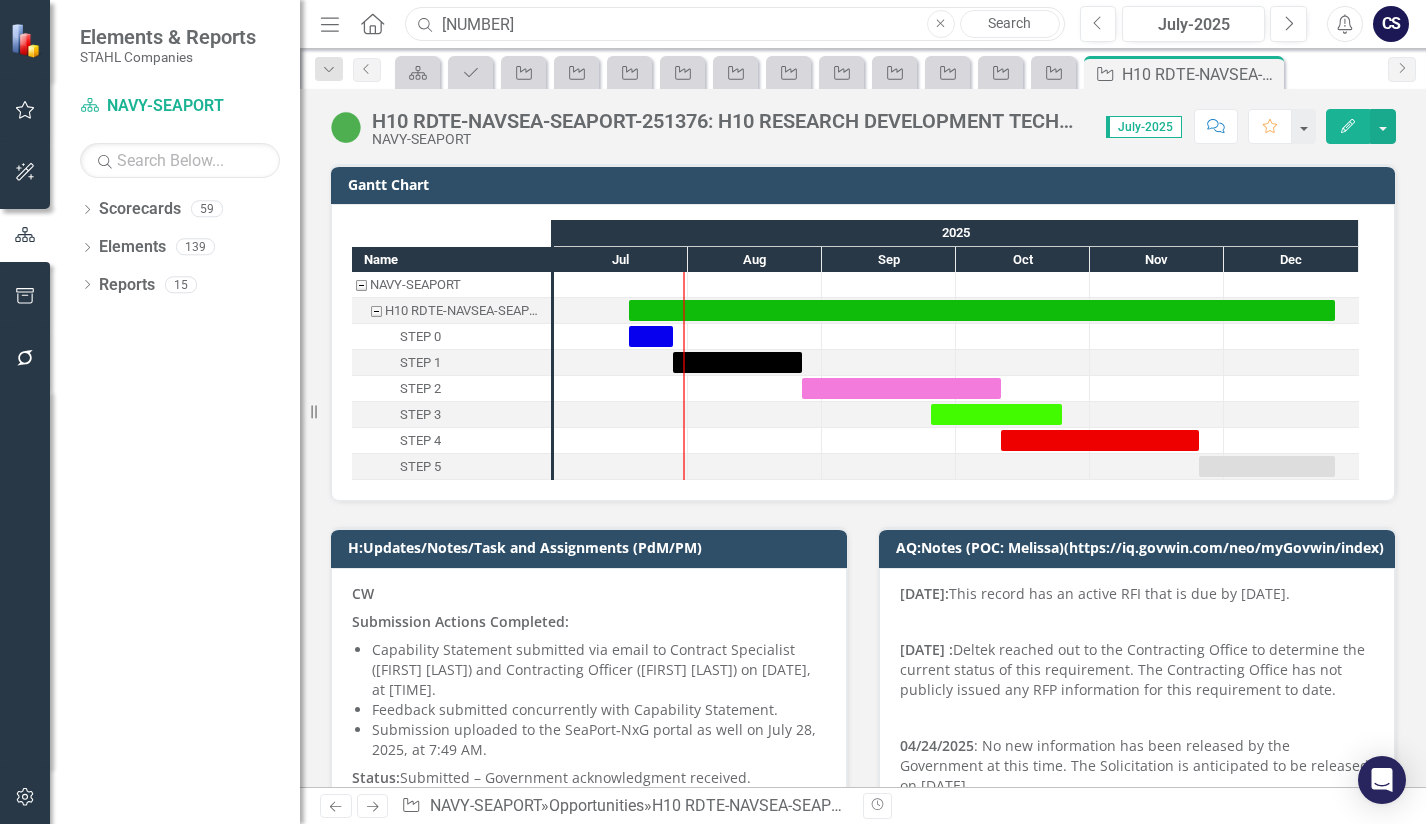 click on "H10 rdte" at bounding box center [734, 24] 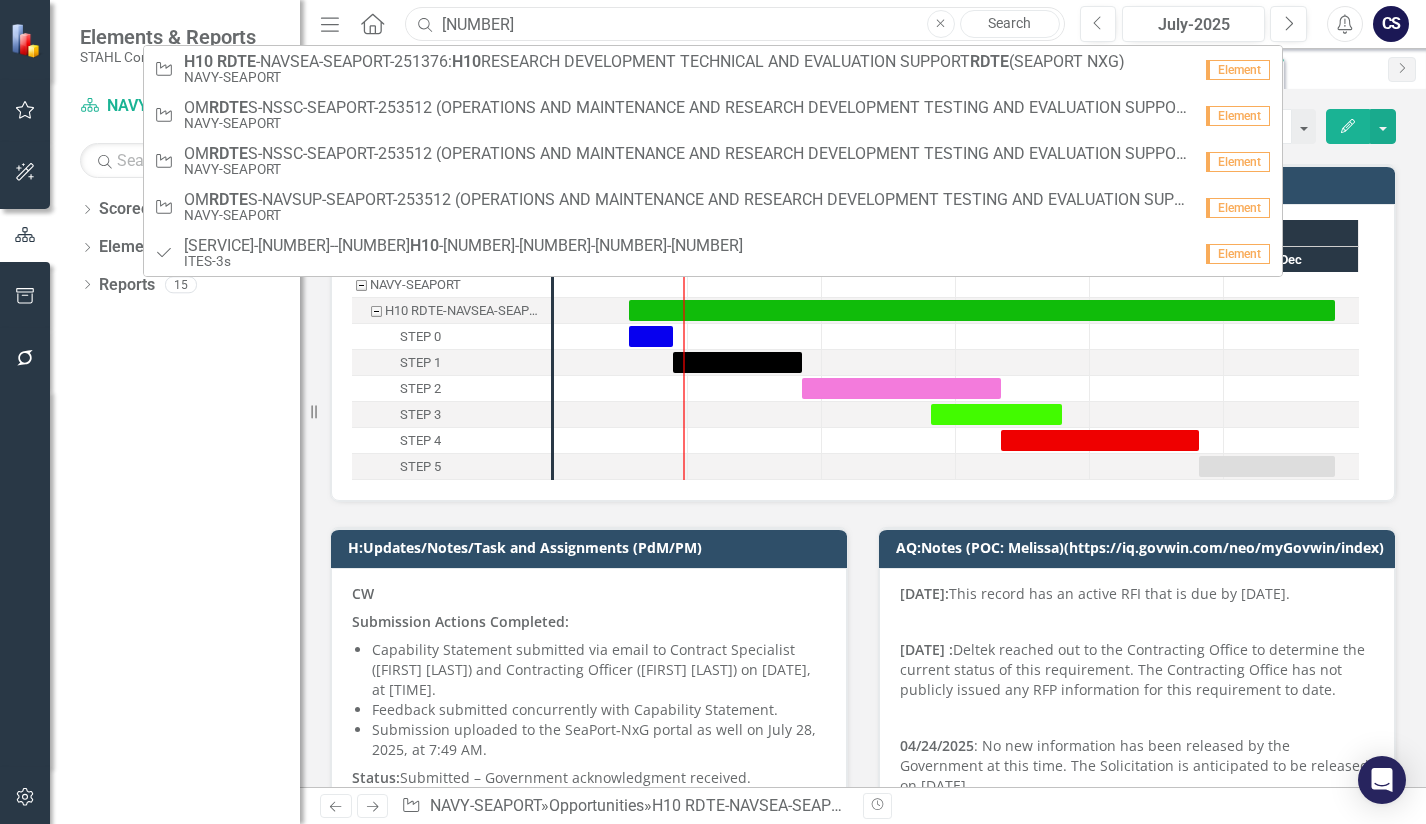 click on "H10 rdte" at bounding box center (734, 24) 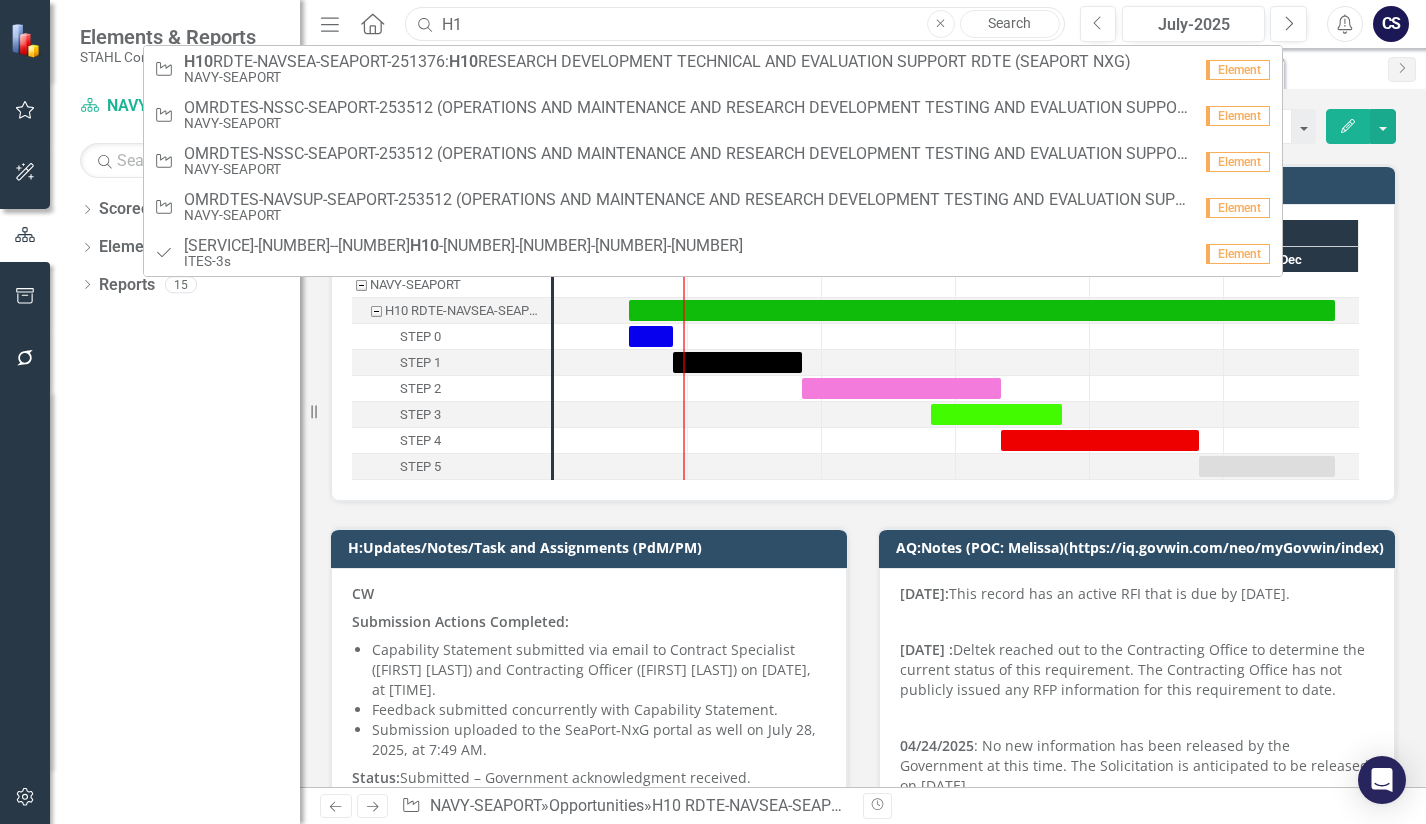 type on "H" 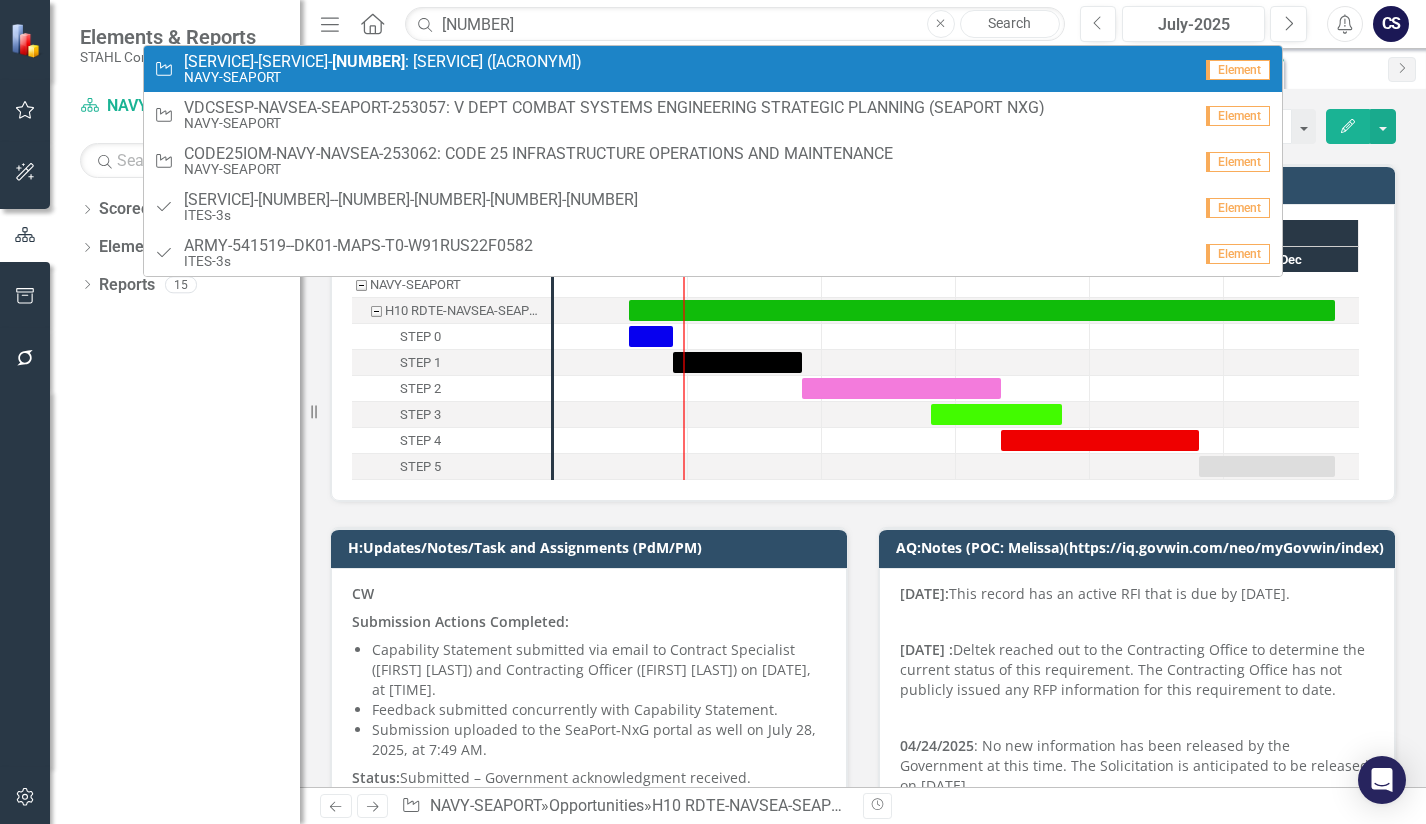 click on "TIPDS-NAVSEA-SEAPORT- 253058 : TECHNOLOGY AND INFRASTRUCTURE PROTECTION DIVISION SUPPORT (SEAPORT NXG)" at bounding box center [383, 62] 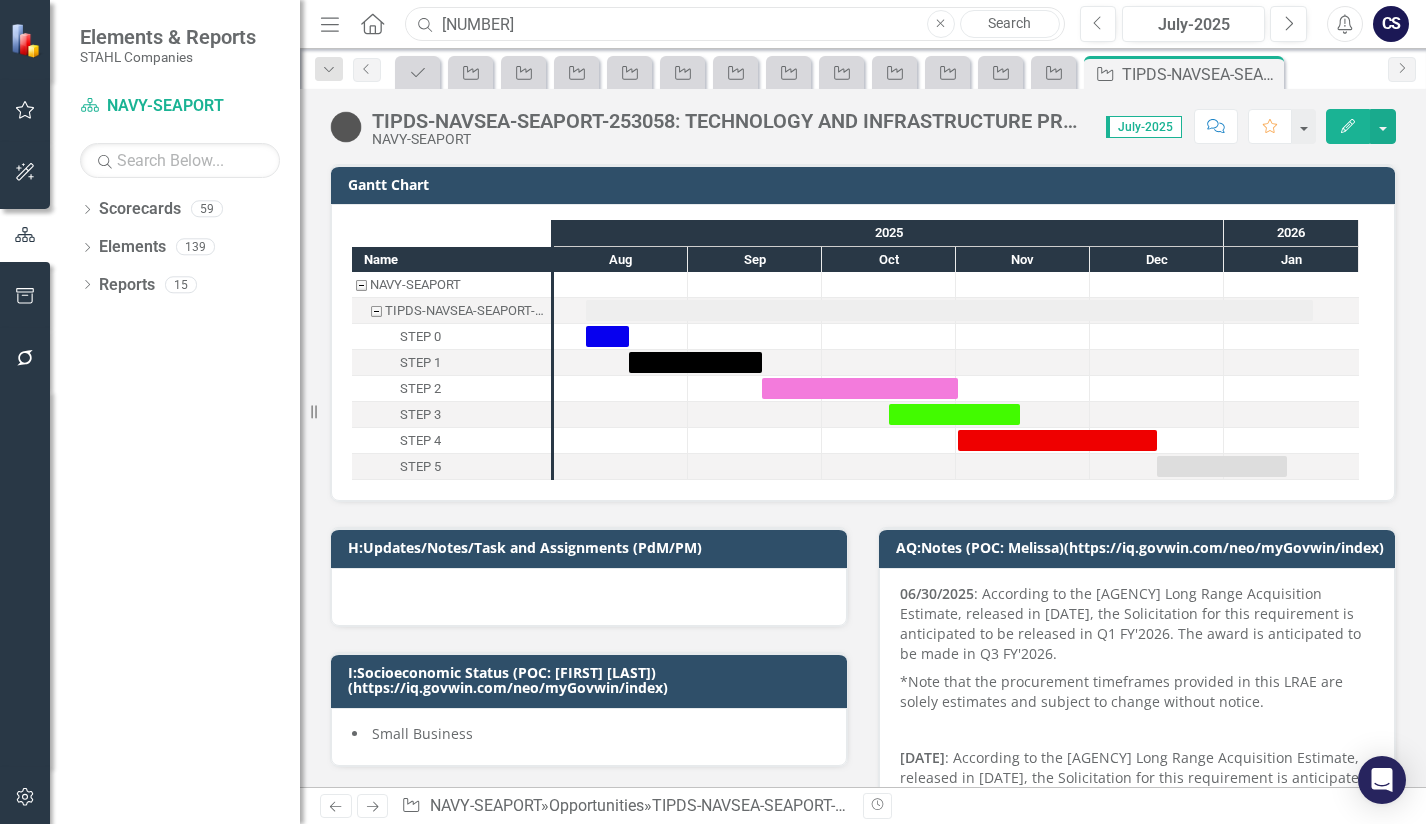 click on "253058" at bounding box center (734, 24) 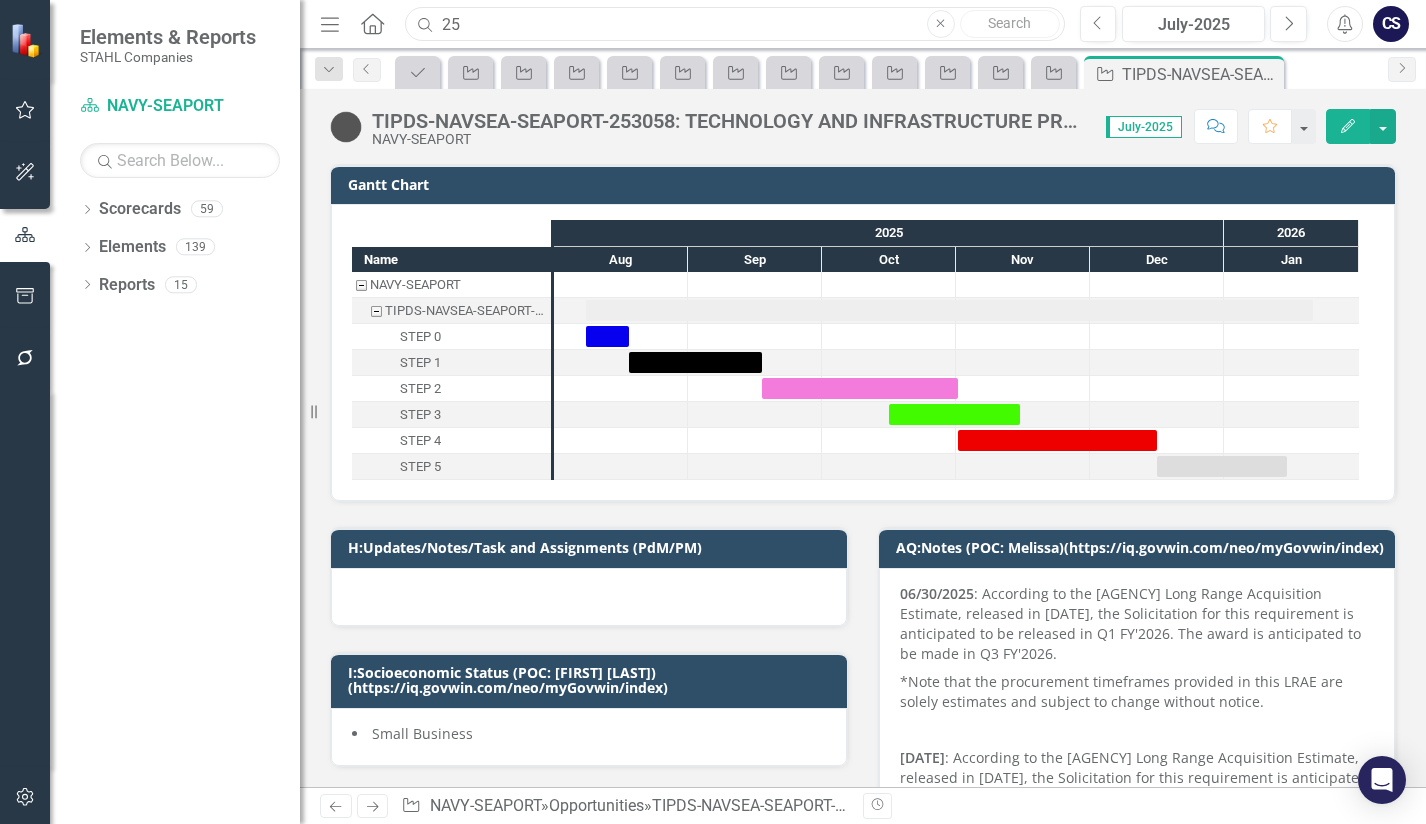 type on "2" 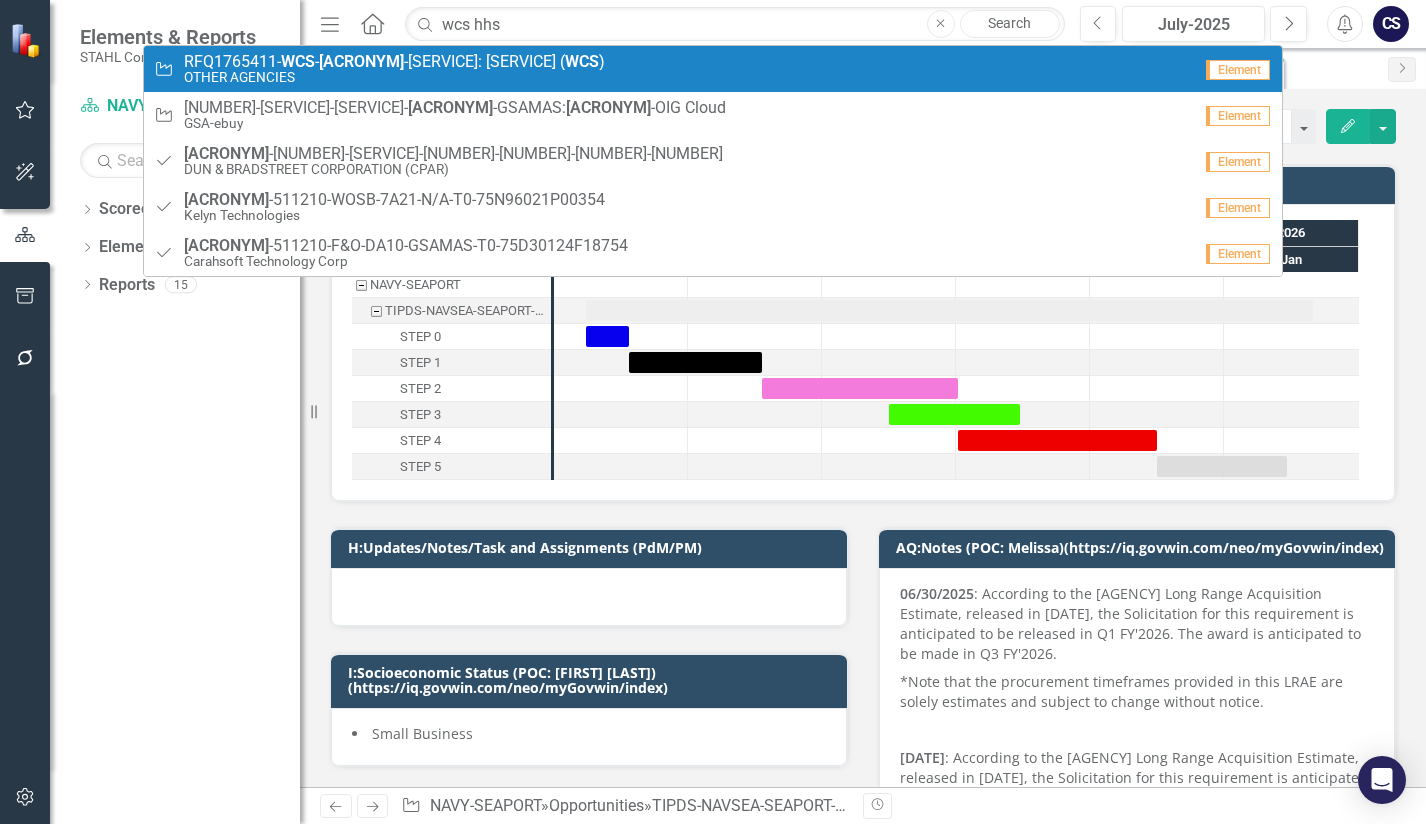 click on "RFQ1765411- WCS - HHS -GSAMAS: Web Content Services ( WCS )" at bounding box center (394, 62) 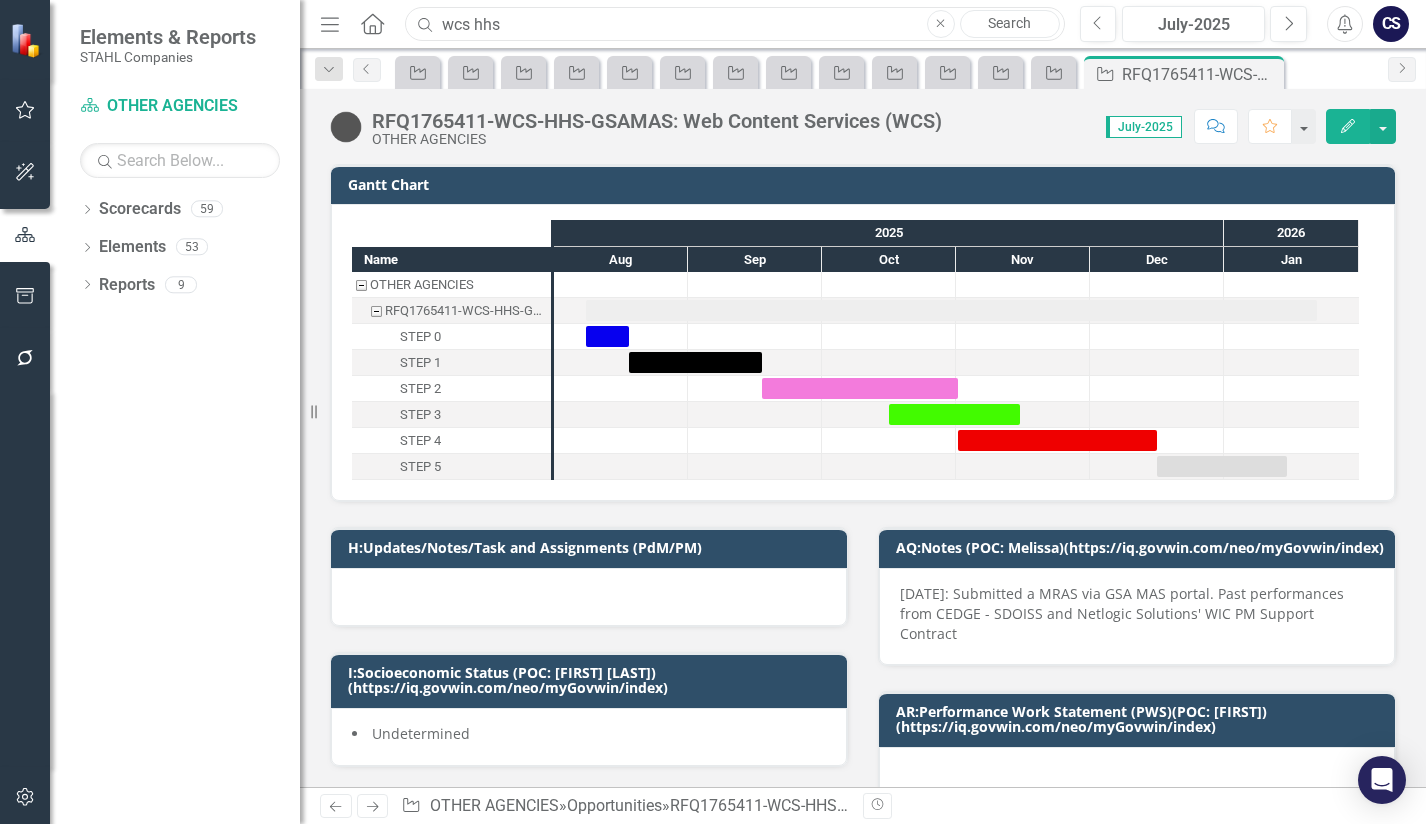 click on "wcs hhs" at bounding box center [734, 24] 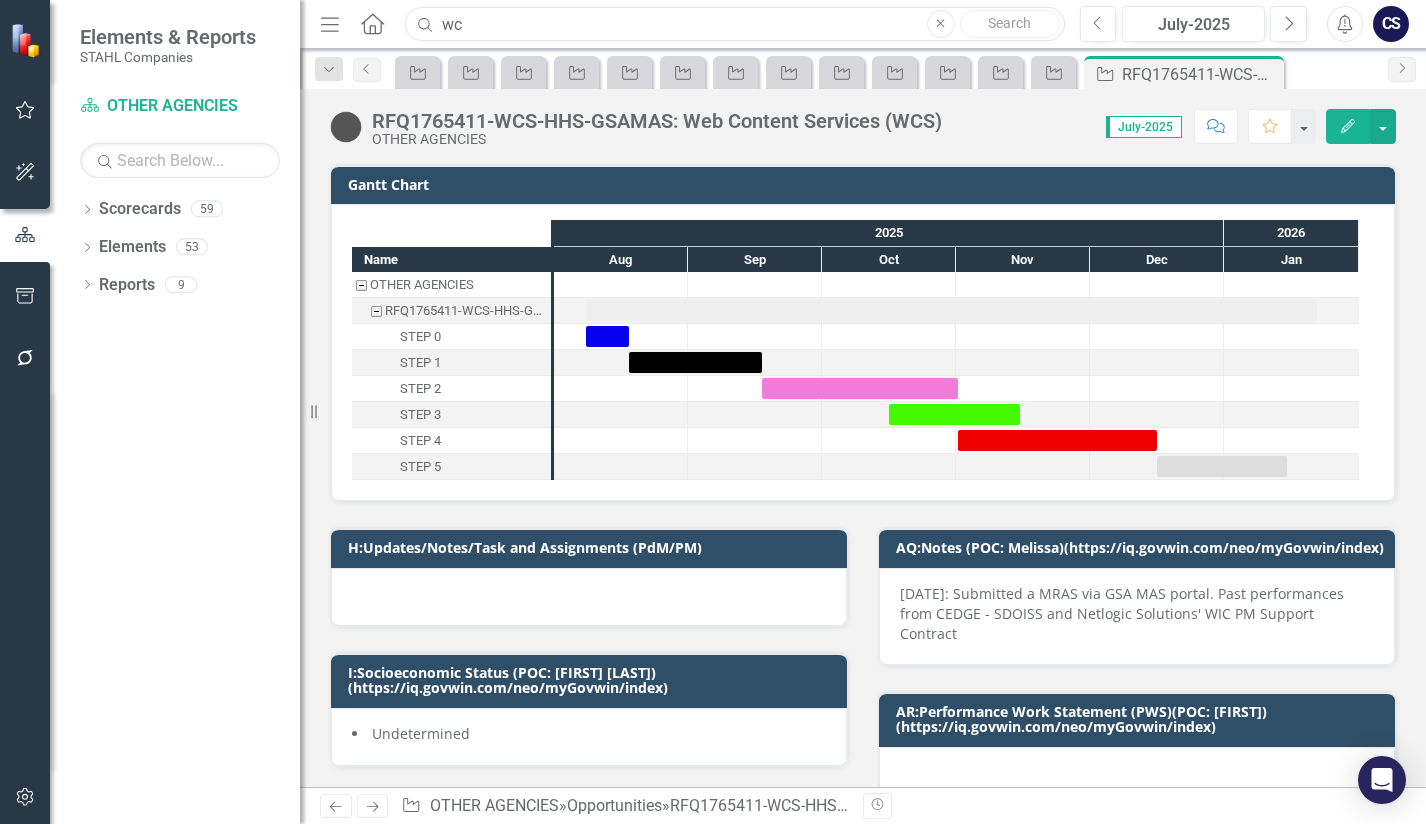 type on "w" 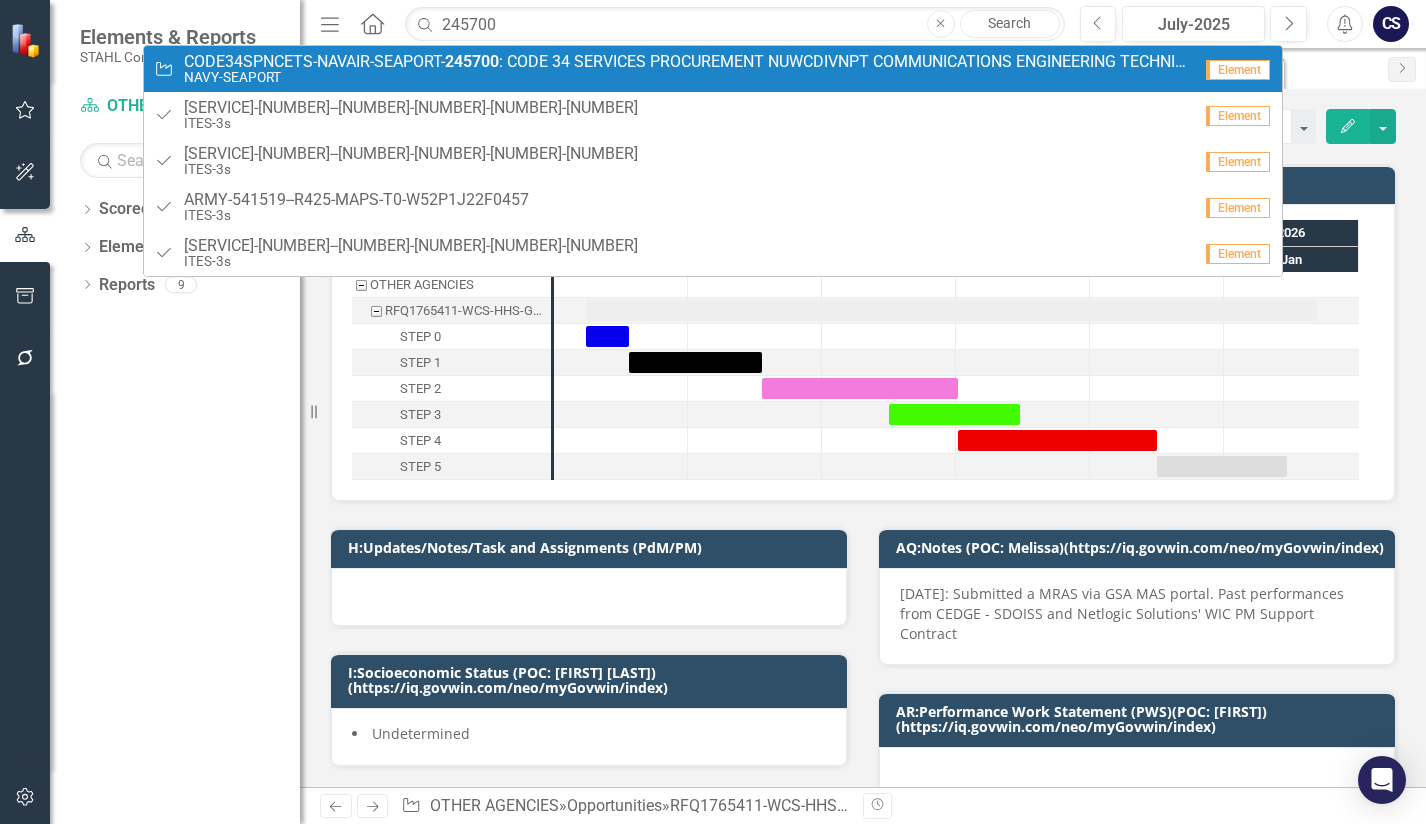 click on "245700" at bounding box center (472, 61) 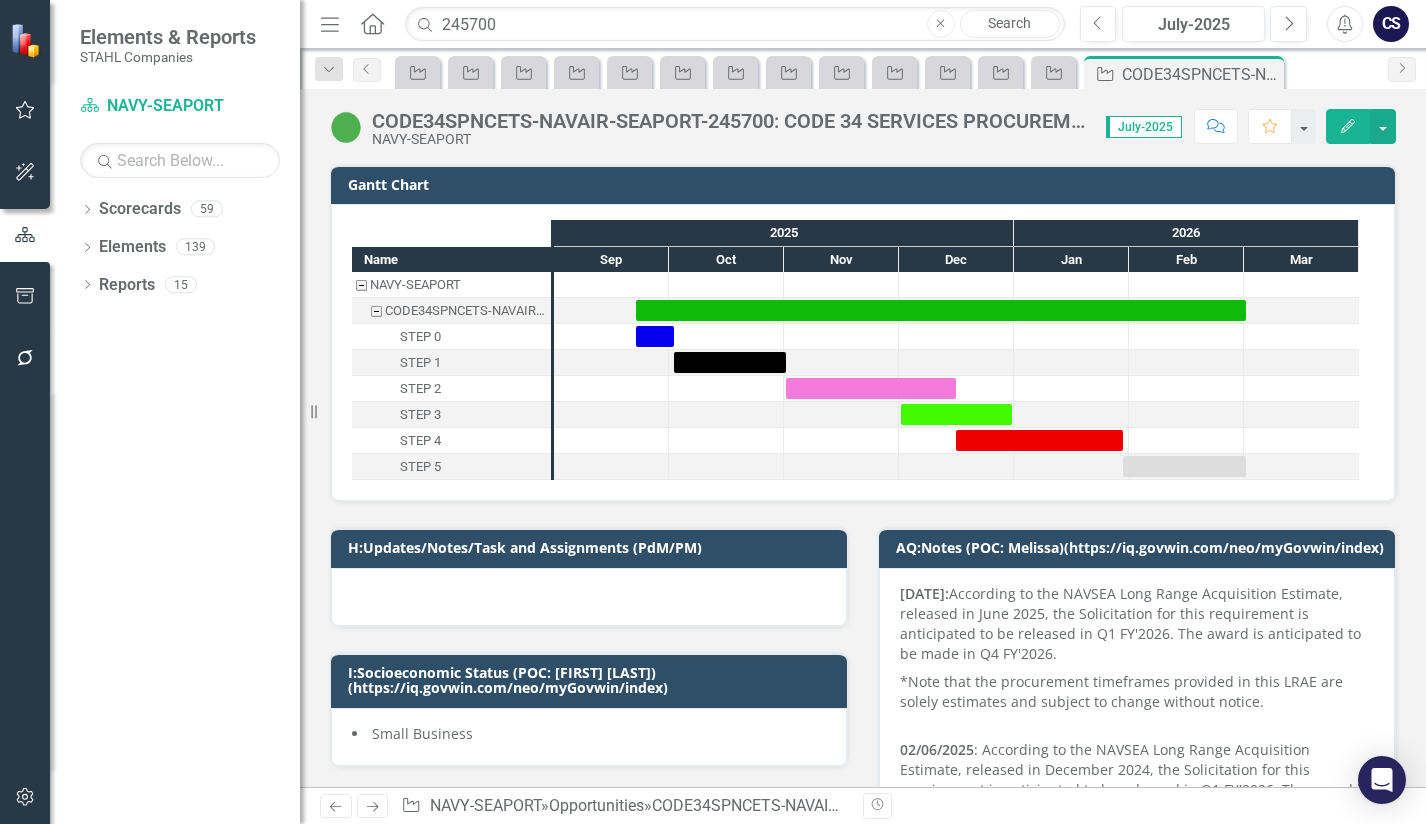 click on "CODE34SPNCETS-NAVAIR-SEAPORT-245700: CODE 34 SERVICES PROCUREMENT NUWCDIVNPT COMMUNICATIONS ENGINEERING TECHNICAL SERVICES" at bounding box center [729, 121] 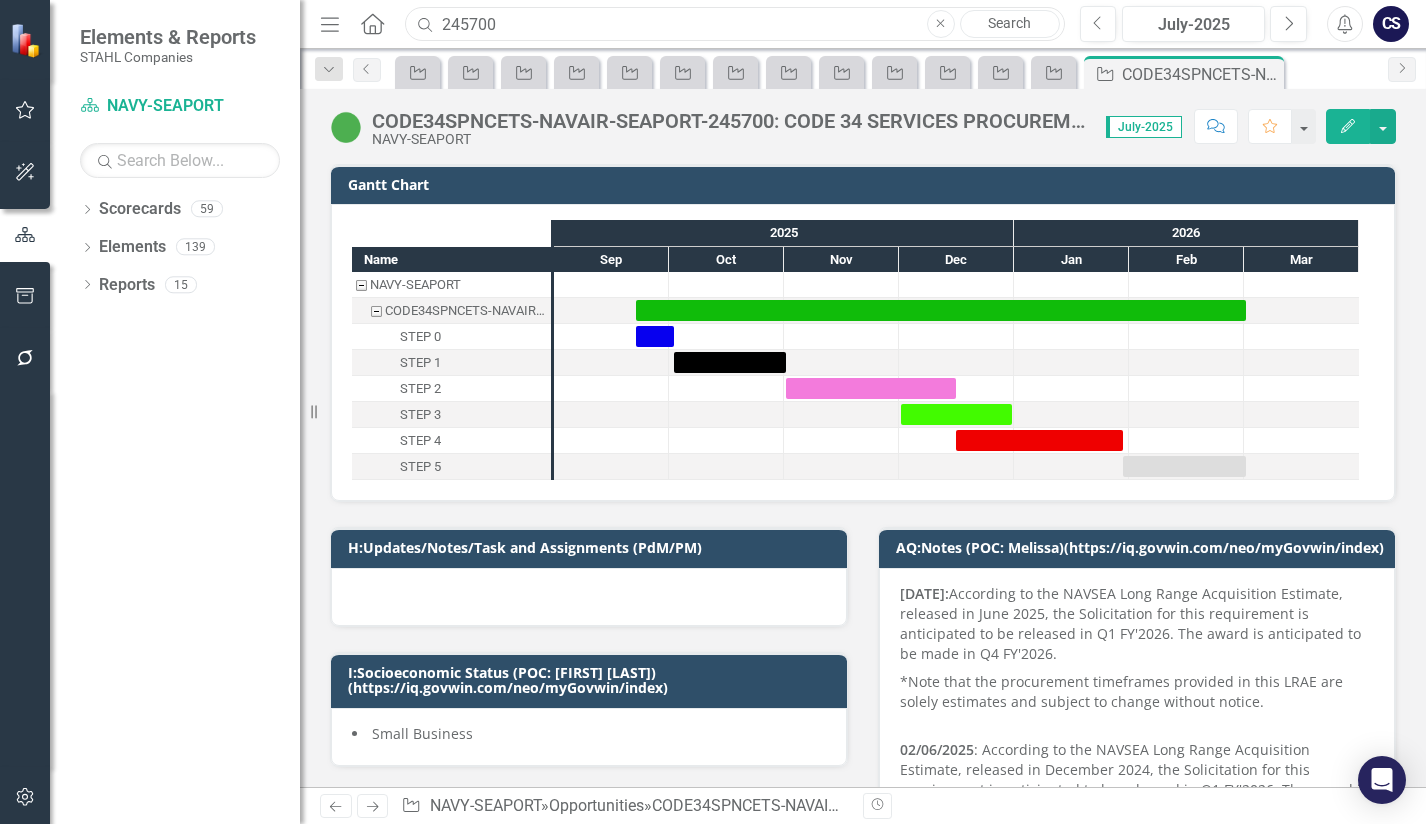 click on "245700" at bounding box center [734, 24] 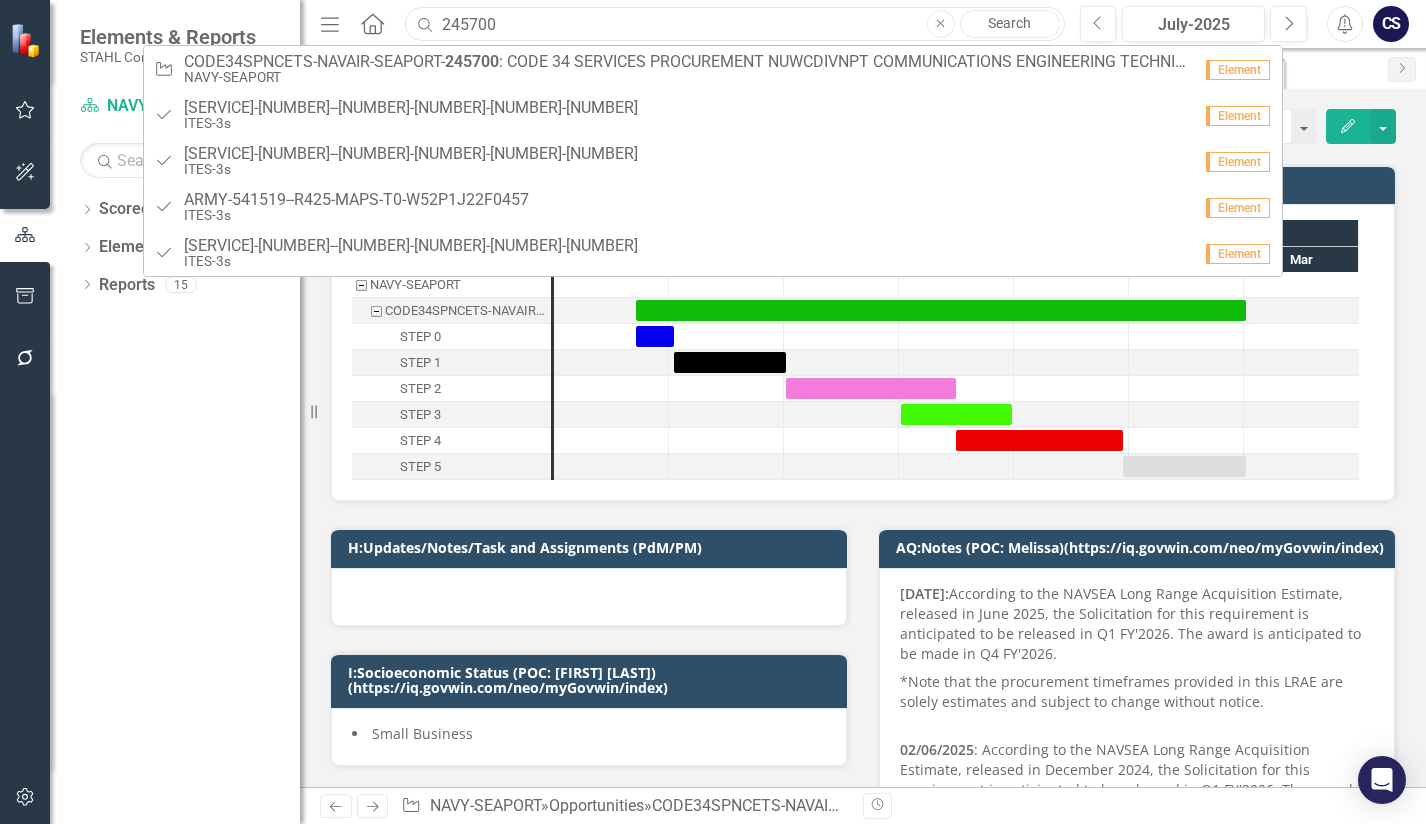 click on "245700" at bounding box center [734, 24] 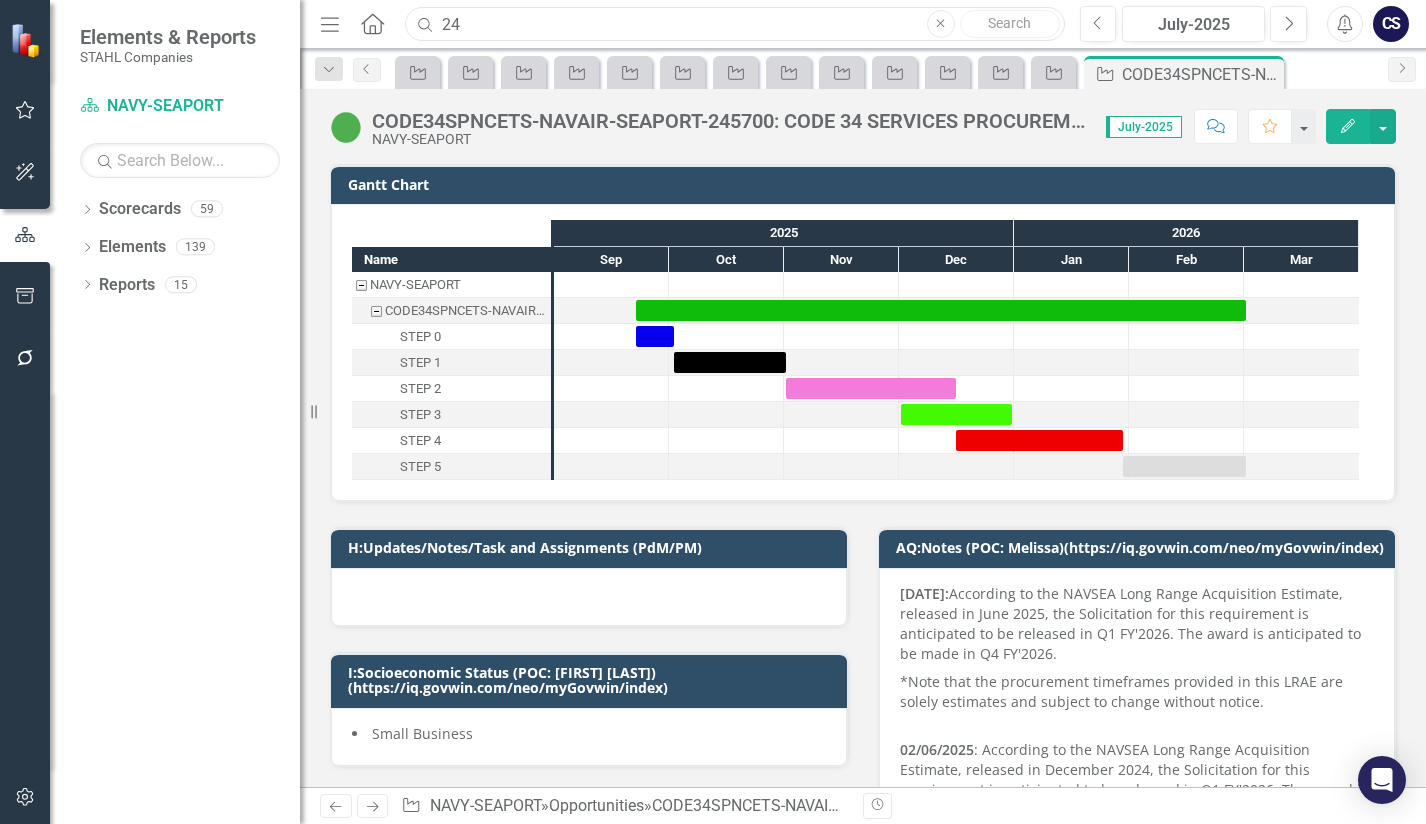 type on "2" 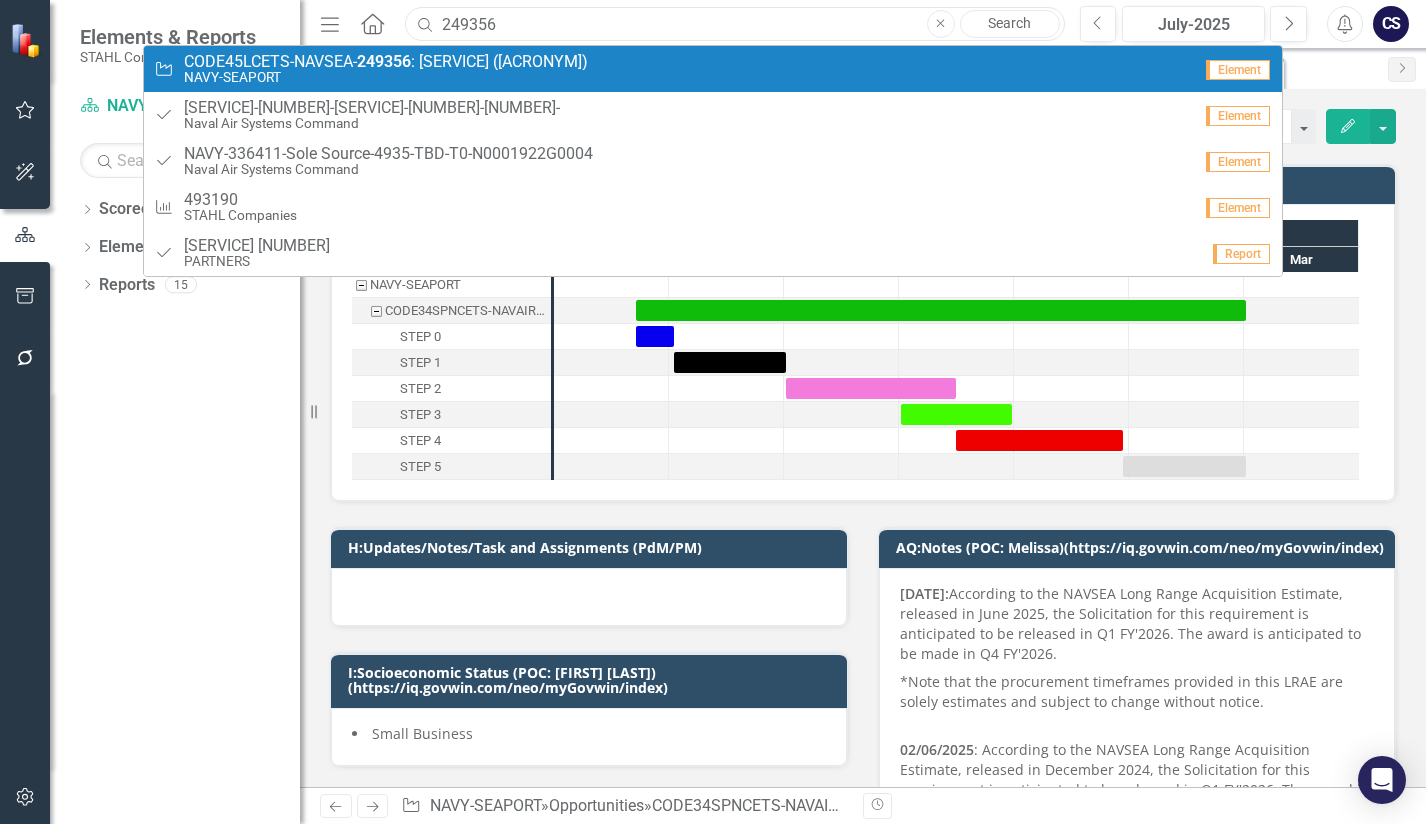 type on "249356" 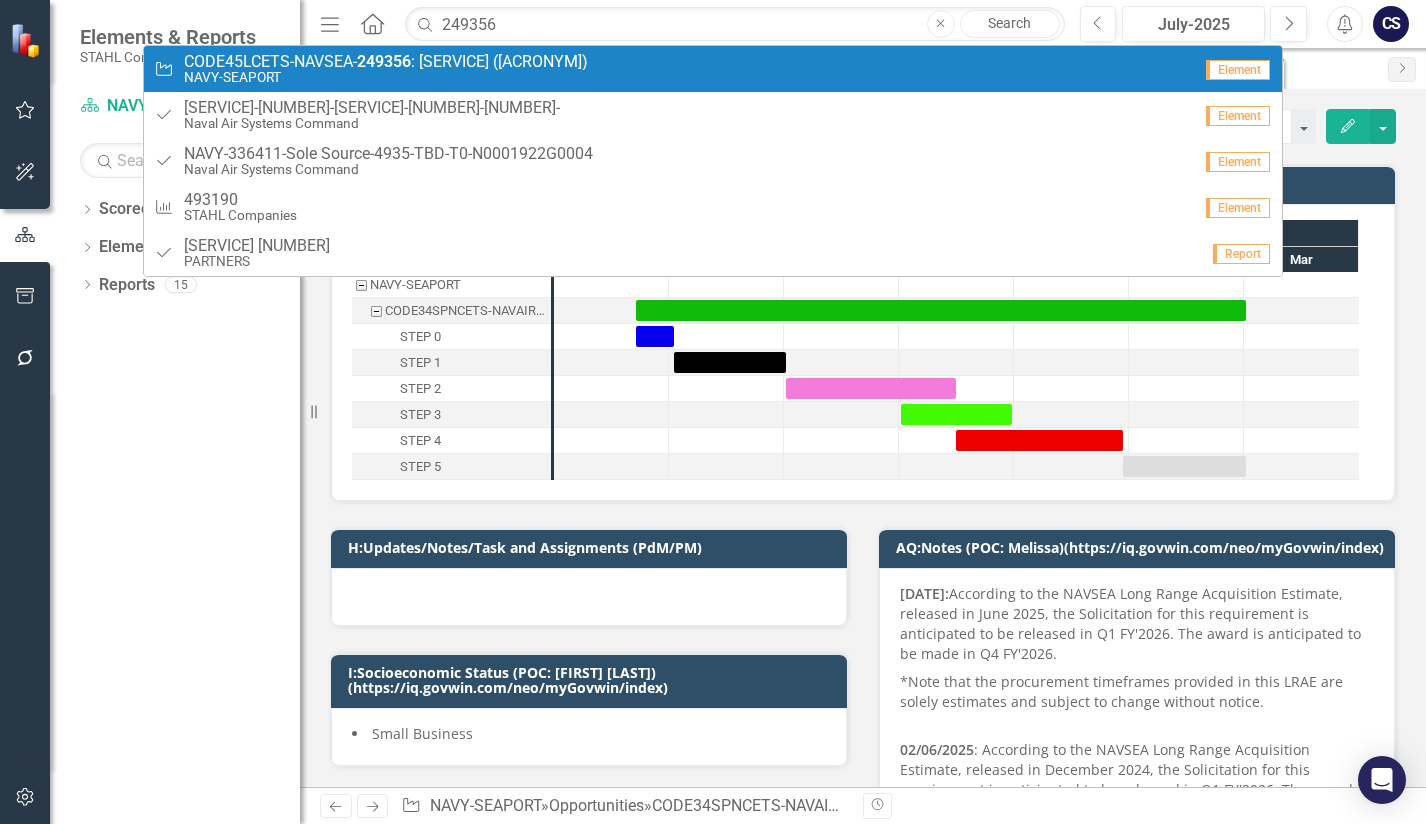 click on "CODE45LCETS-NAVSEA- 249356 : CODE 45 LABORATORY COMPLEX ENGINEERING AND TECHNICAL SERVICES (SEAPORT NXG)" at bounding box center [386, 62] 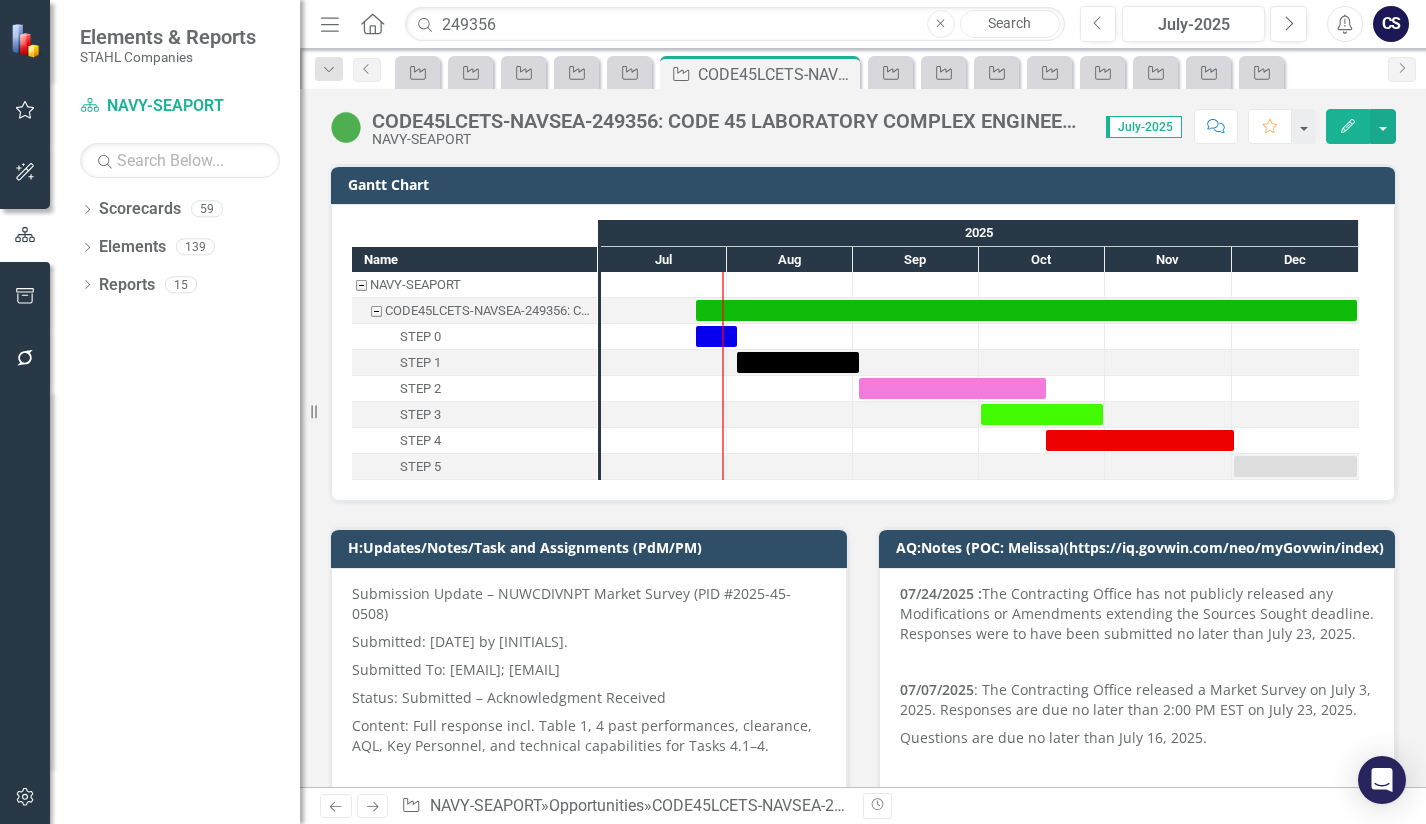 click on "CODE45LCETS-NAVSEA-249356: CODE 45 LABORATORY COMPLEX ENGINEERING AND TECHNICAL SERVICES (SEAPORT NXG)" at bounding box center [488, 311] 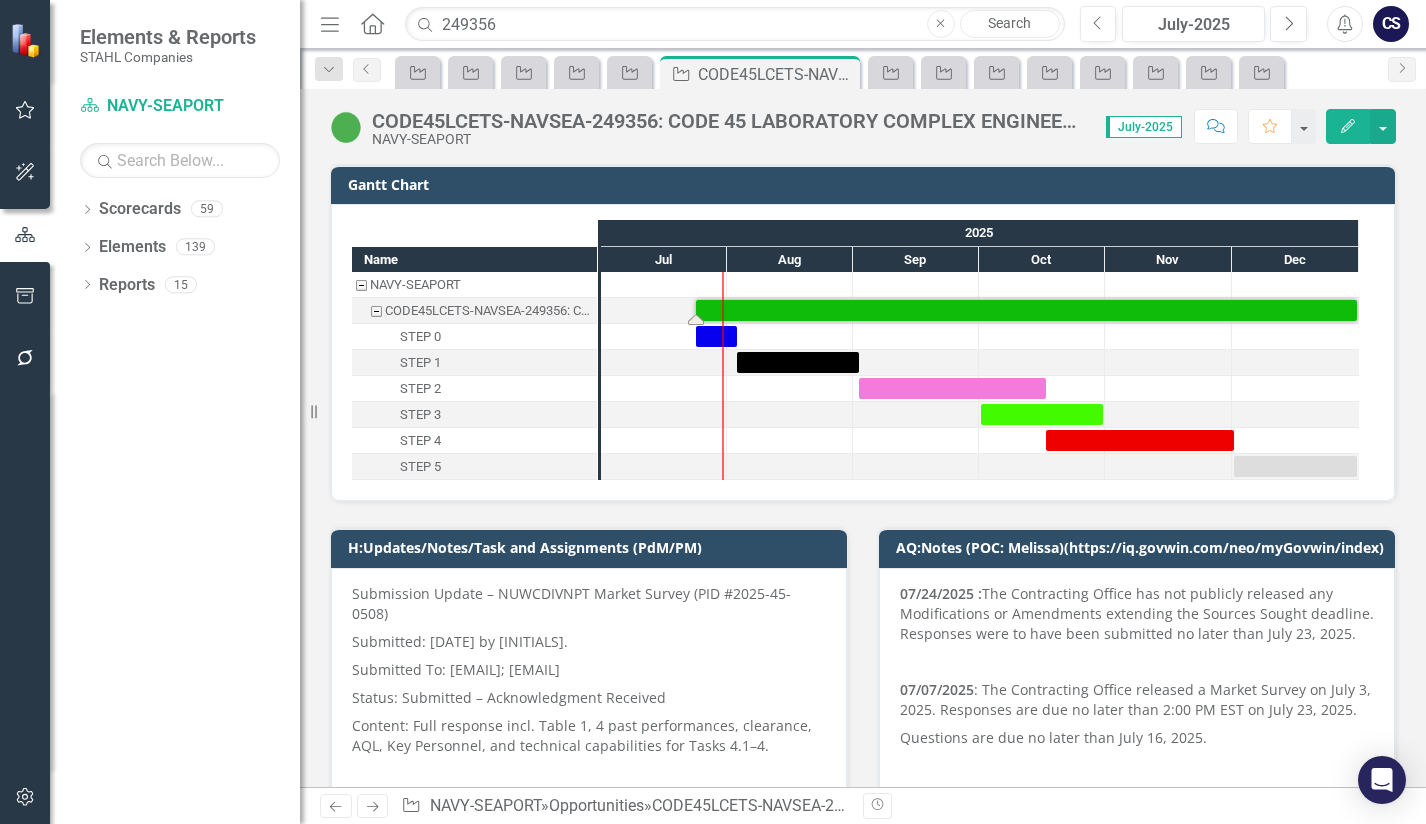 click at bounding box center [790, 362] 